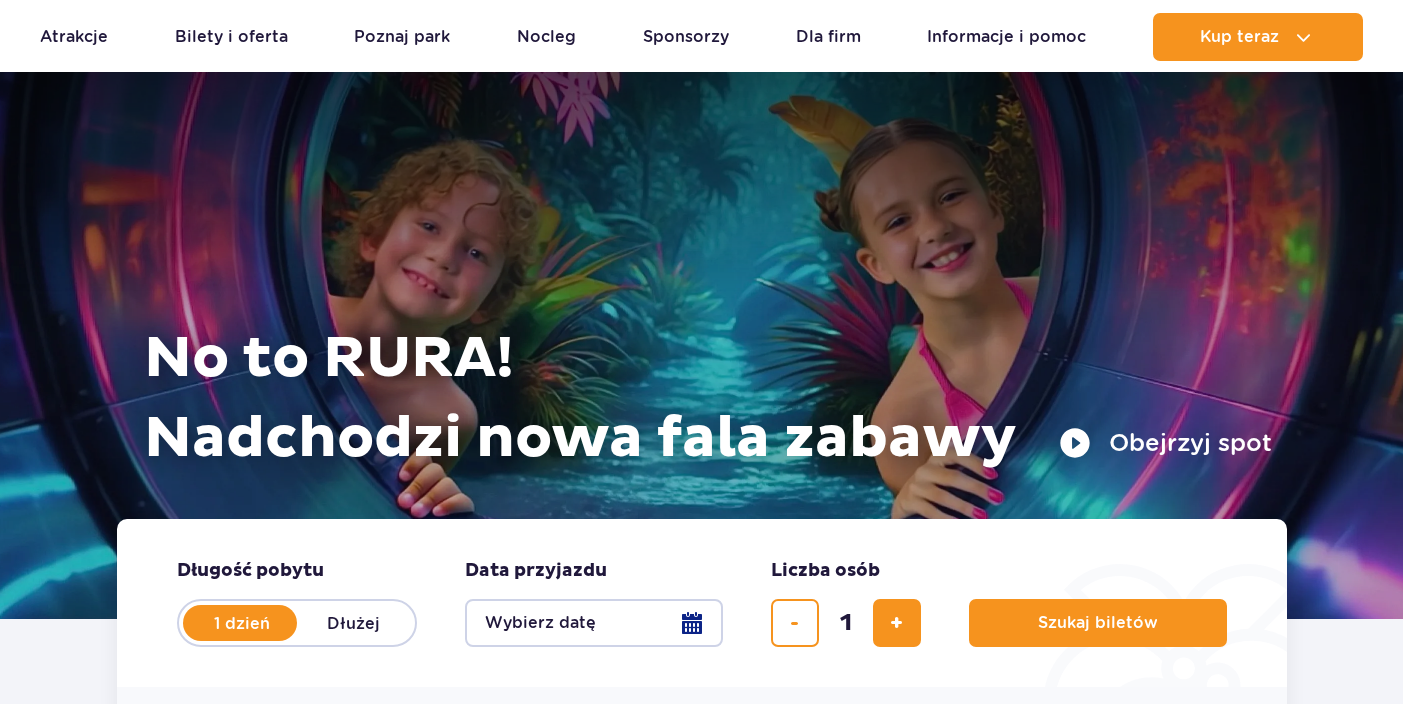 scroll, scrollTop: 9, scrollLeft: 0, axis: vertical 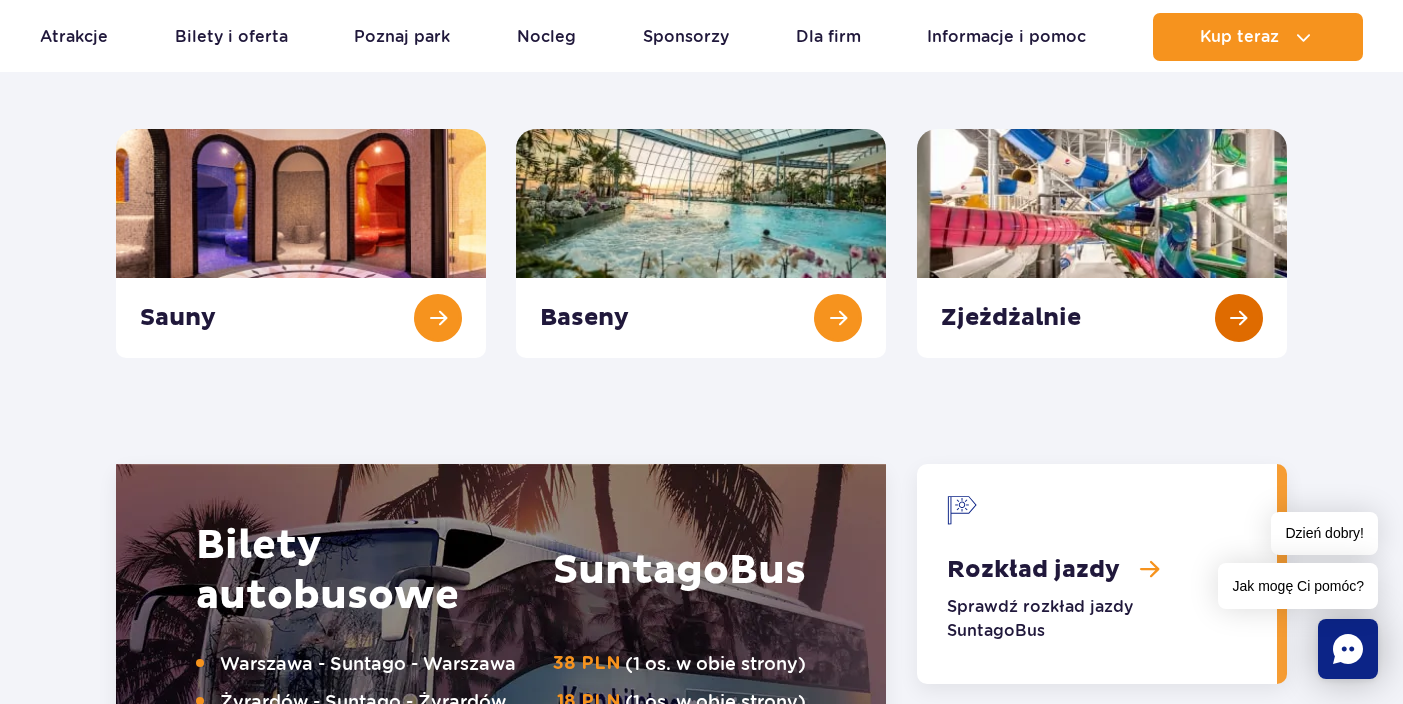 click at bounding box center (1102, 243) 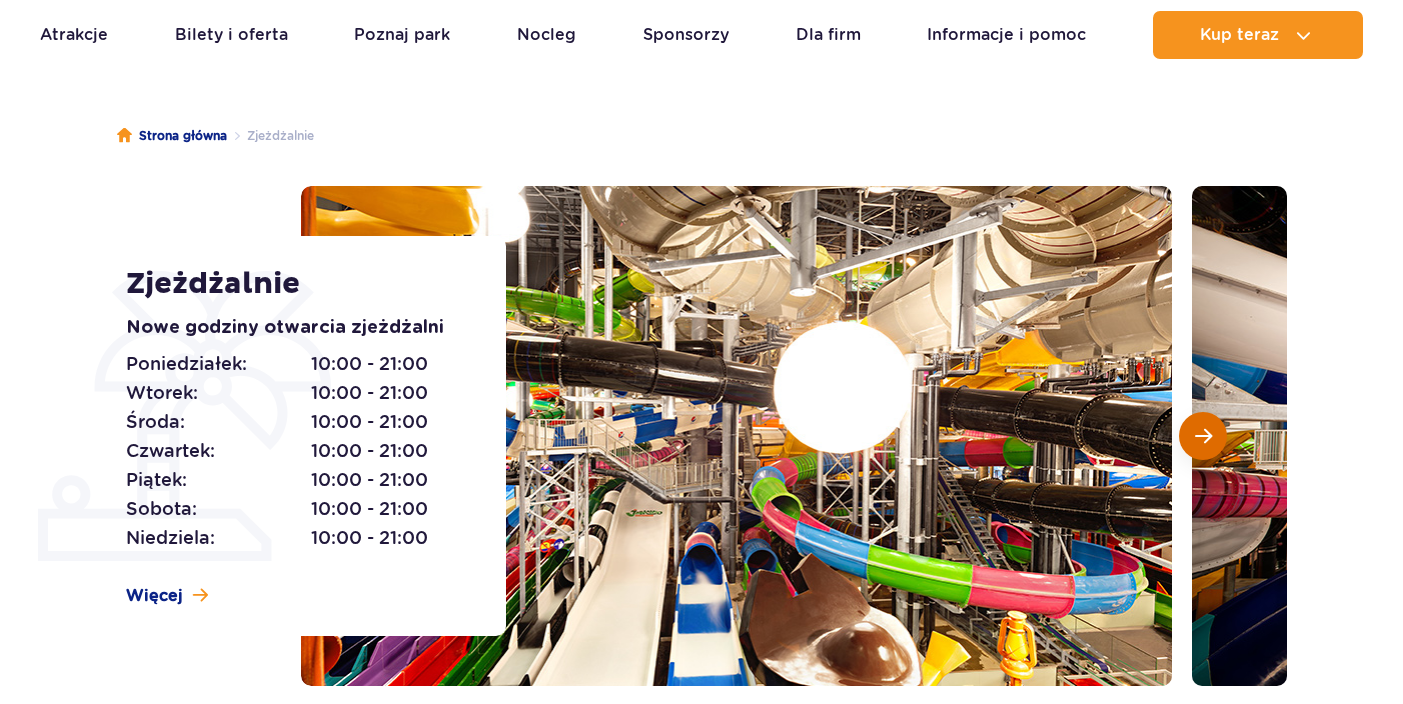 scroll, scrollTop: 138, scrollLeft: 0, axis: vertical 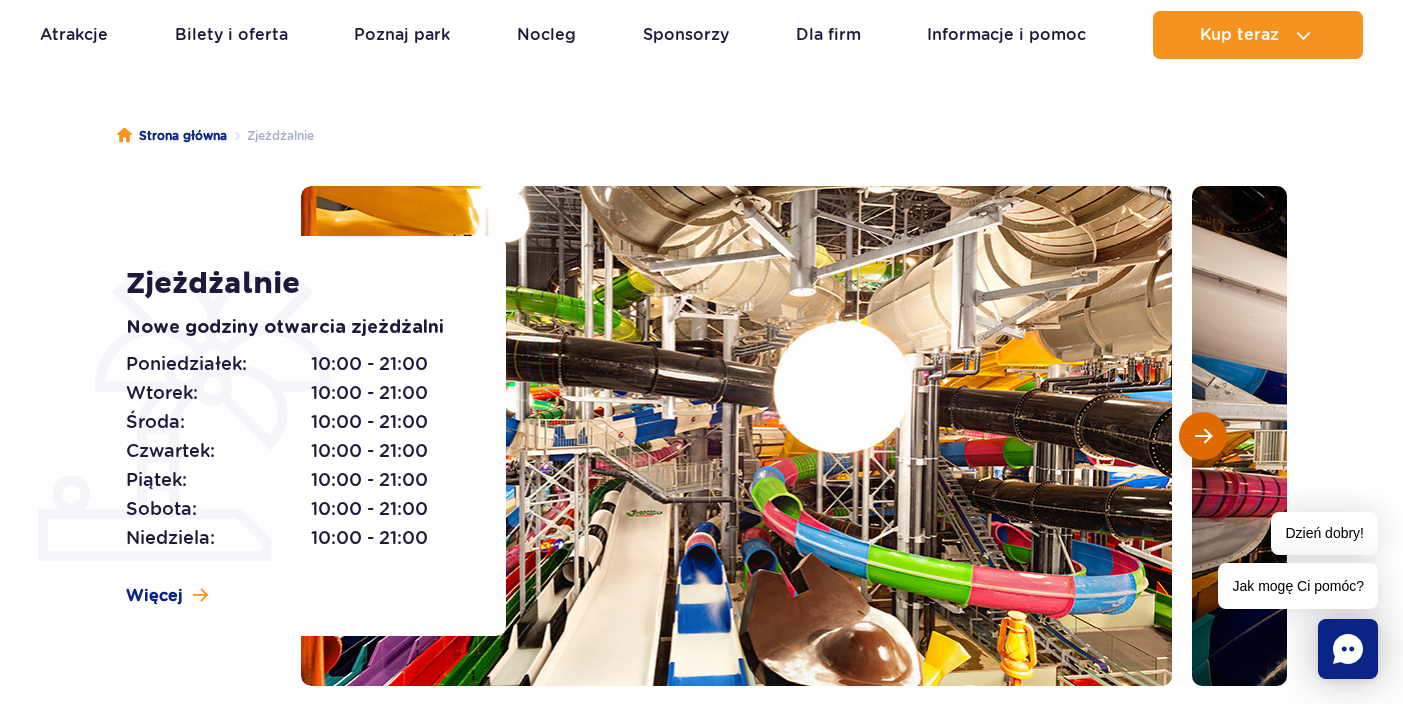 click at bounding box center [1203, 436] 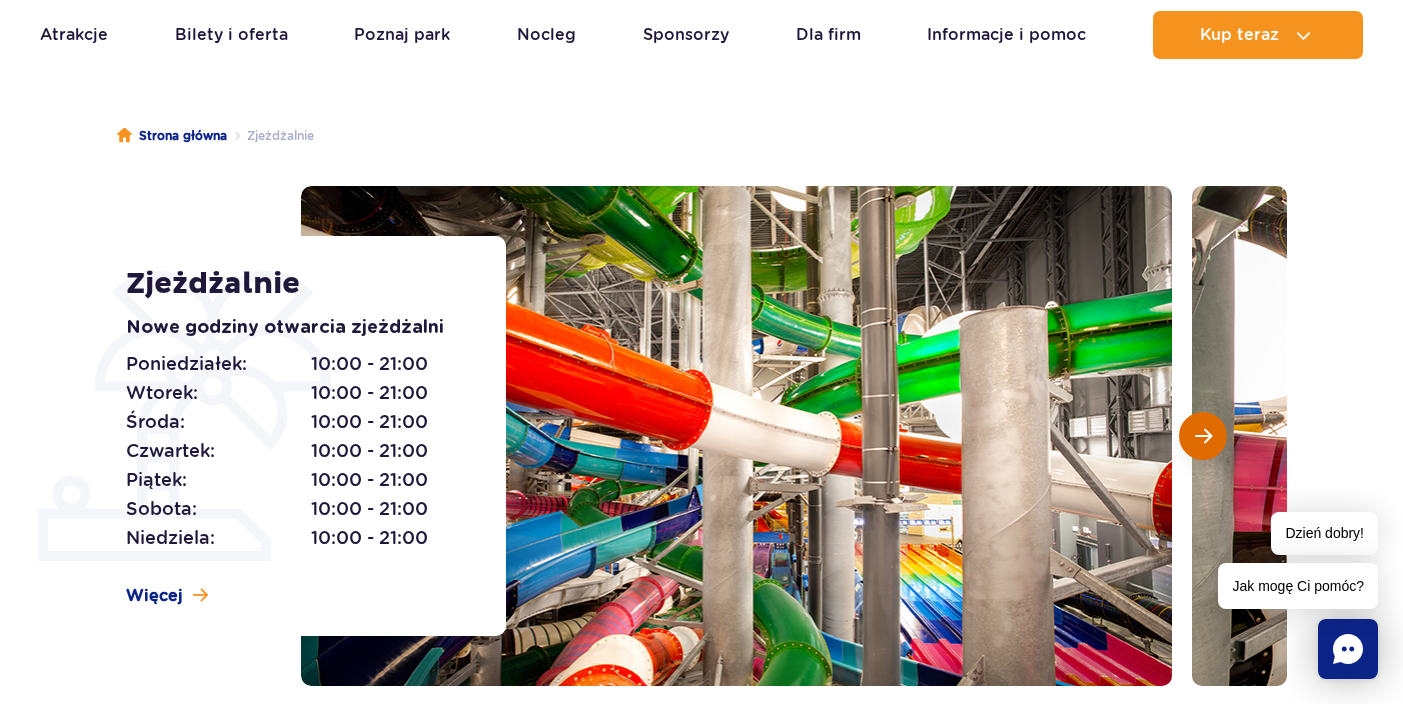 click at bounding box center (1203, 436) 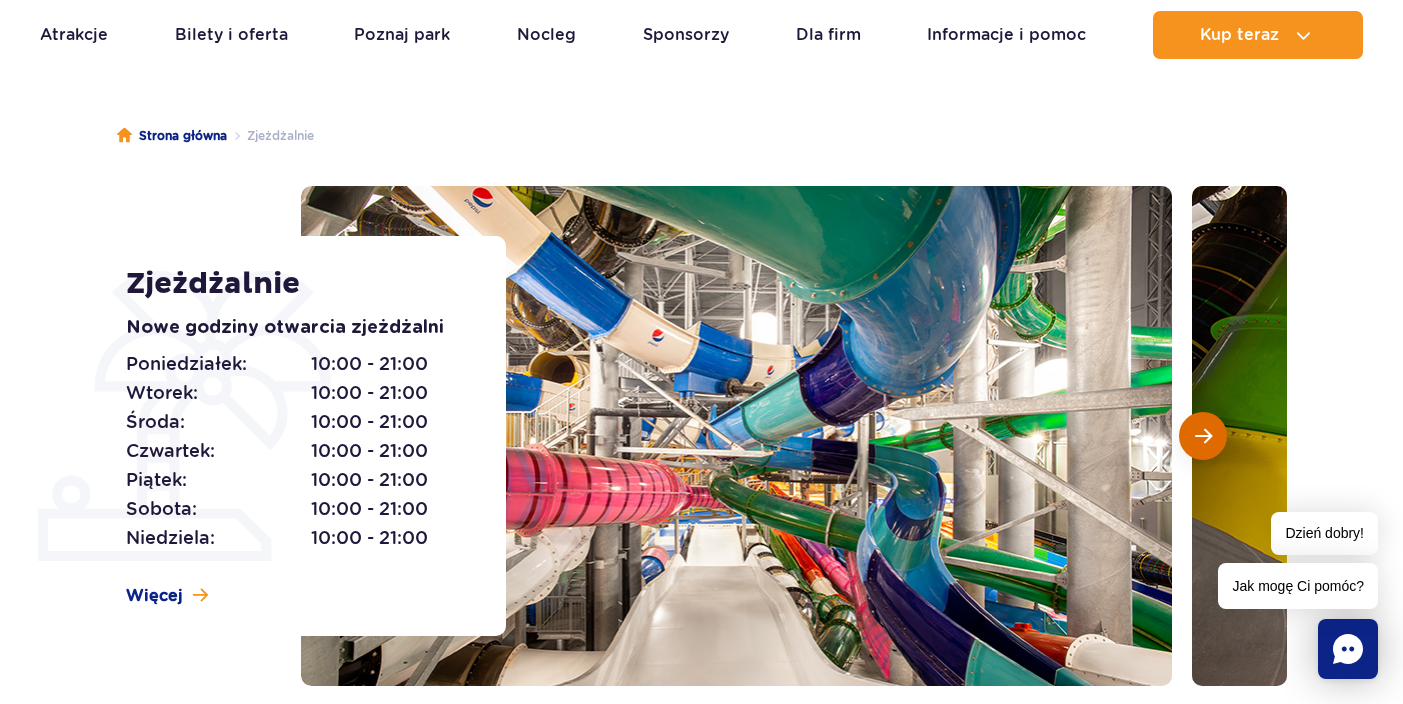 click at bounding box center (1203, 436) 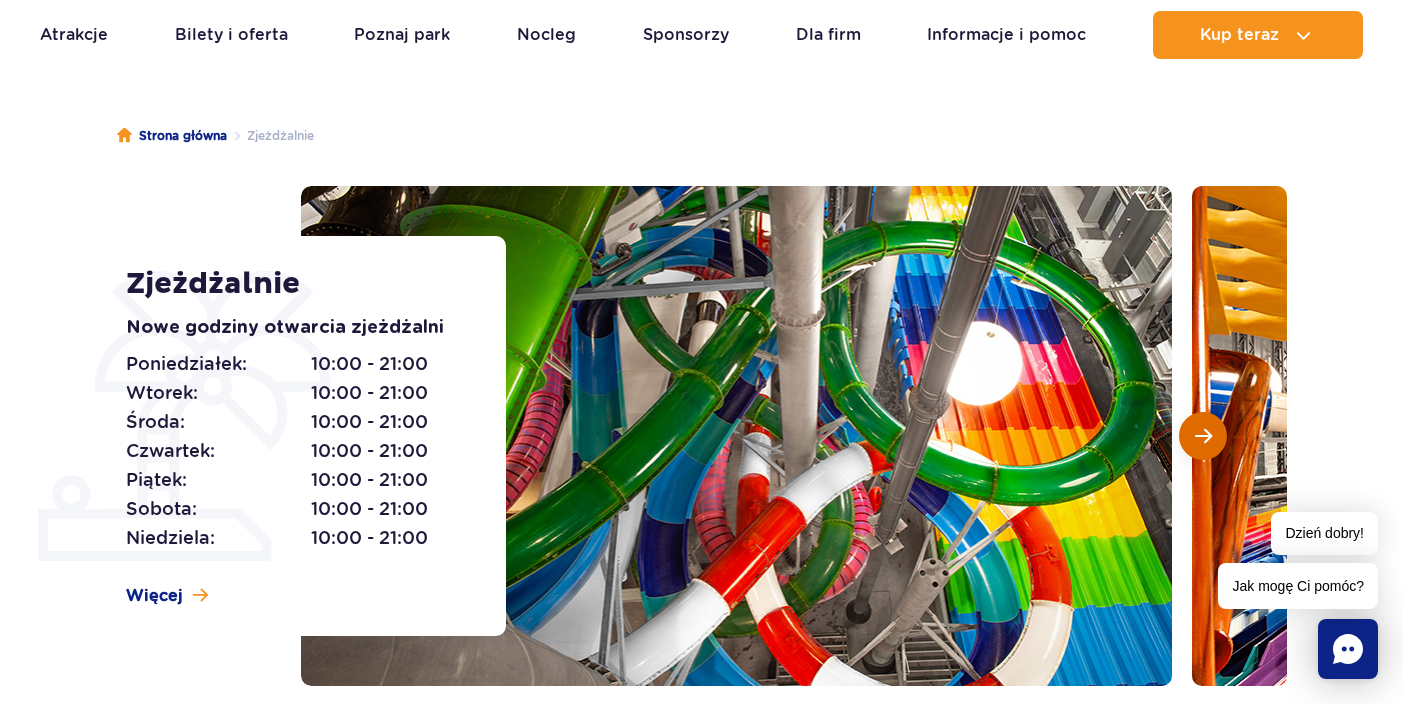 click at bounding box center (1203, 436) 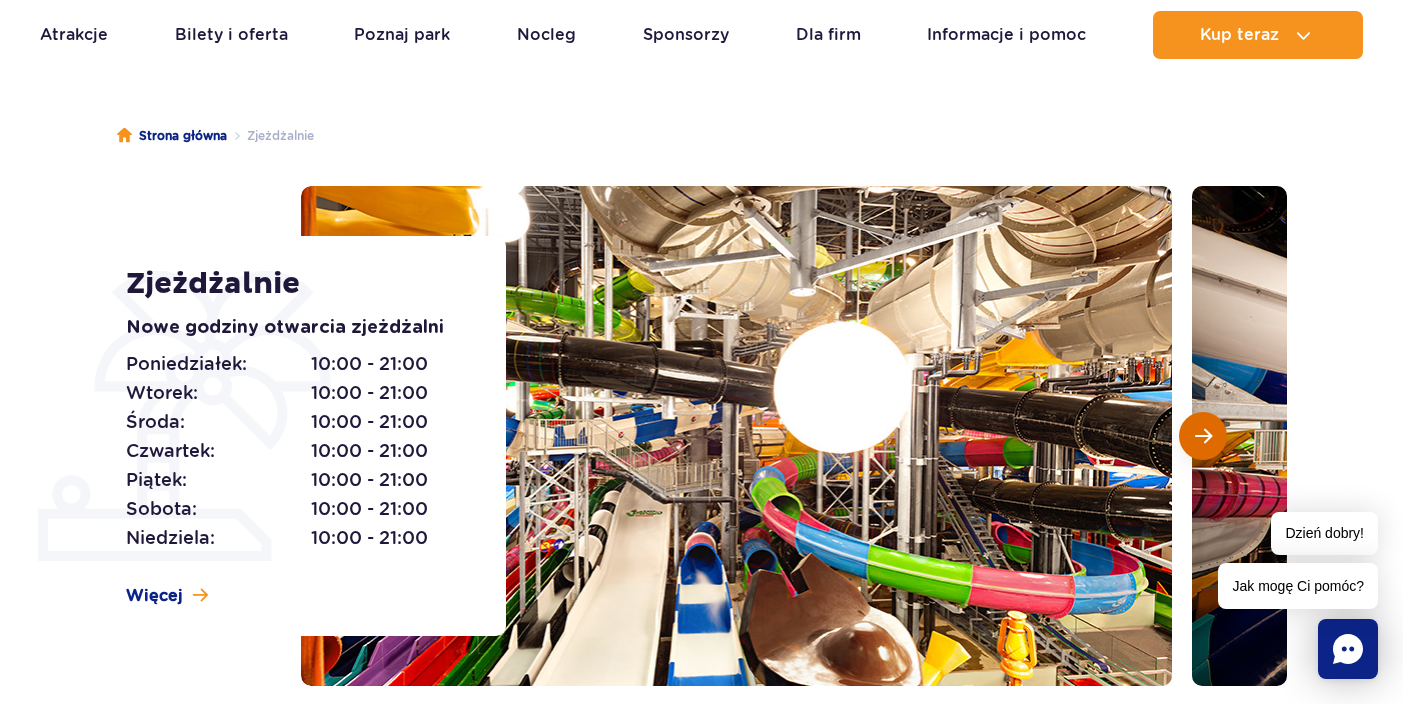 click at bounding box center [1203, 436] 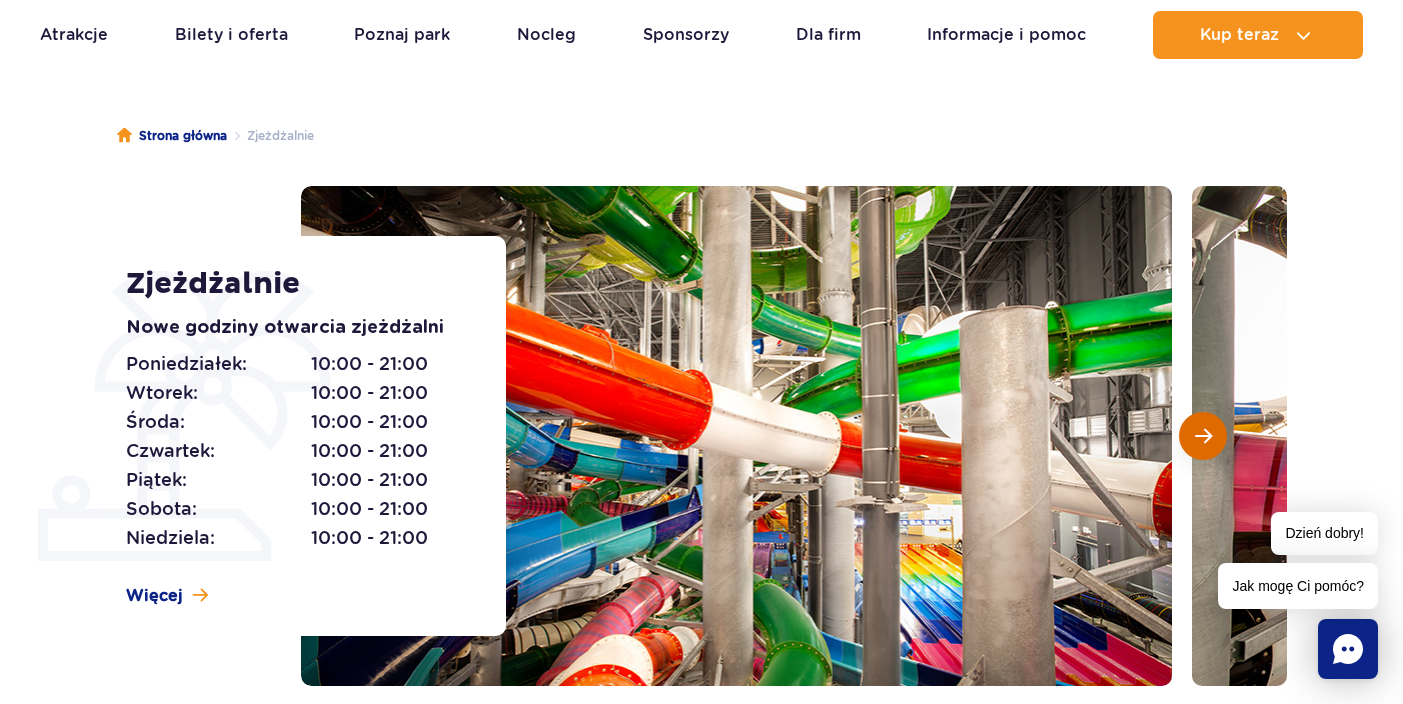 click at bounding box center [1203, 436] 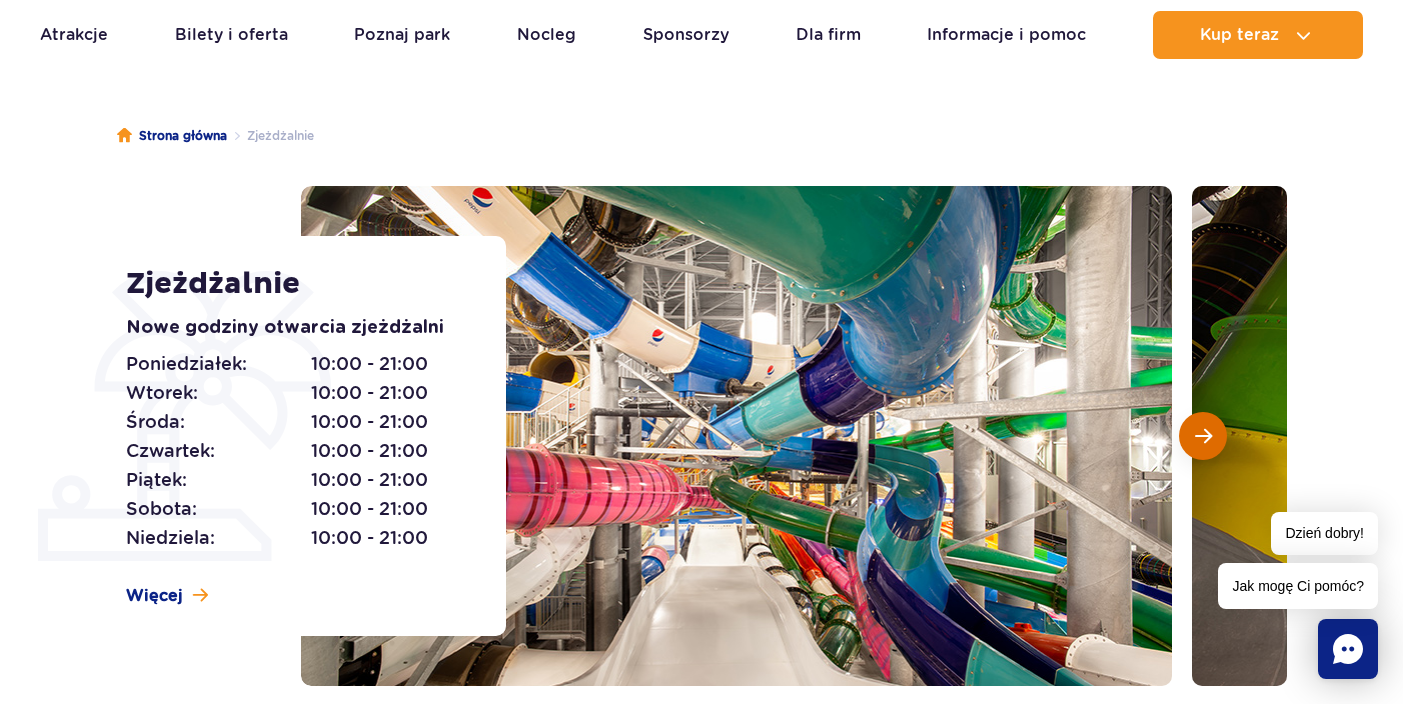click at bounding box center [1203, 436] 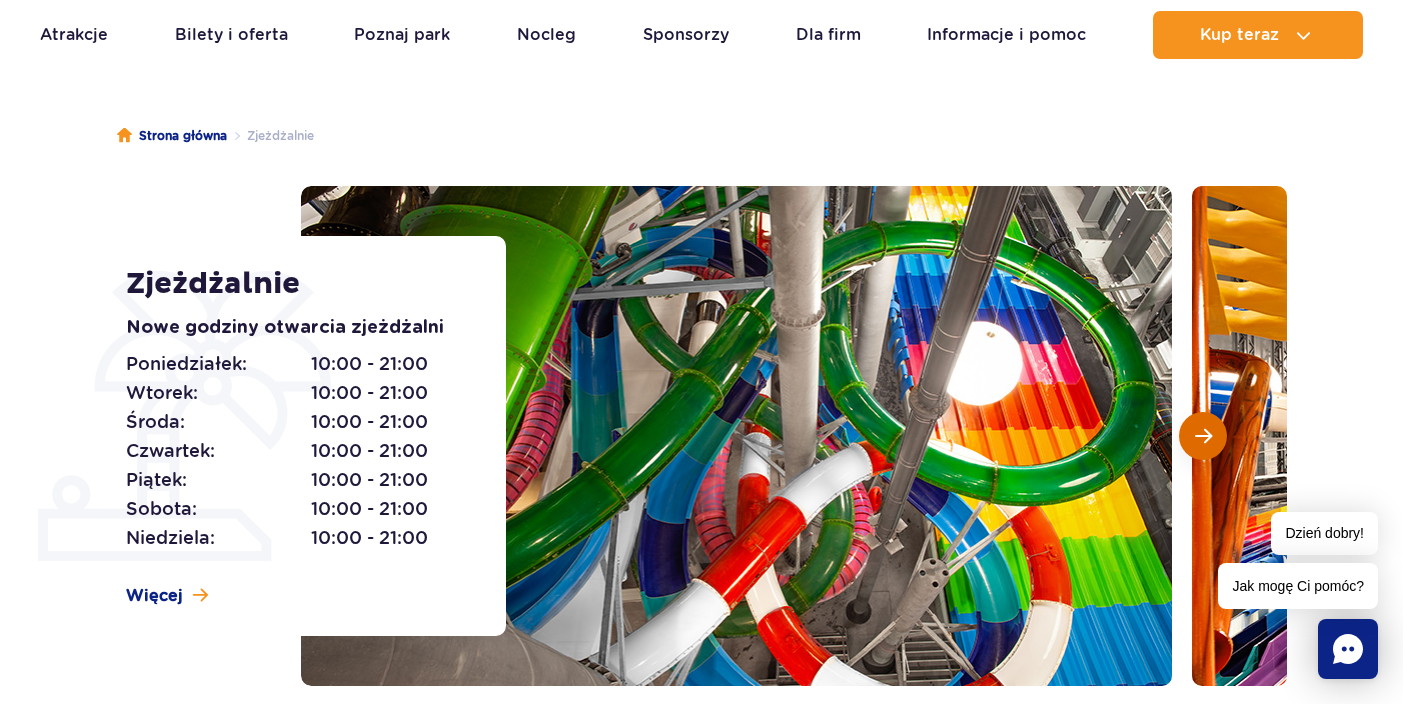 click at bounding box center (1203, 436) 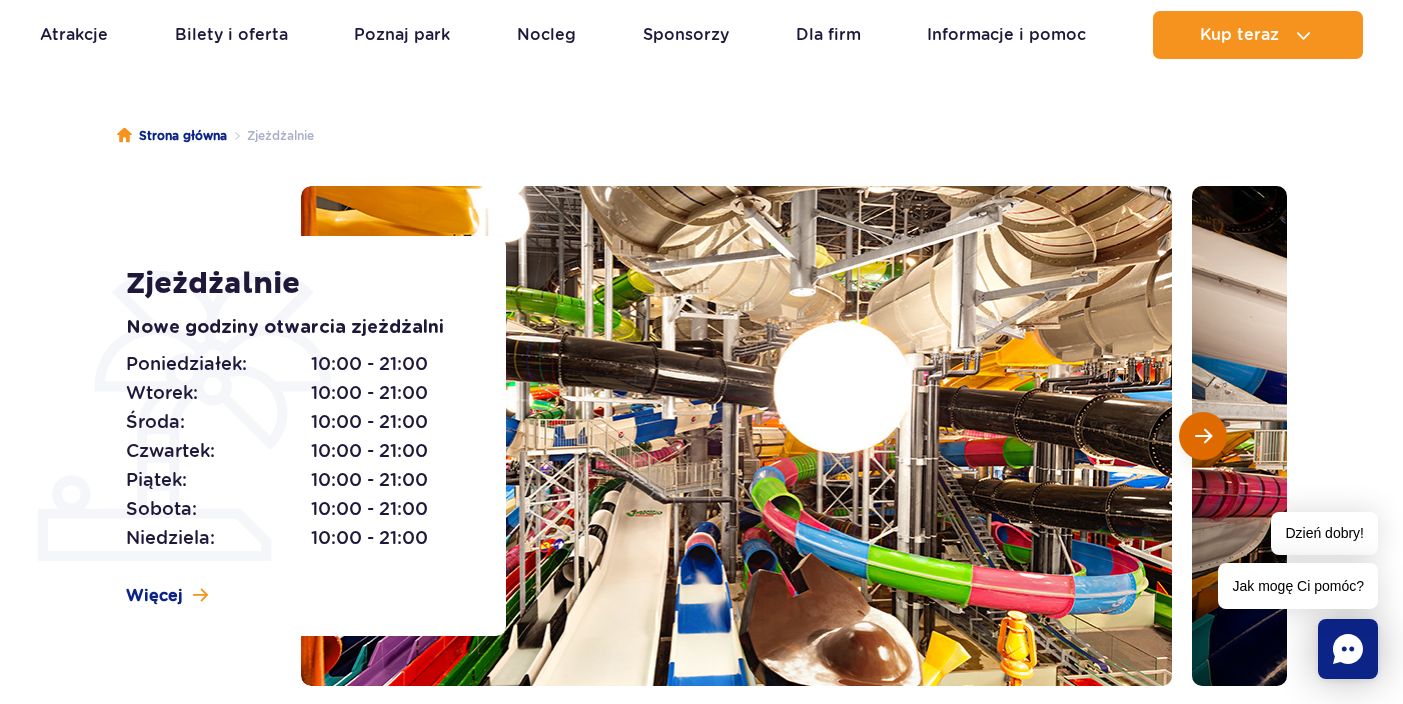 click at bounding box center [1203, 436] 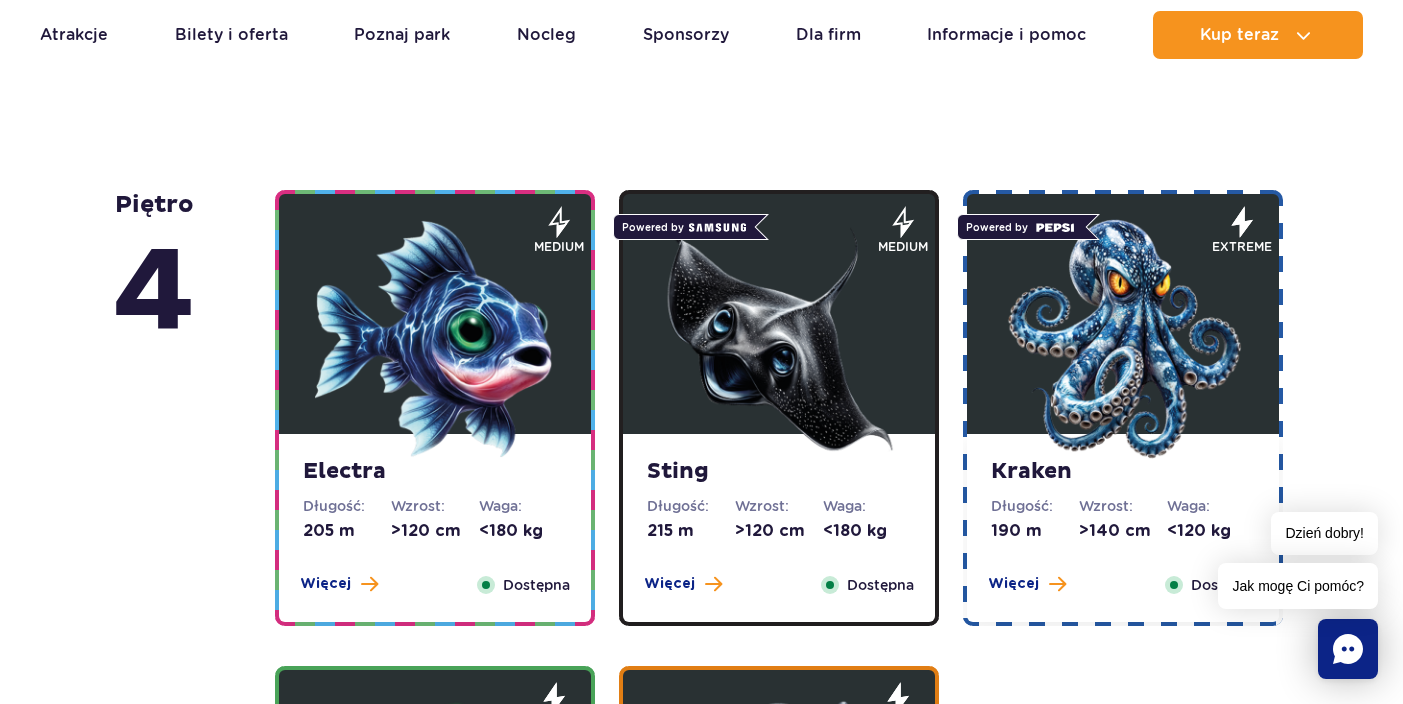 scroll, scrollTop: 1691, scrollLeft: 0, axis: vertical 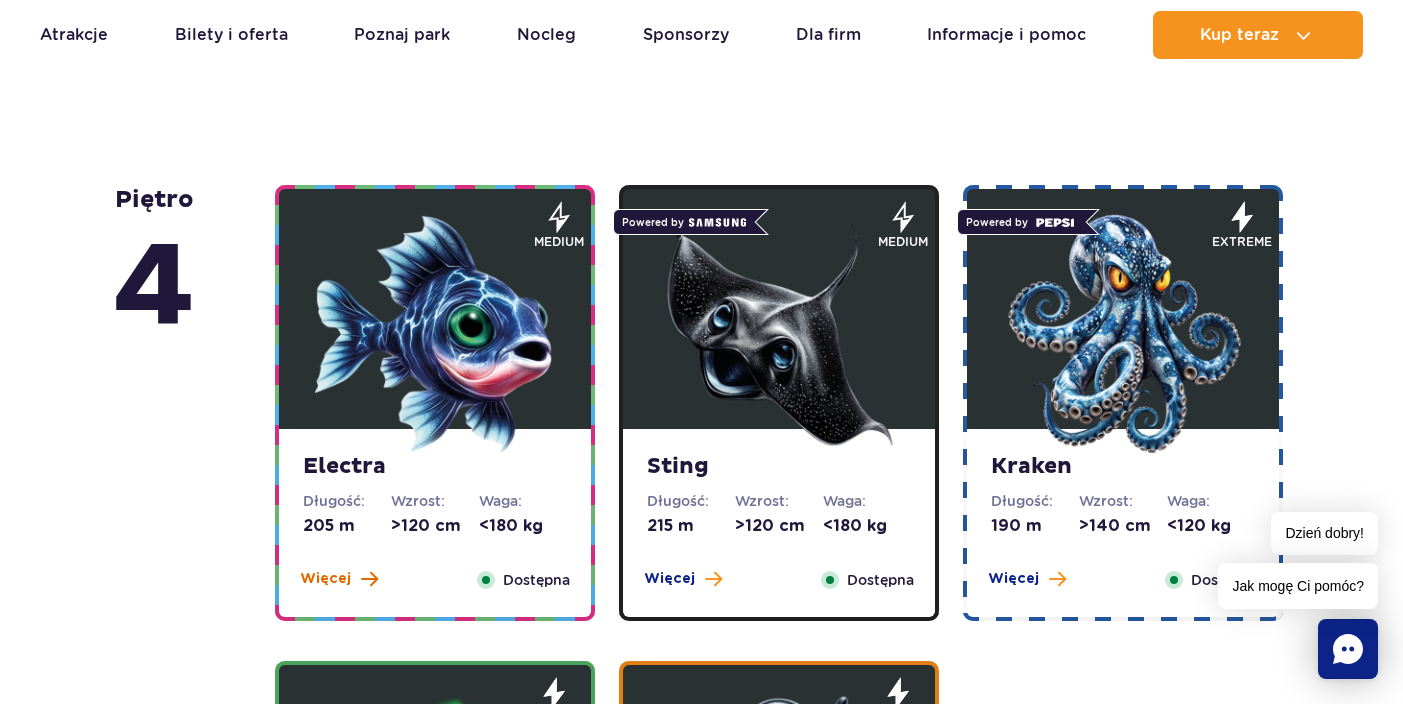 click on "Więcej" at bounding box center [325, 579] 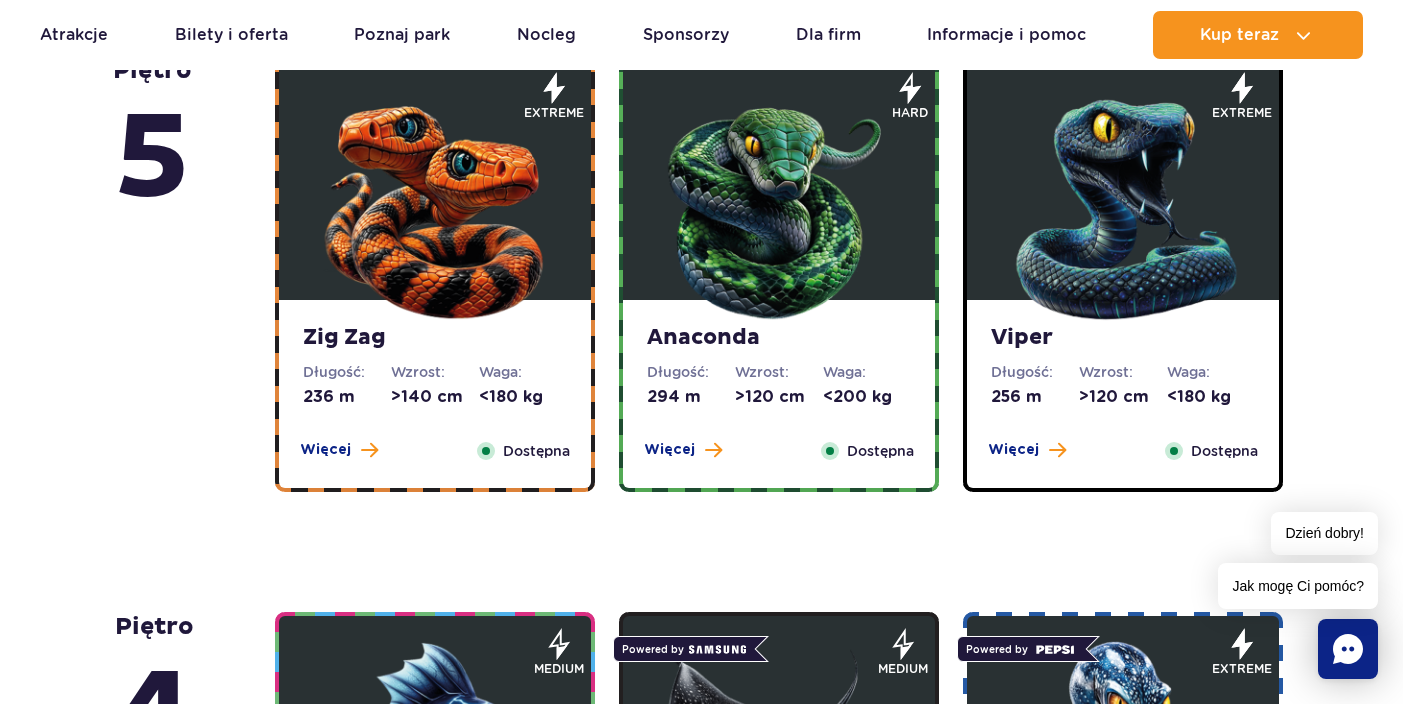 scroll, scrollTop: 1267, scrollLeft: 0, axis: vertical 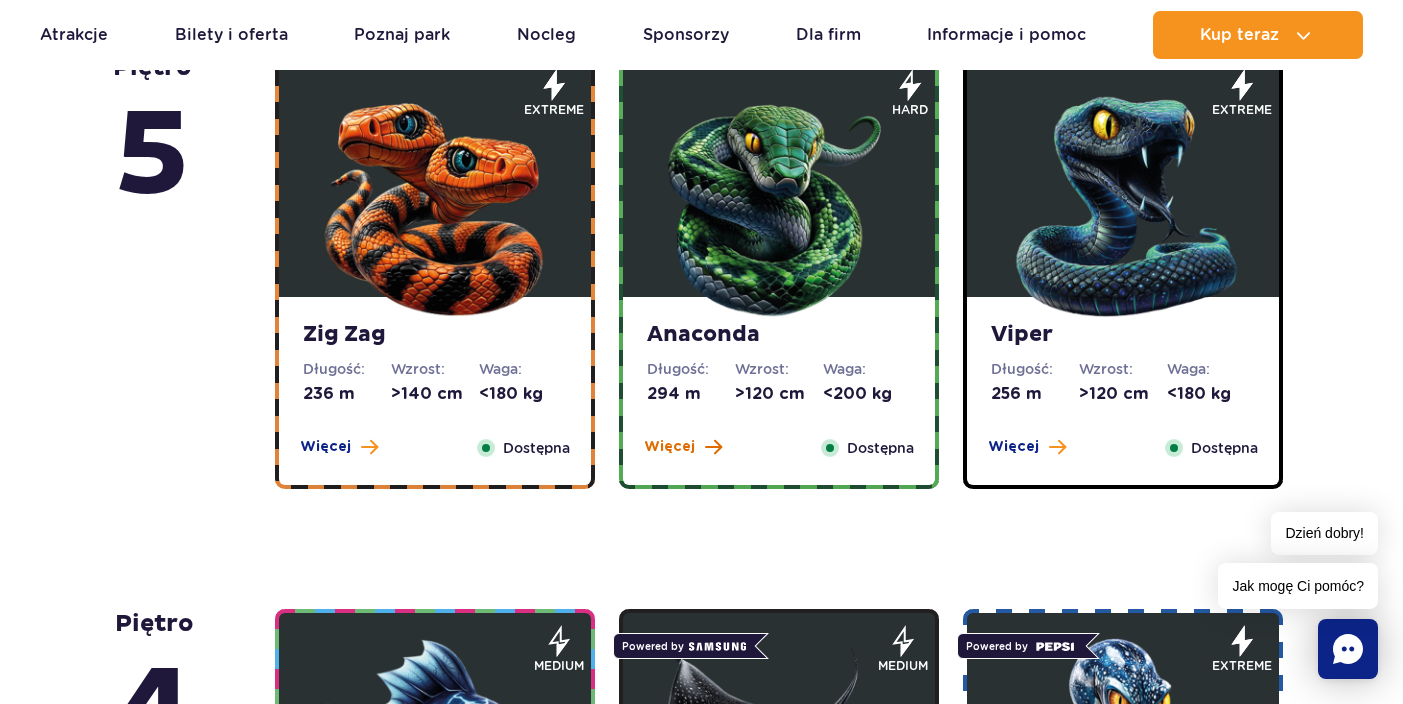 click on "Więcej" at bounding box center [683, 447] 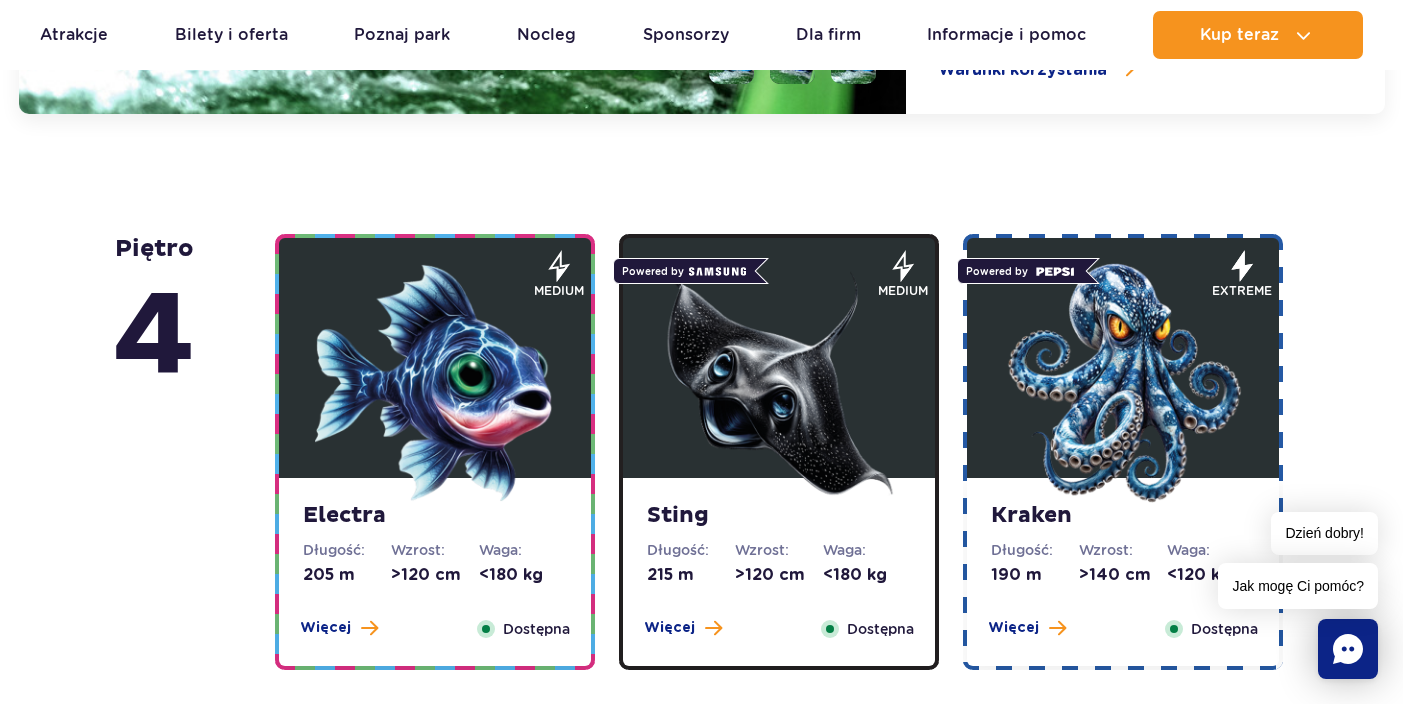scroll, scrollTop: 2315, scrollLeft: 0, axis: vertical 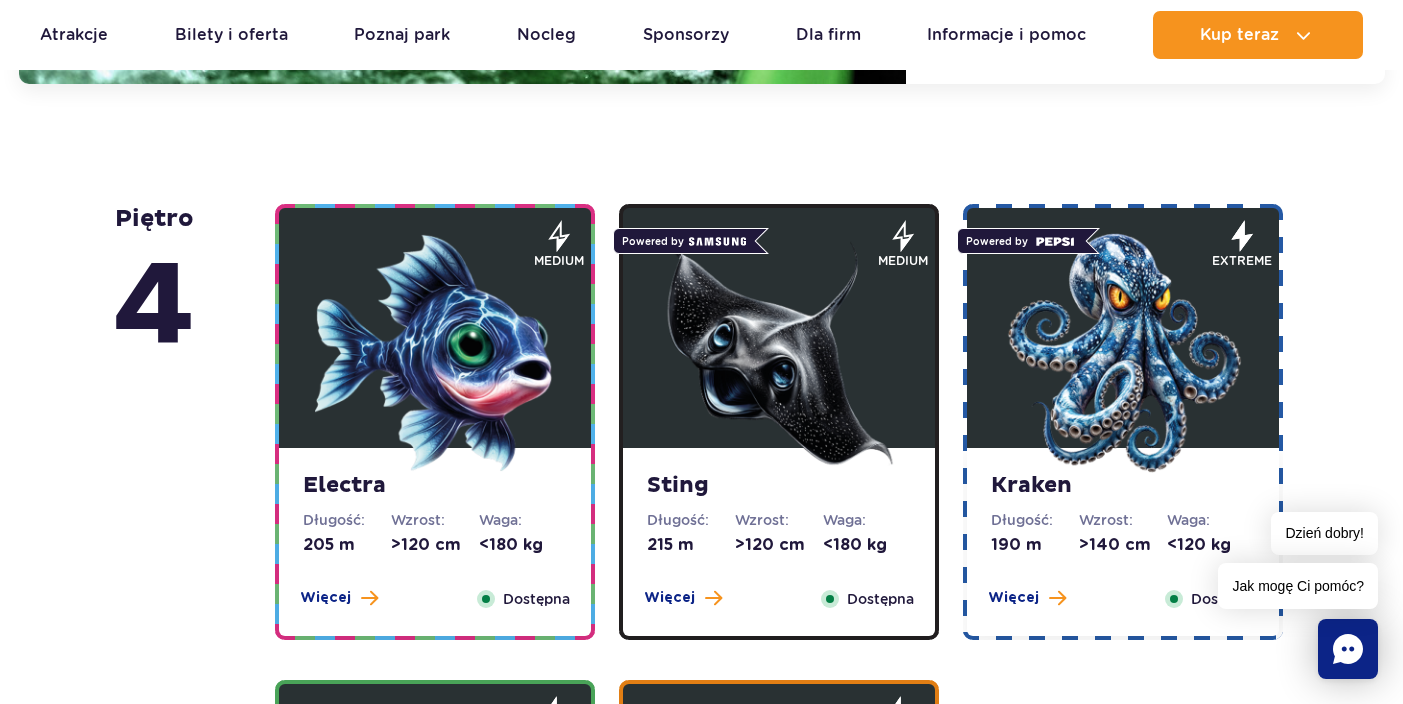 click at bounding box center (435, 353) 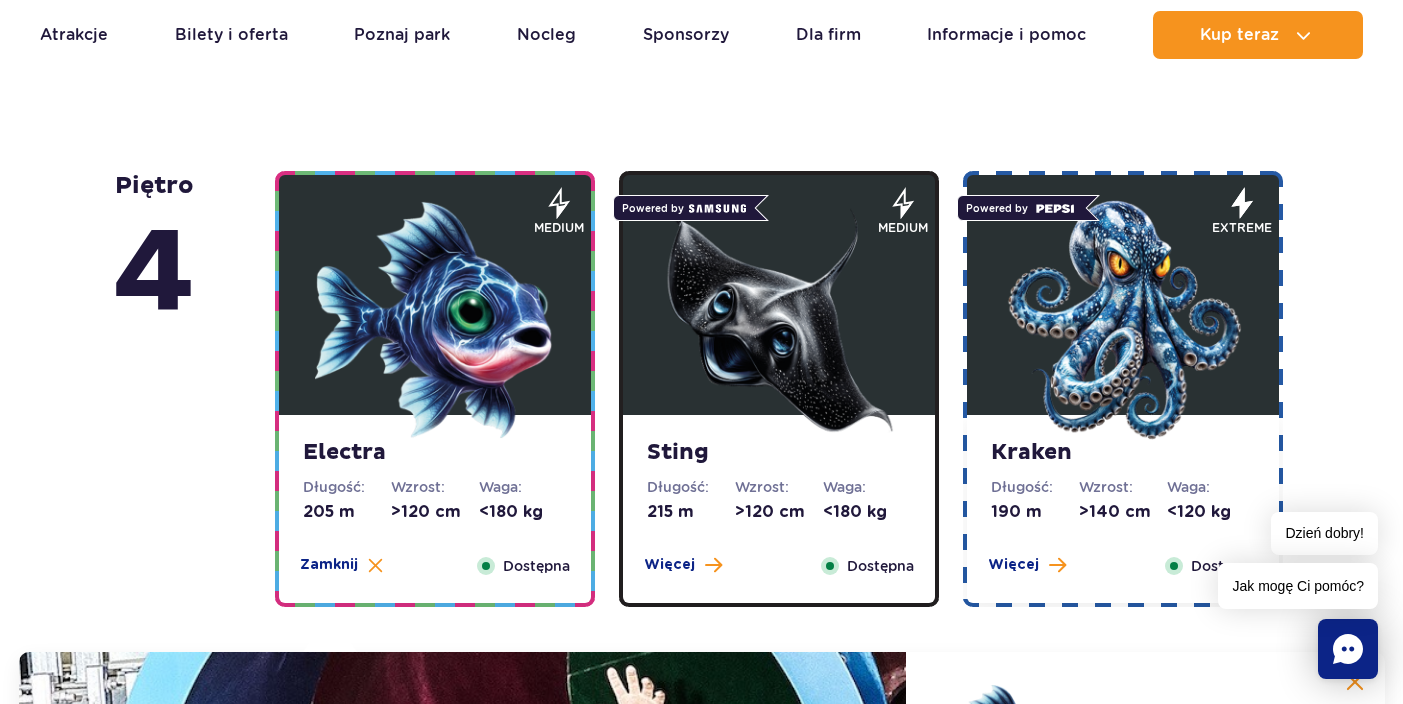 scroll, scrollTop: 1704, scrollLeft: 0, axis: vertical 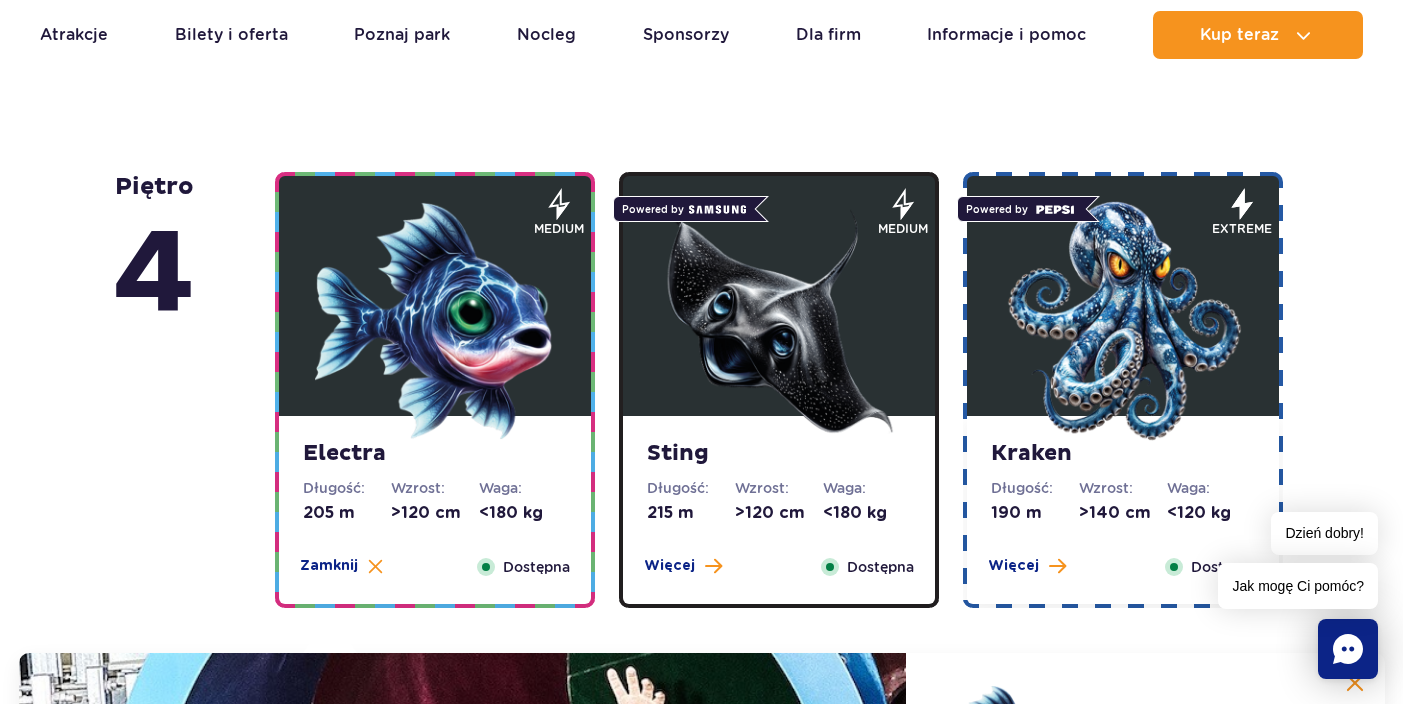 click at bounding box center (779, 321) 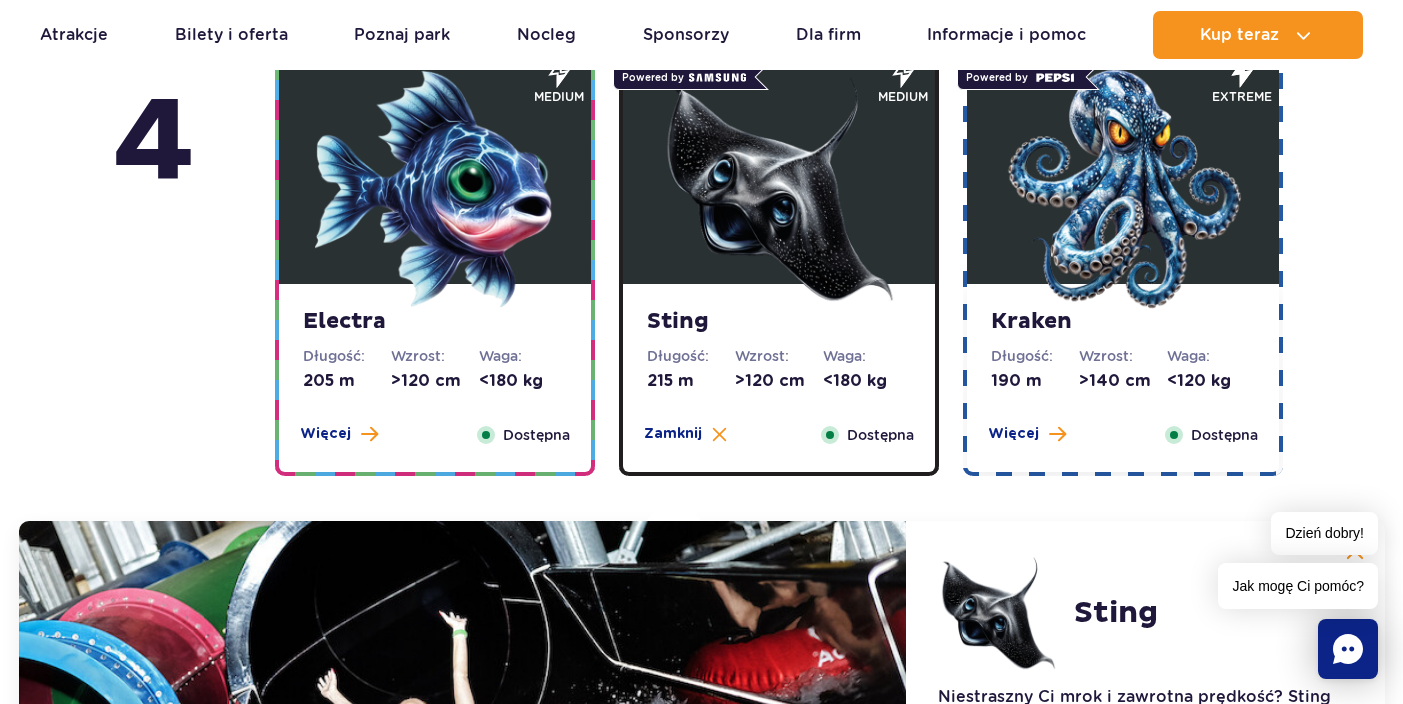 scroll, scrollTop: 1823, scrollLeft: 0, axis: vertical 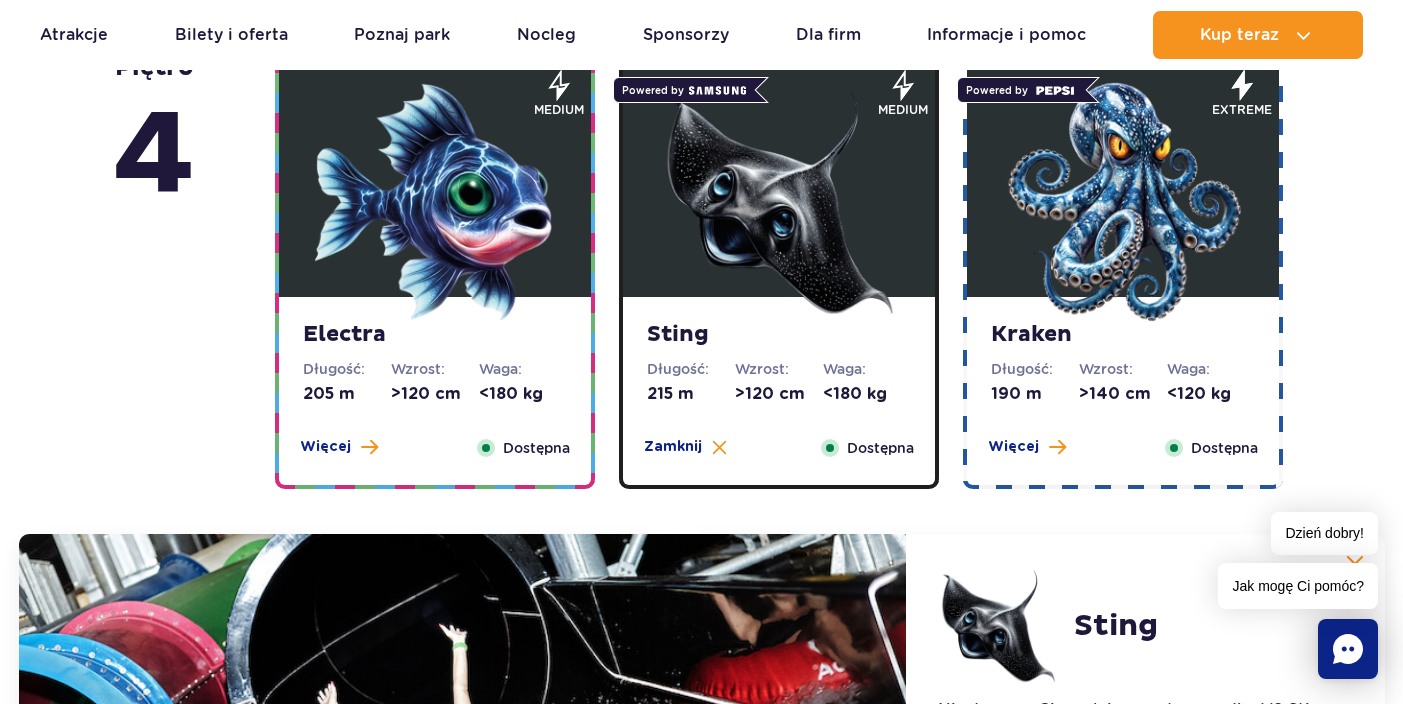 click at bounding box center [1123, 202] 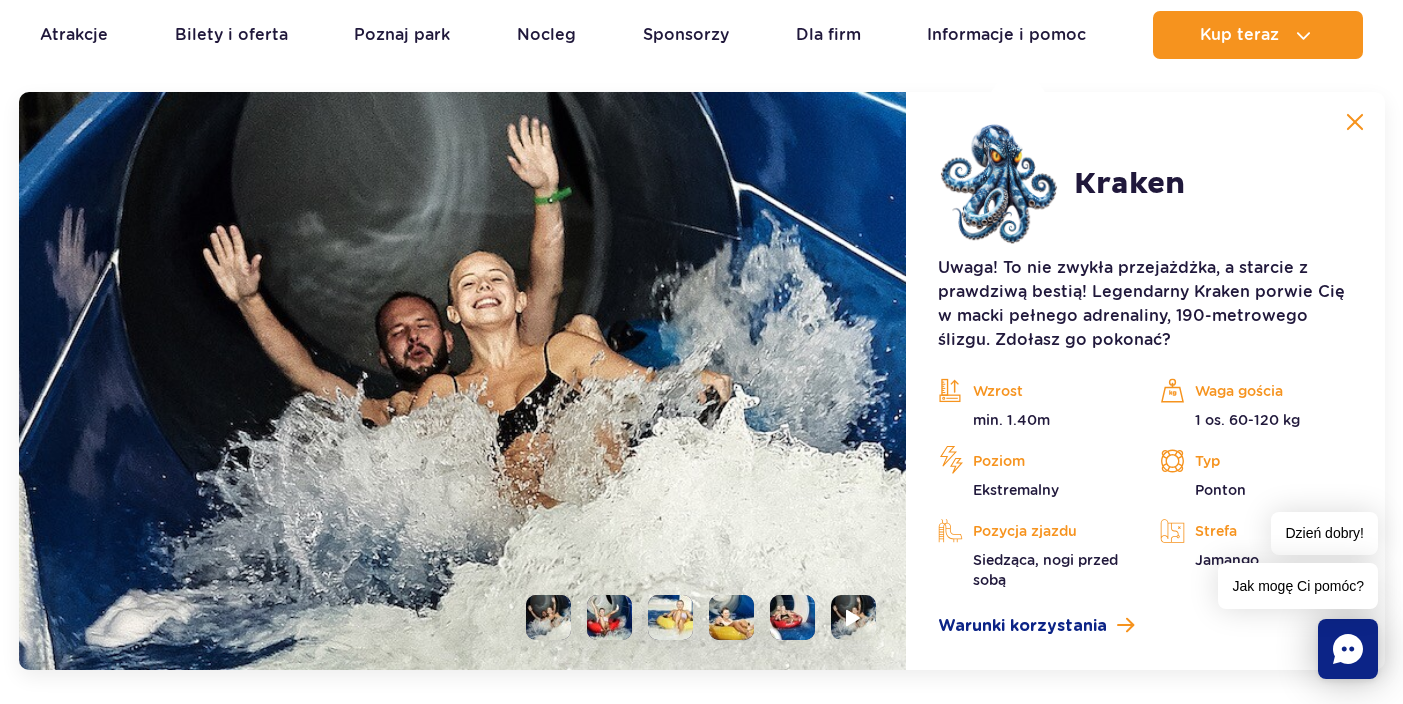 scroll, scrollTop: 2306, scrollLeft: 0, axis: vertical 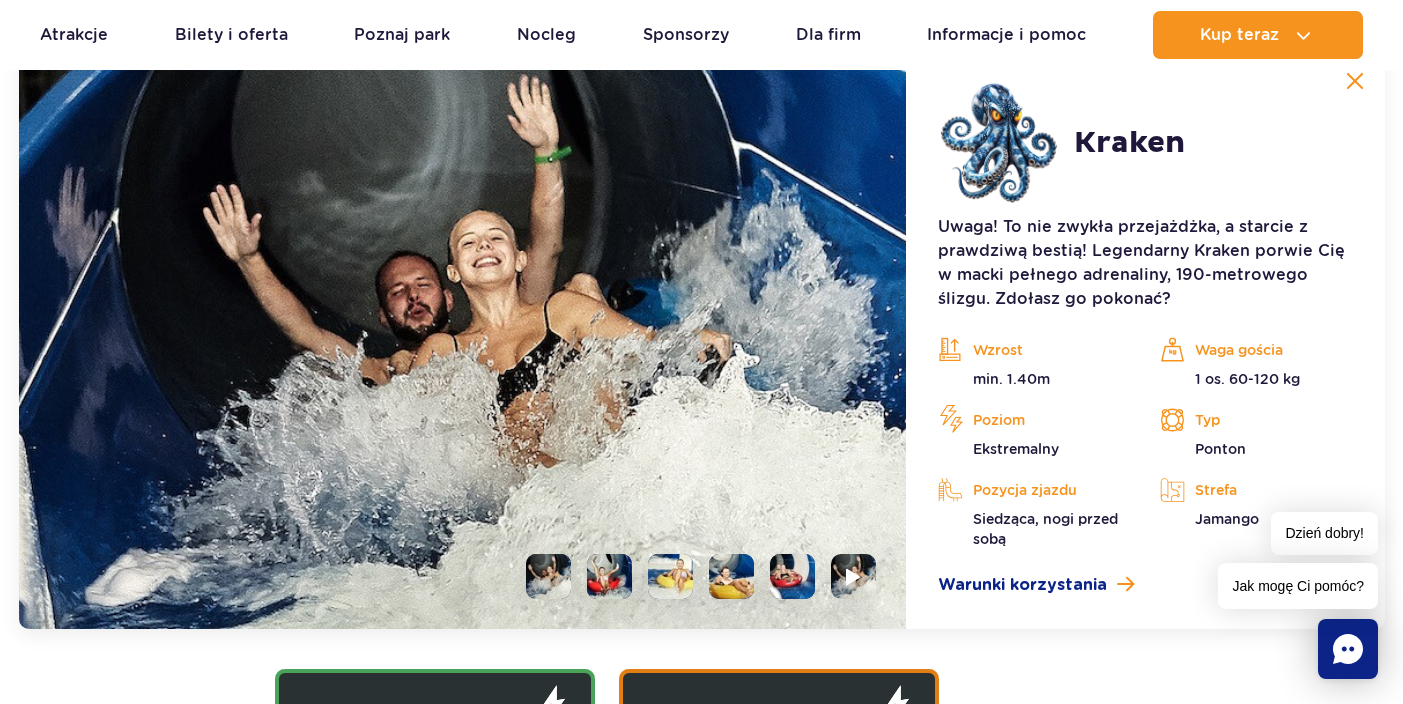 click at bounding box center [609, 576] 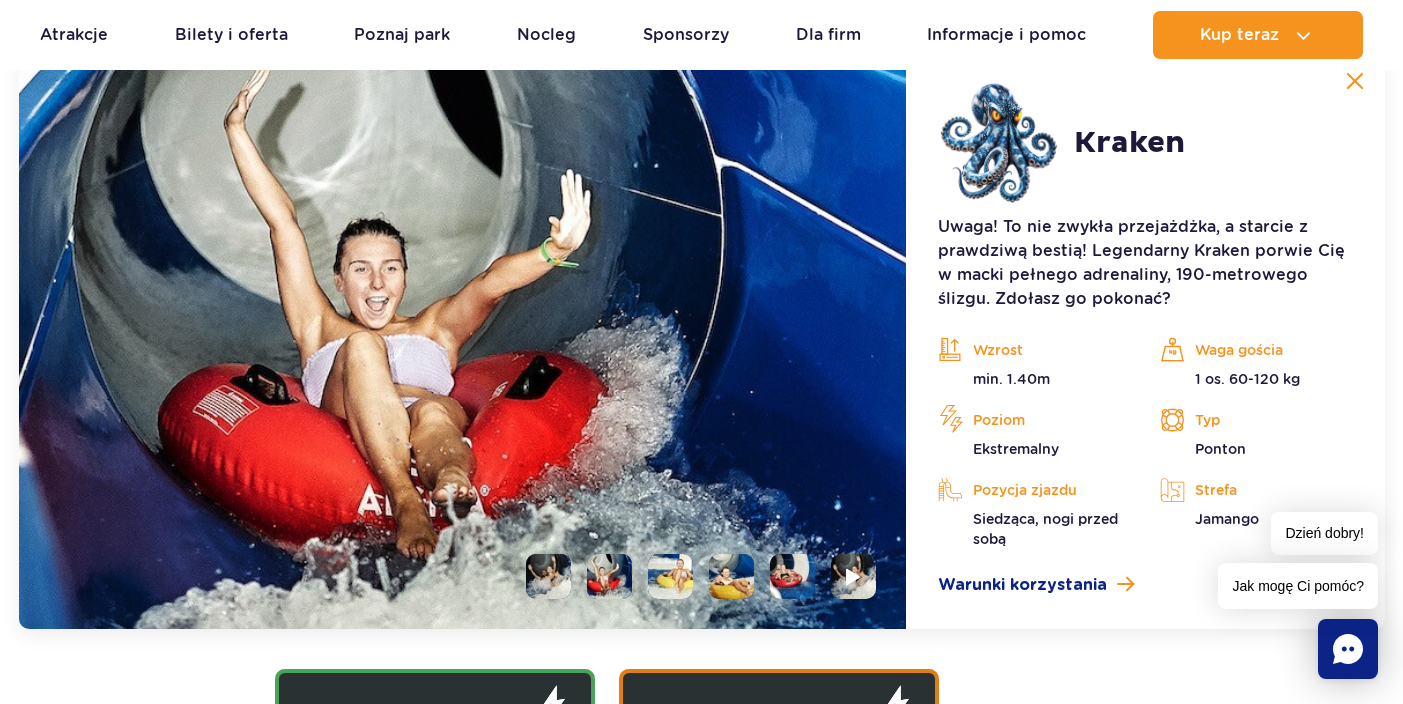 click at bounding box center (670, 576) 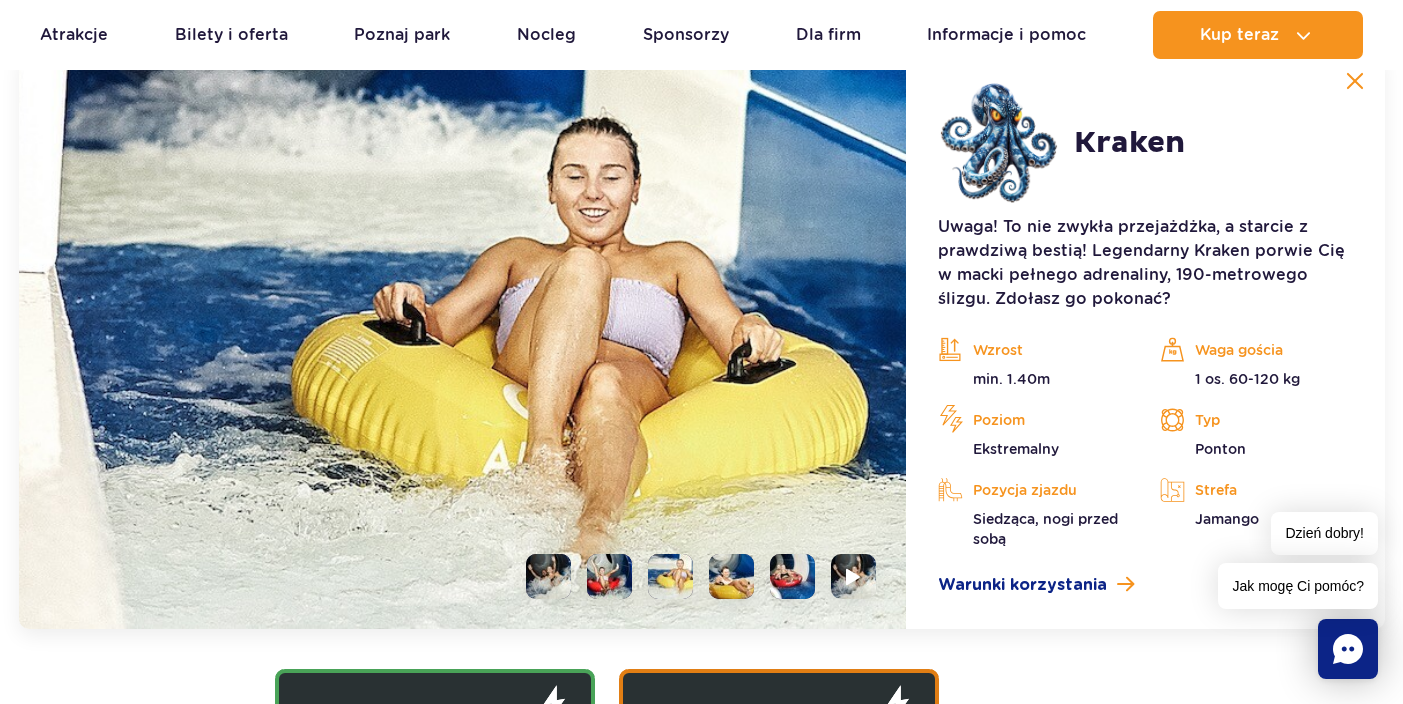 click at bounding box center [731, 576] 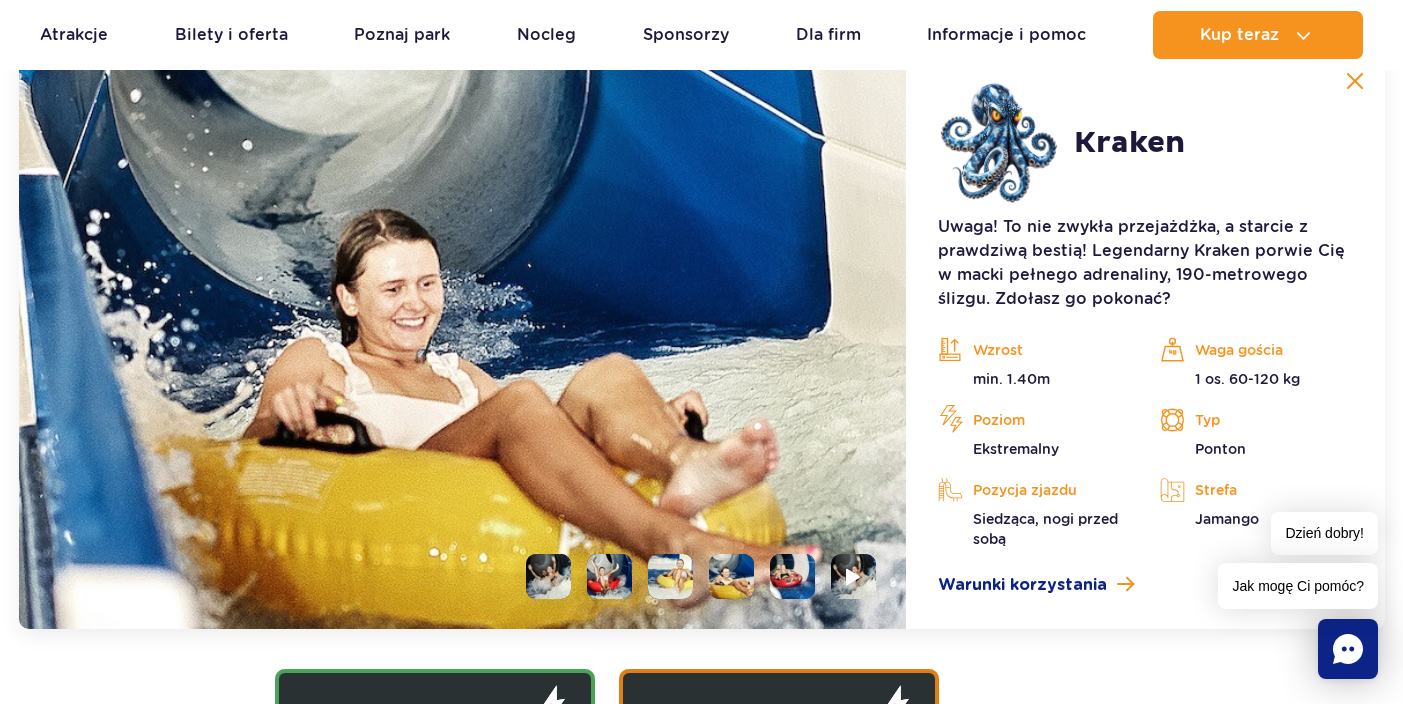 click at bounding box center (693, 576) 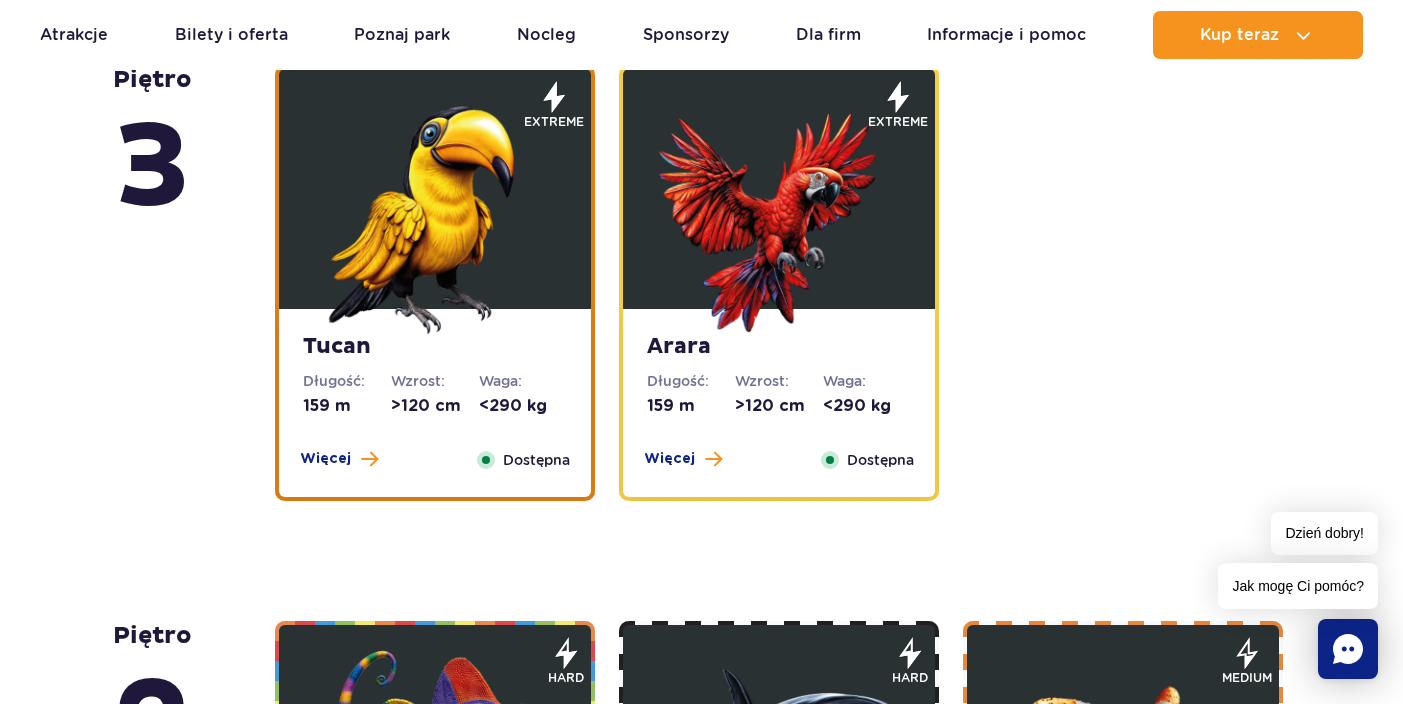scroll, scrollTop: 3470, scrollLeft: 0, axis: vertical 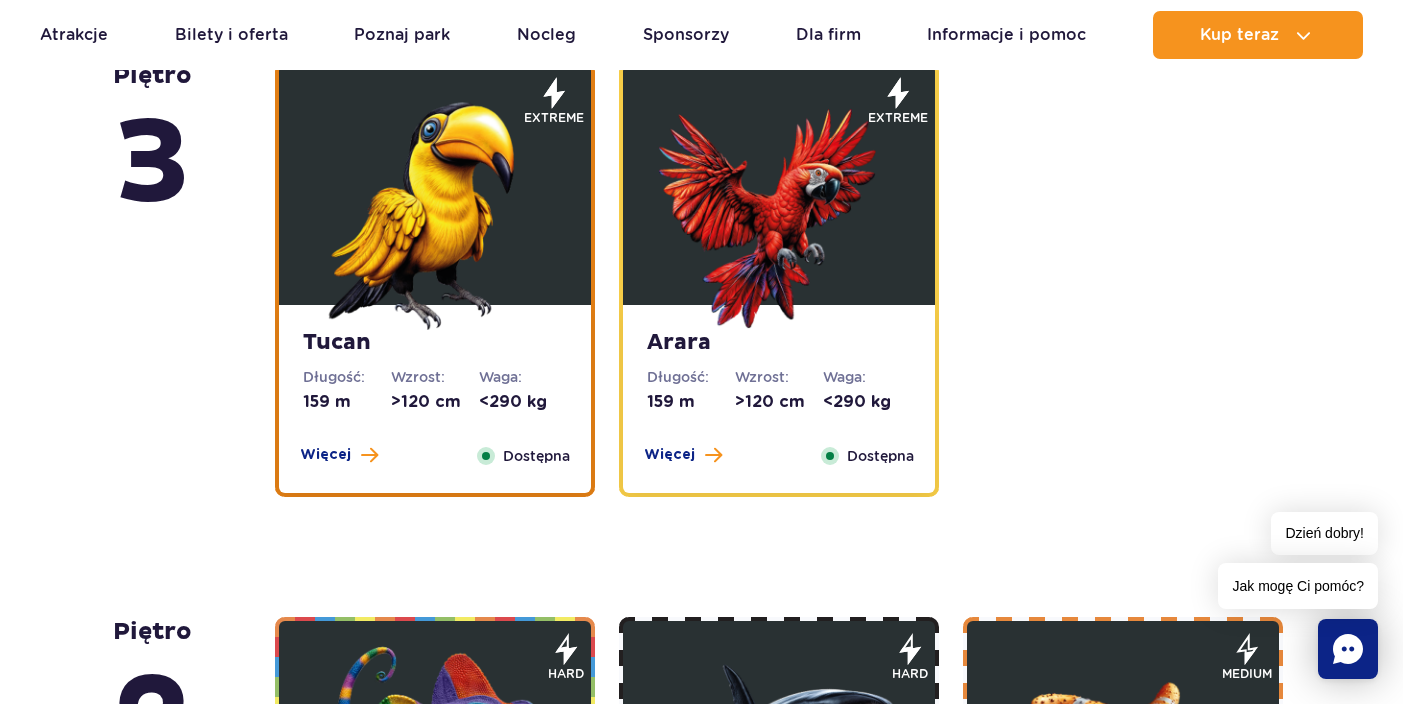 click at bounding box center [779, 210] 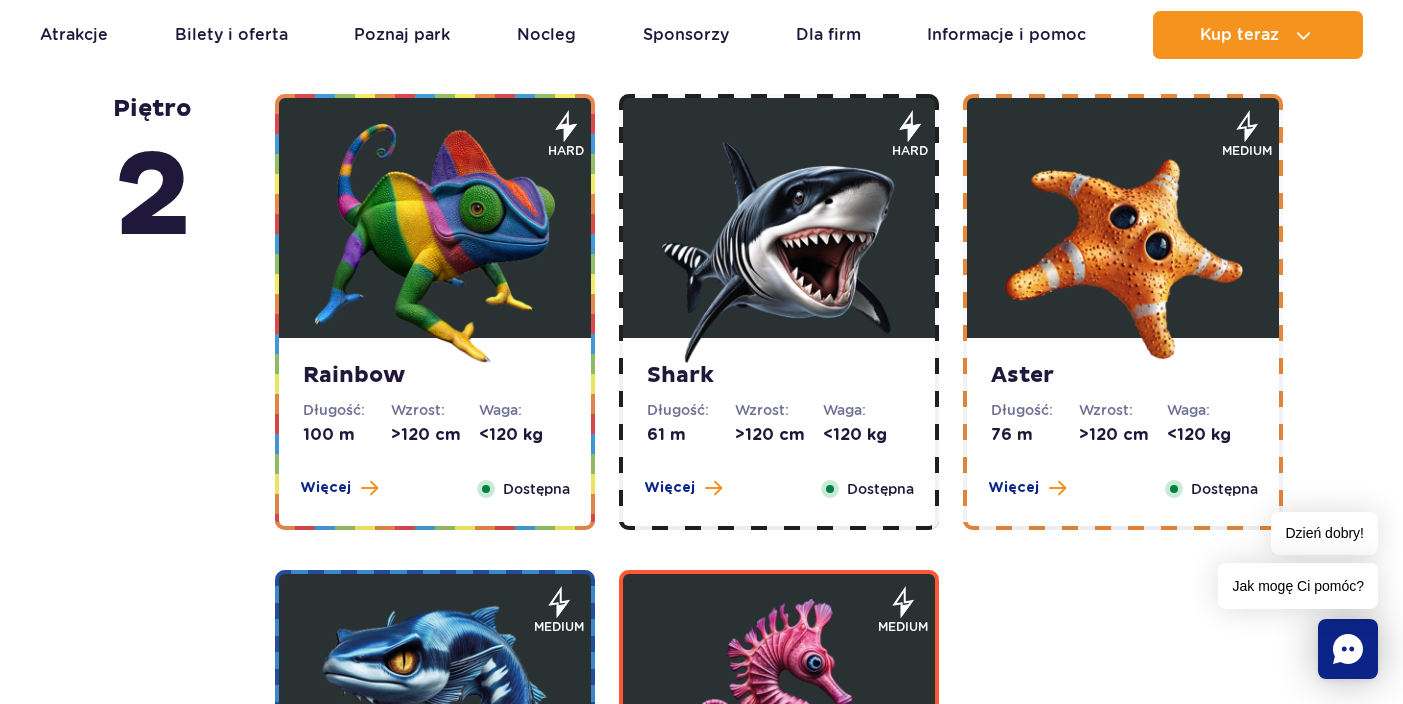 scroll, scrollTop: 3990, scrollLeft: 0, axis: vertical 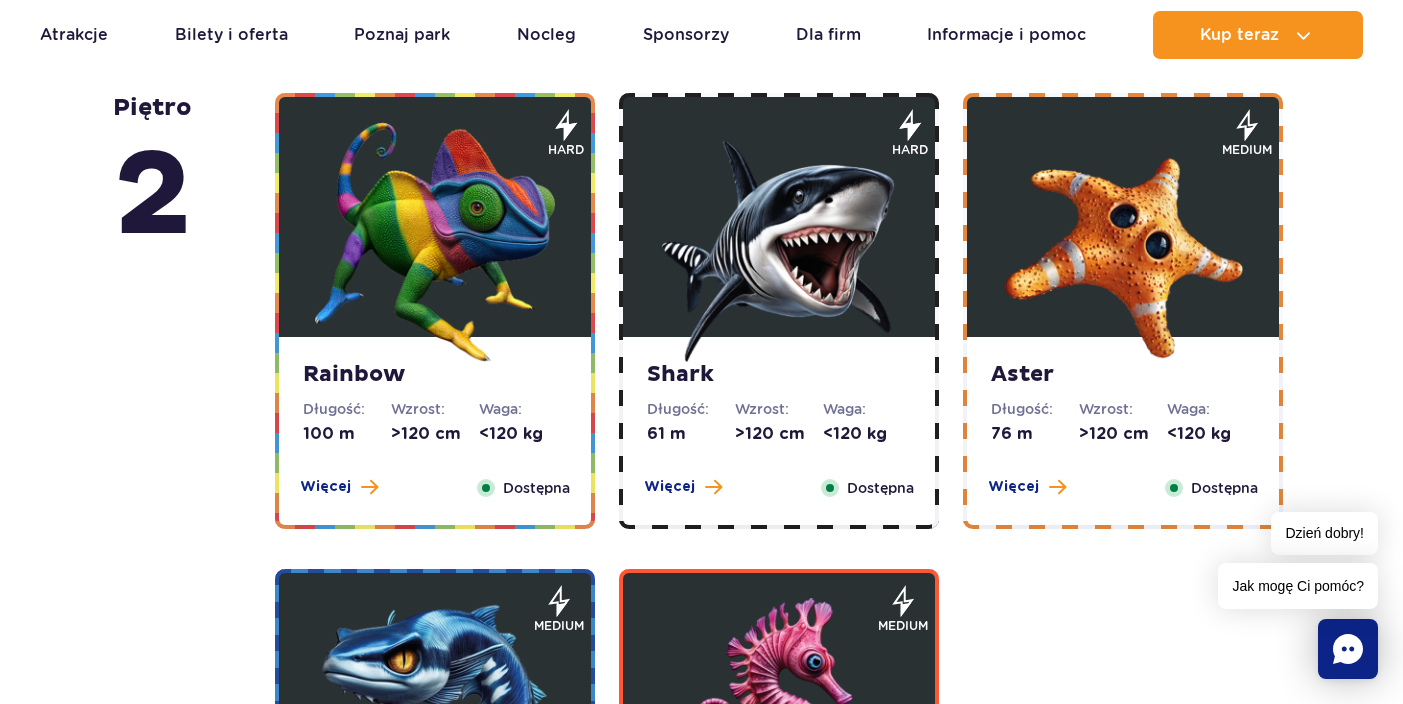 click at bounding box center [435, 242] 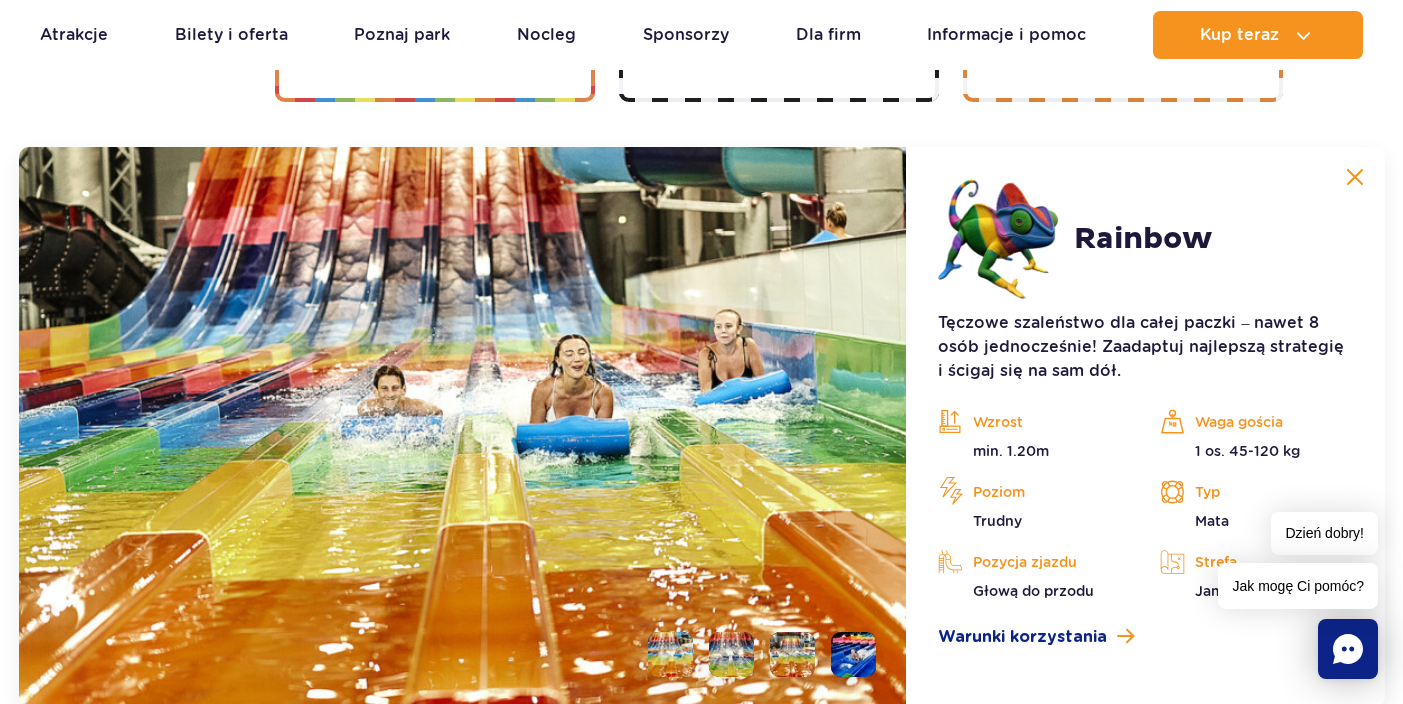 scroll, scrollTop: 3825, scrollLeft: 0, axis: vertical 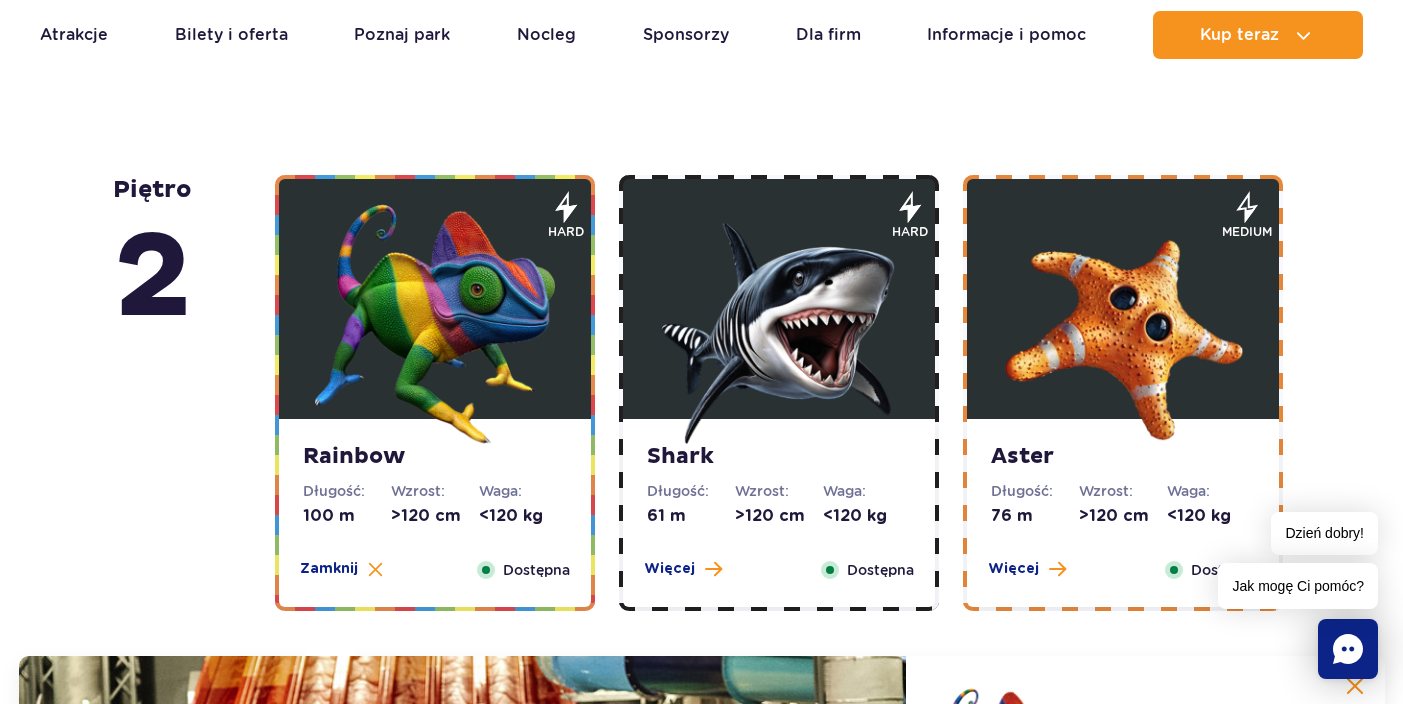 click at bounding box center (779, 324) 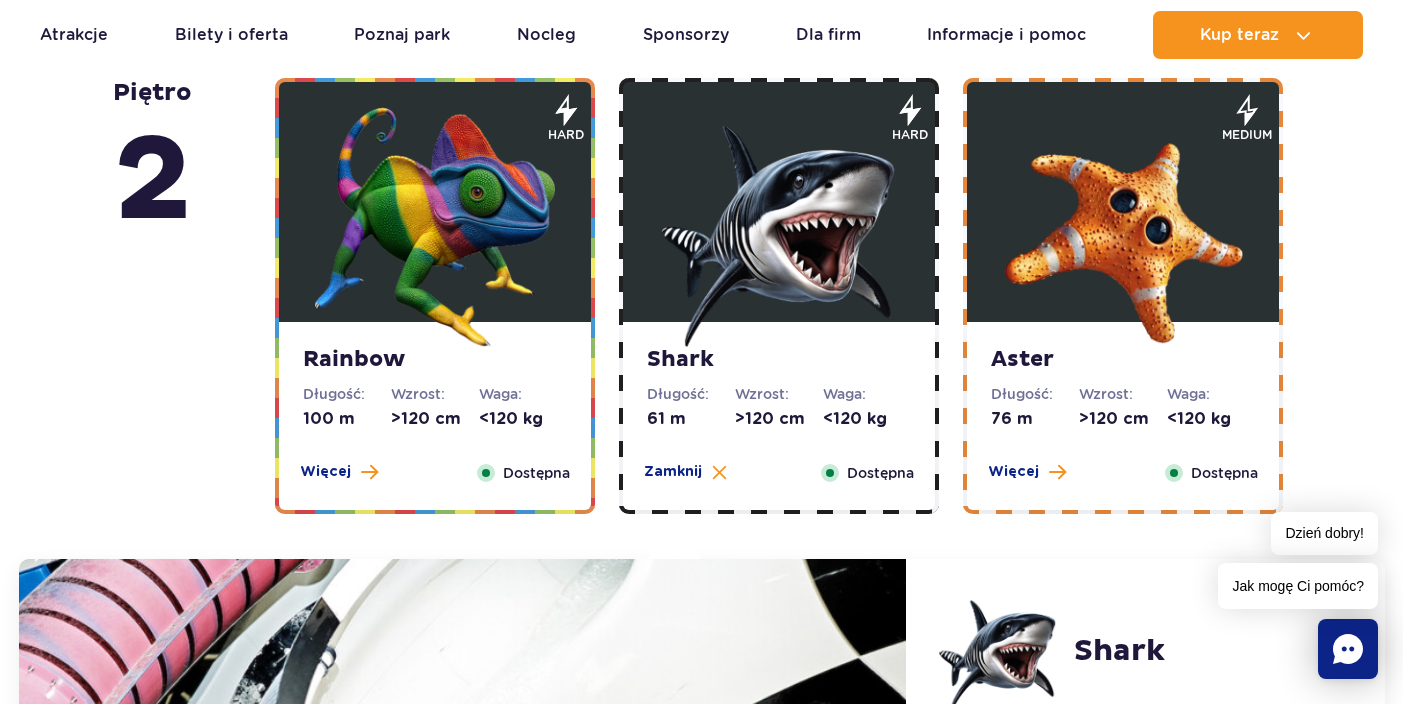 click at bounding box center (1123, 227) 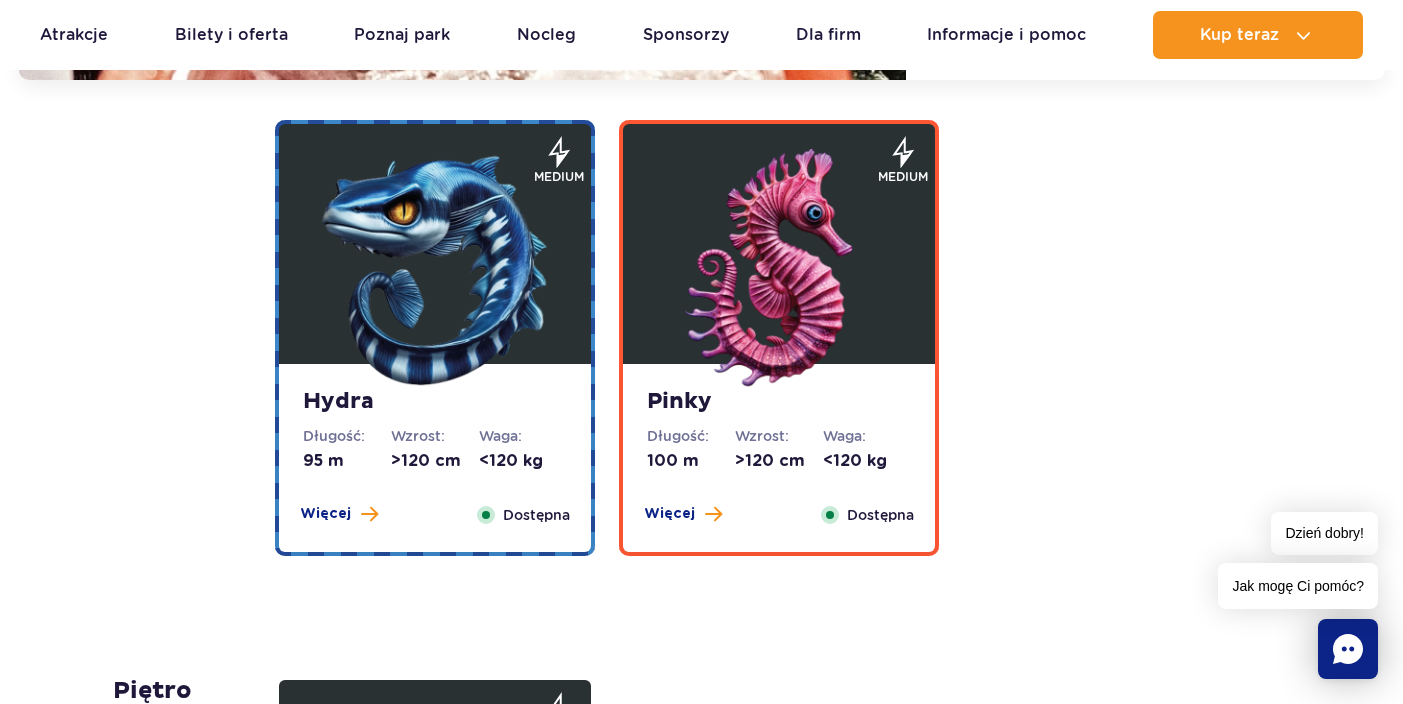 scroll, scrollTop: 4428, scrollLeft: 0, axis: vertical 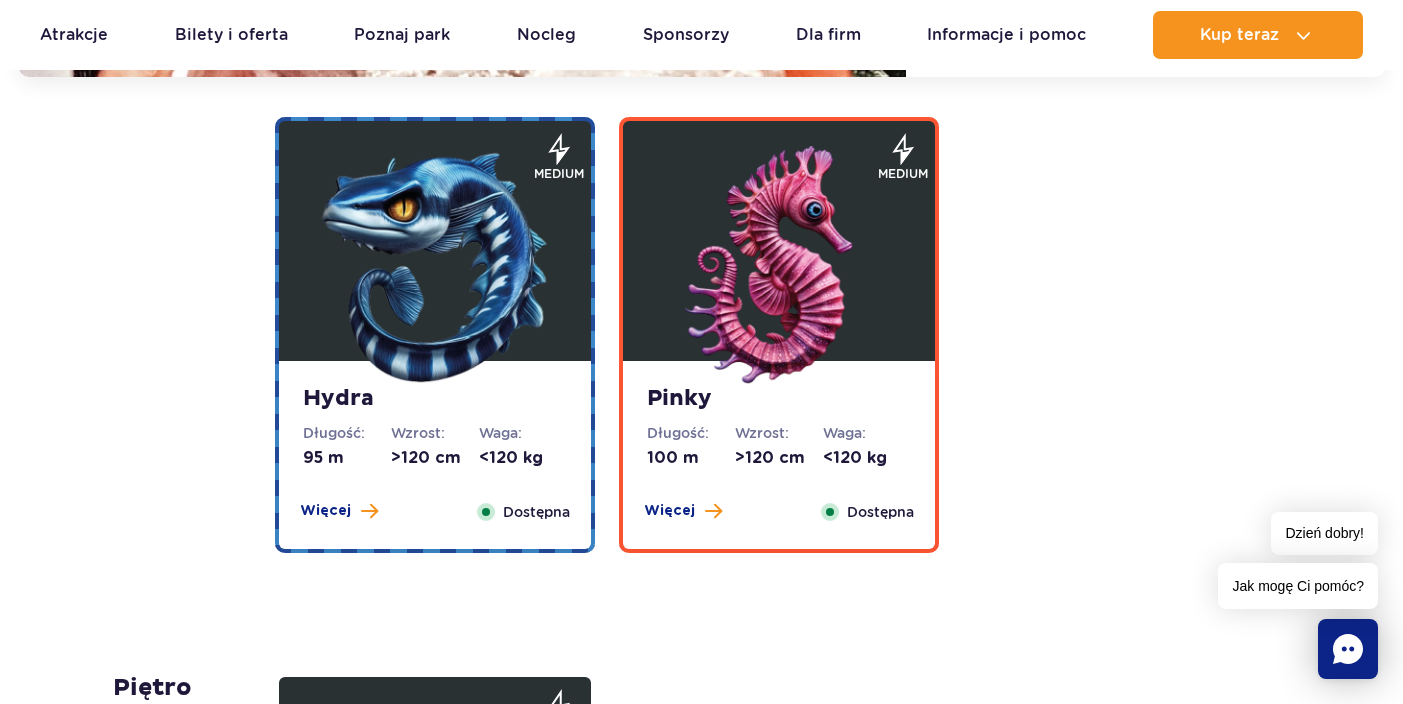 click at bounding box center [435, 266] 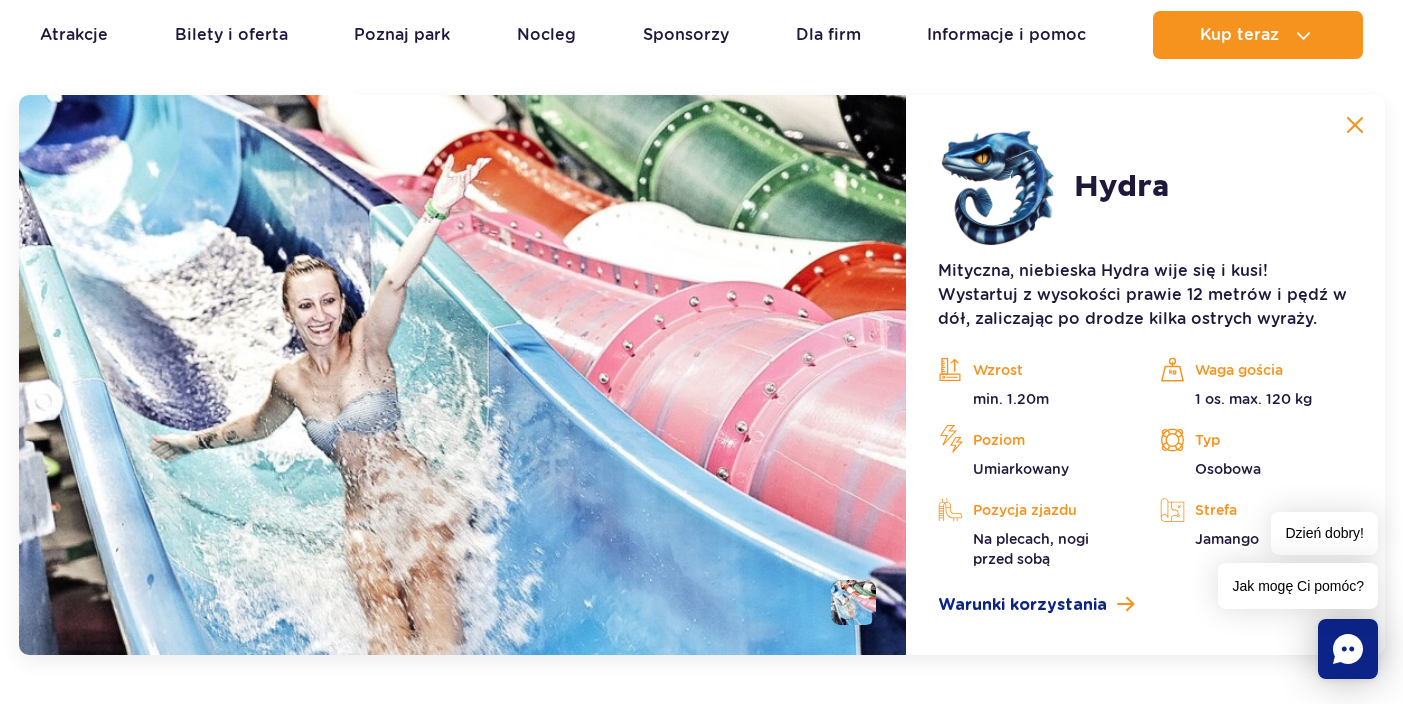 scroll, scrollTop: 4301, scrollLeft: 0, axis: vertical 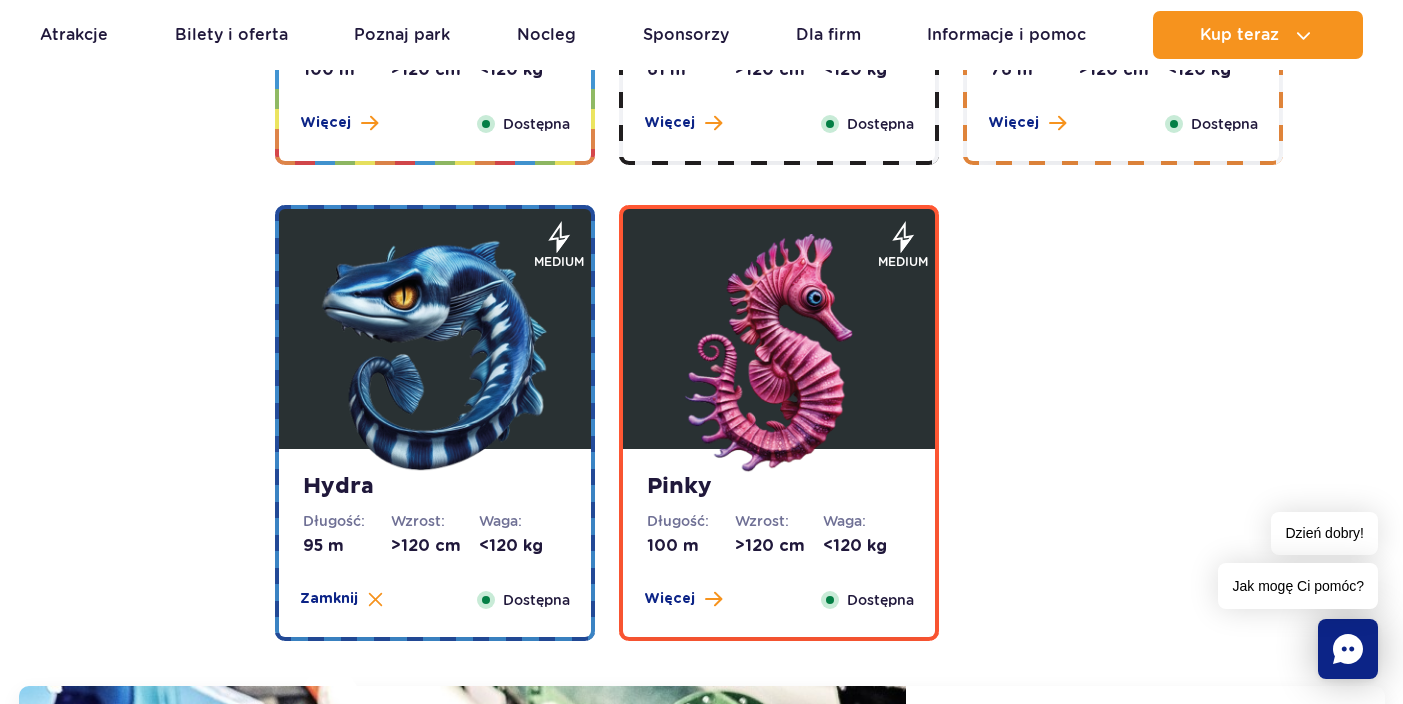click at bounding box center (779, 354) 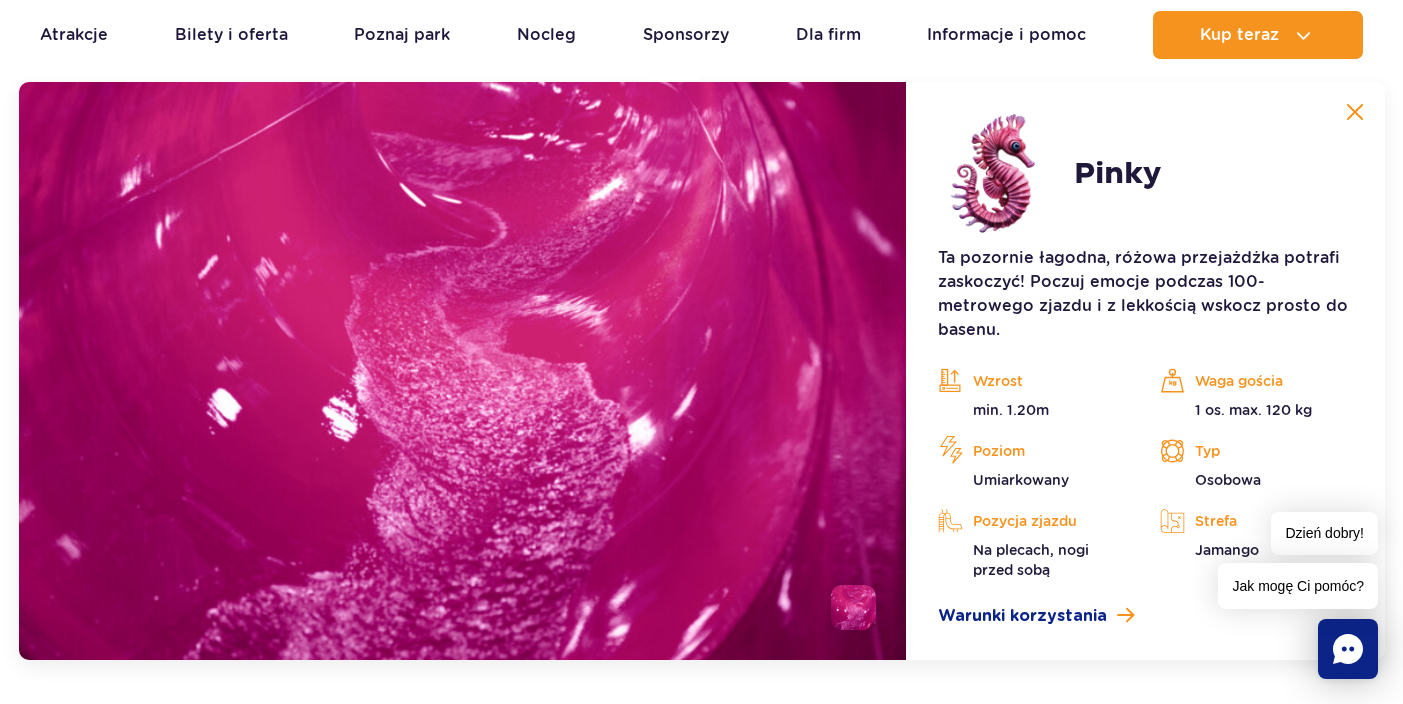 scroll, scrollTop: 4344, scrollLeft: 0, axis: vertical 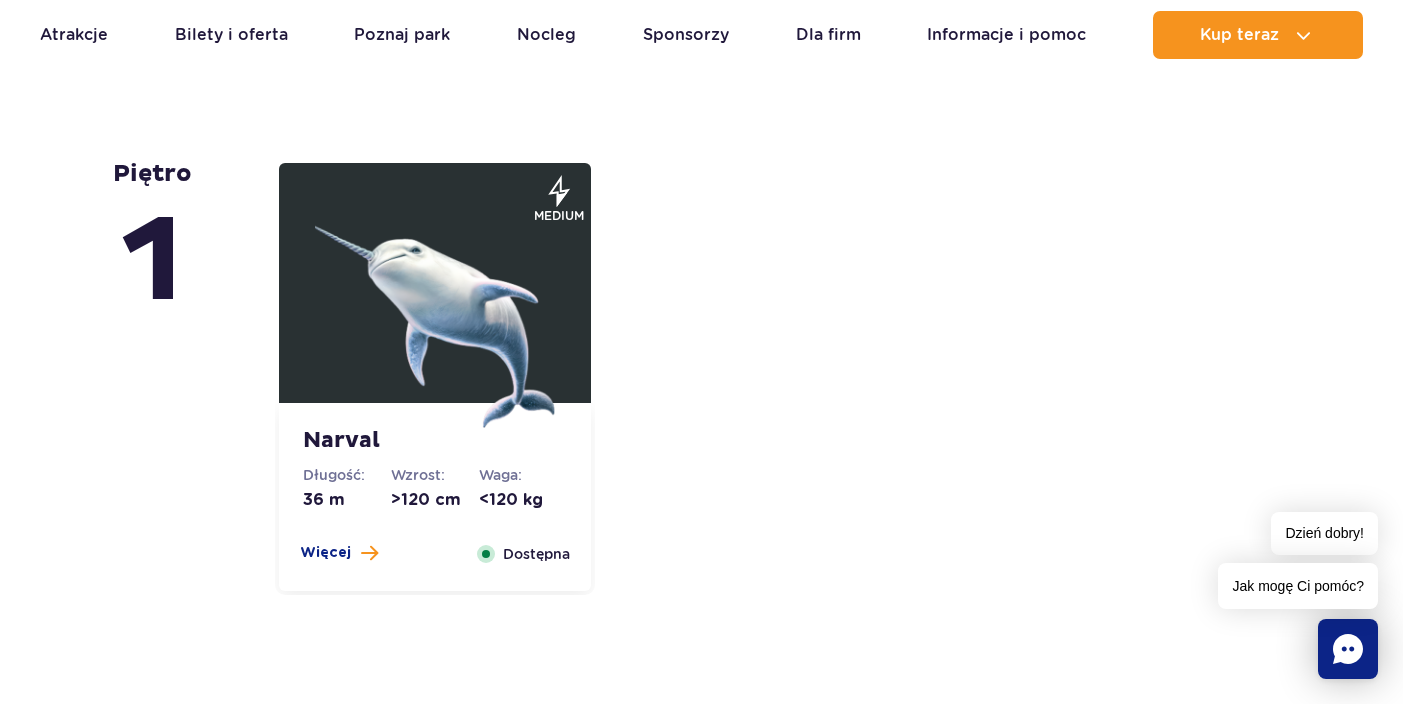 click at bounding box center [435, 308] 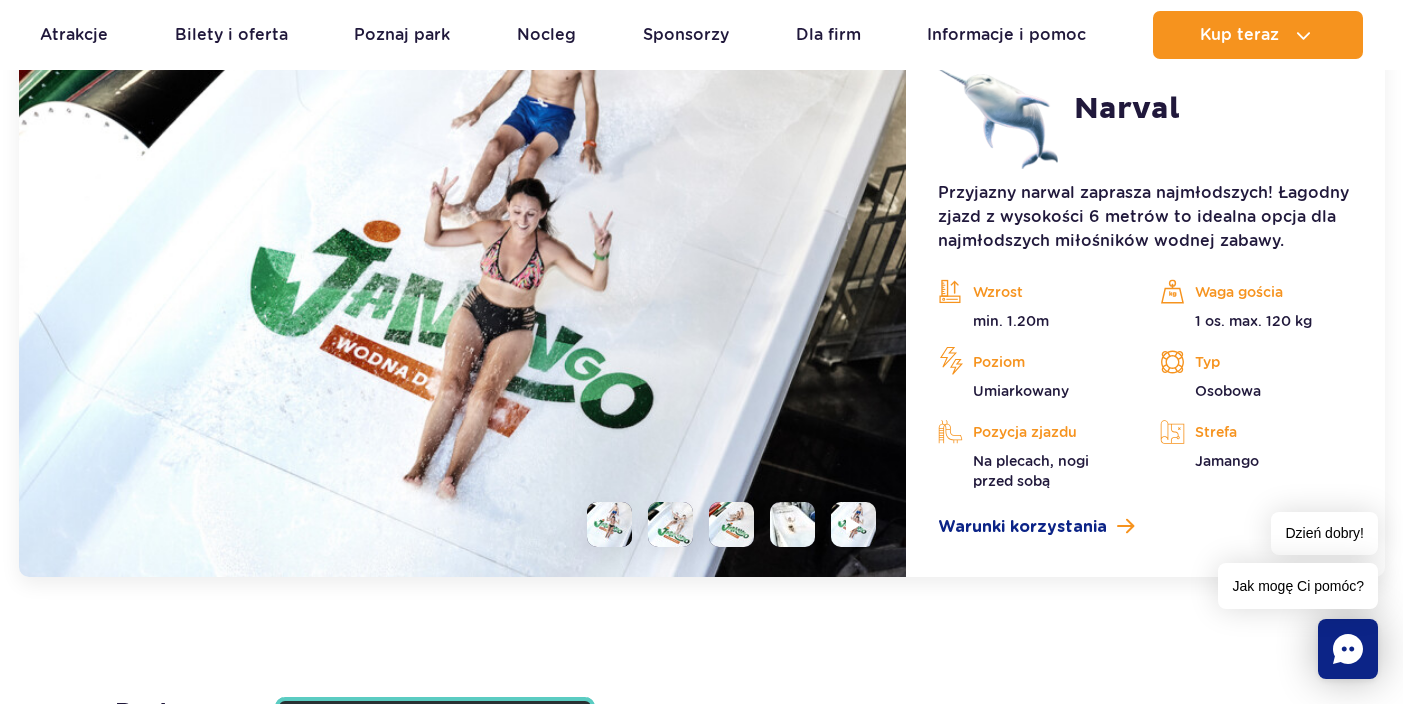 scroll, scrollTop: 4857, scrollLeft: 0, axis: vertical 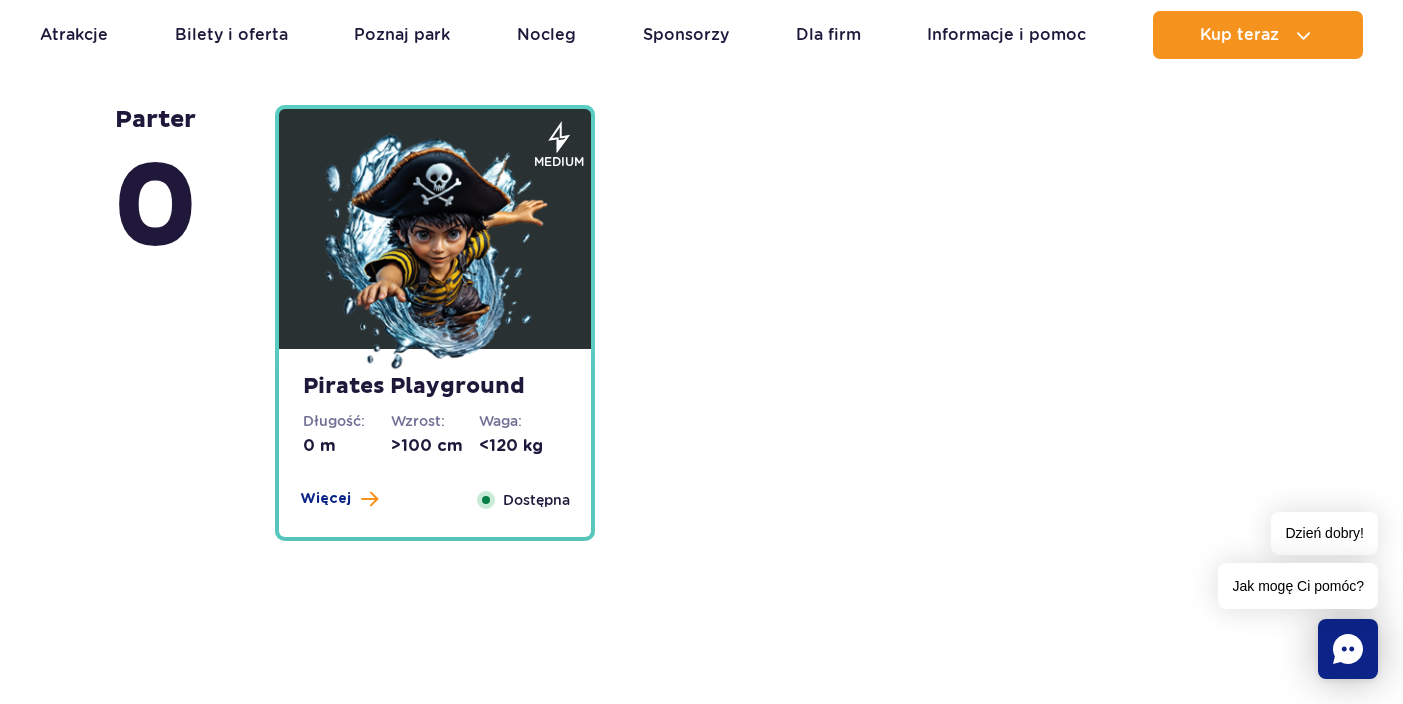 click at bounding box center [435, 254] 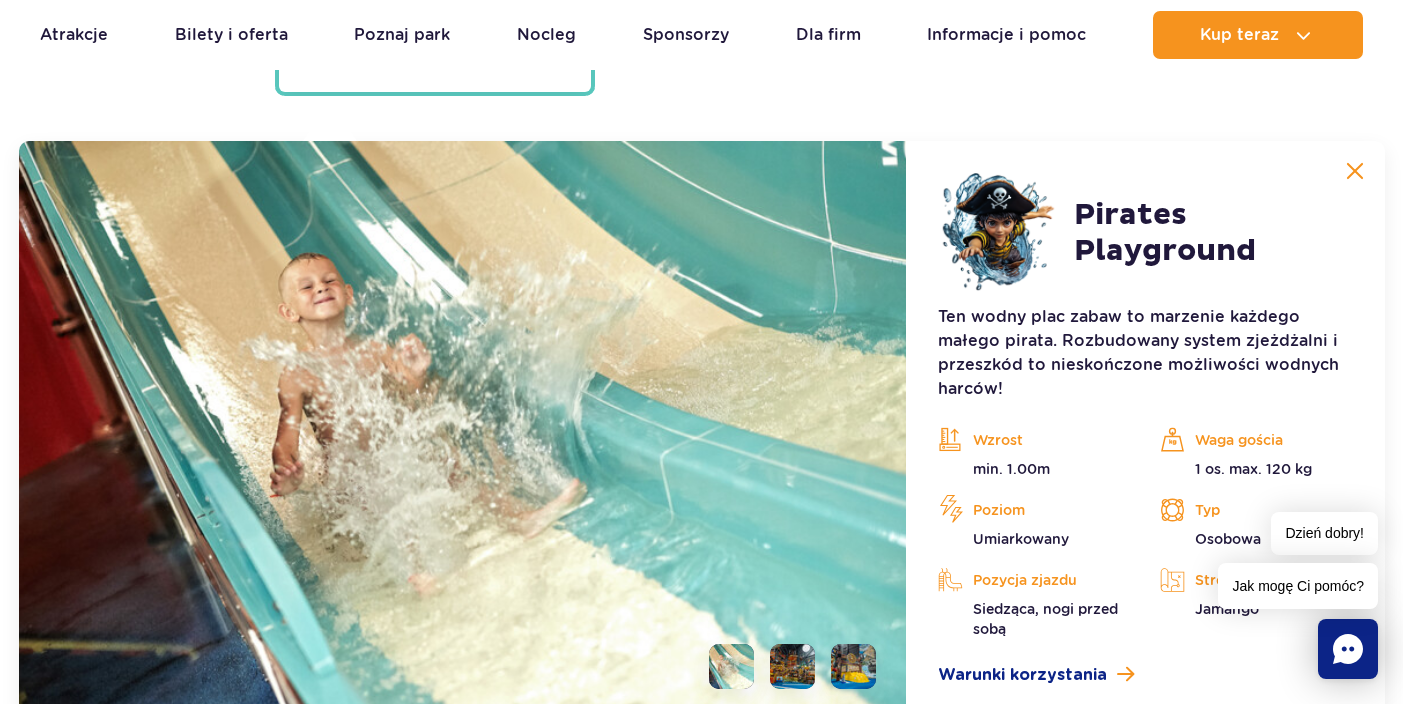 scroll, scrollTop: 5413, scrollLeft: 0, axis: vertical 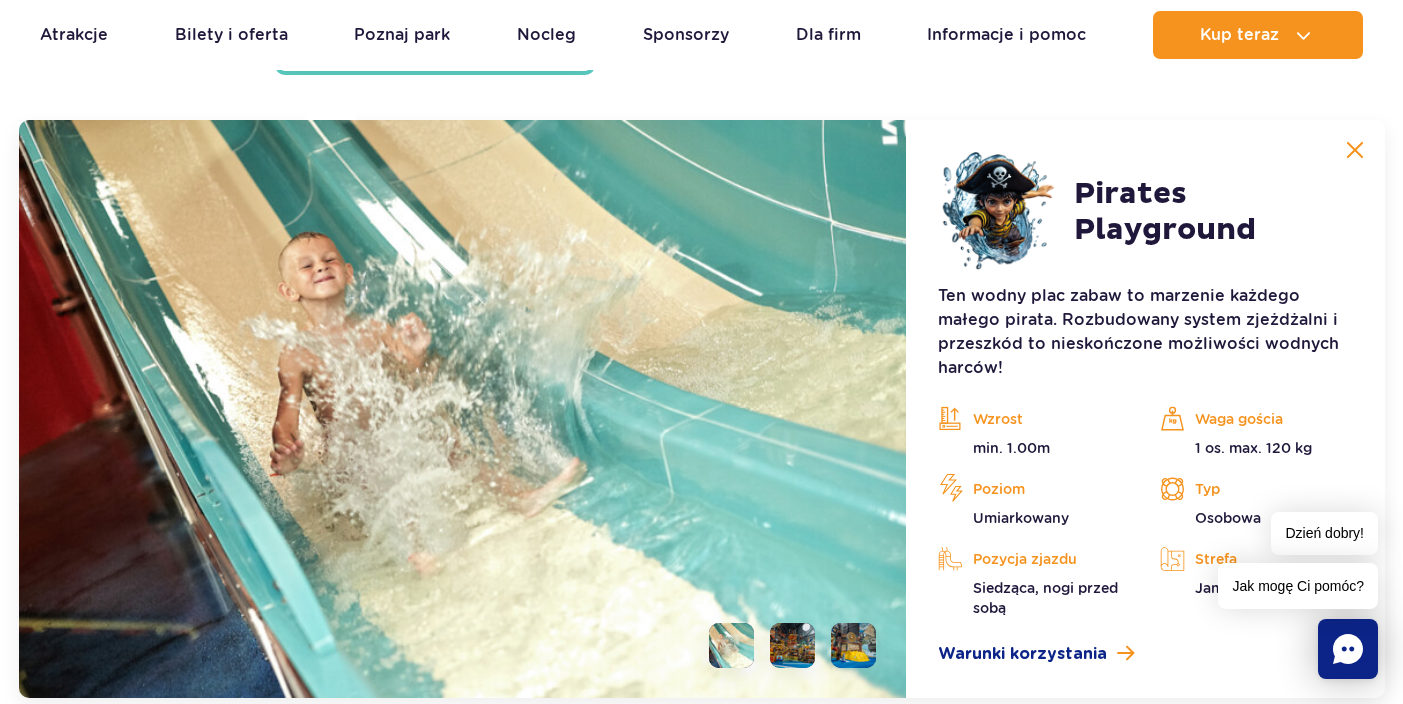 click at bounding box center (792, 645) 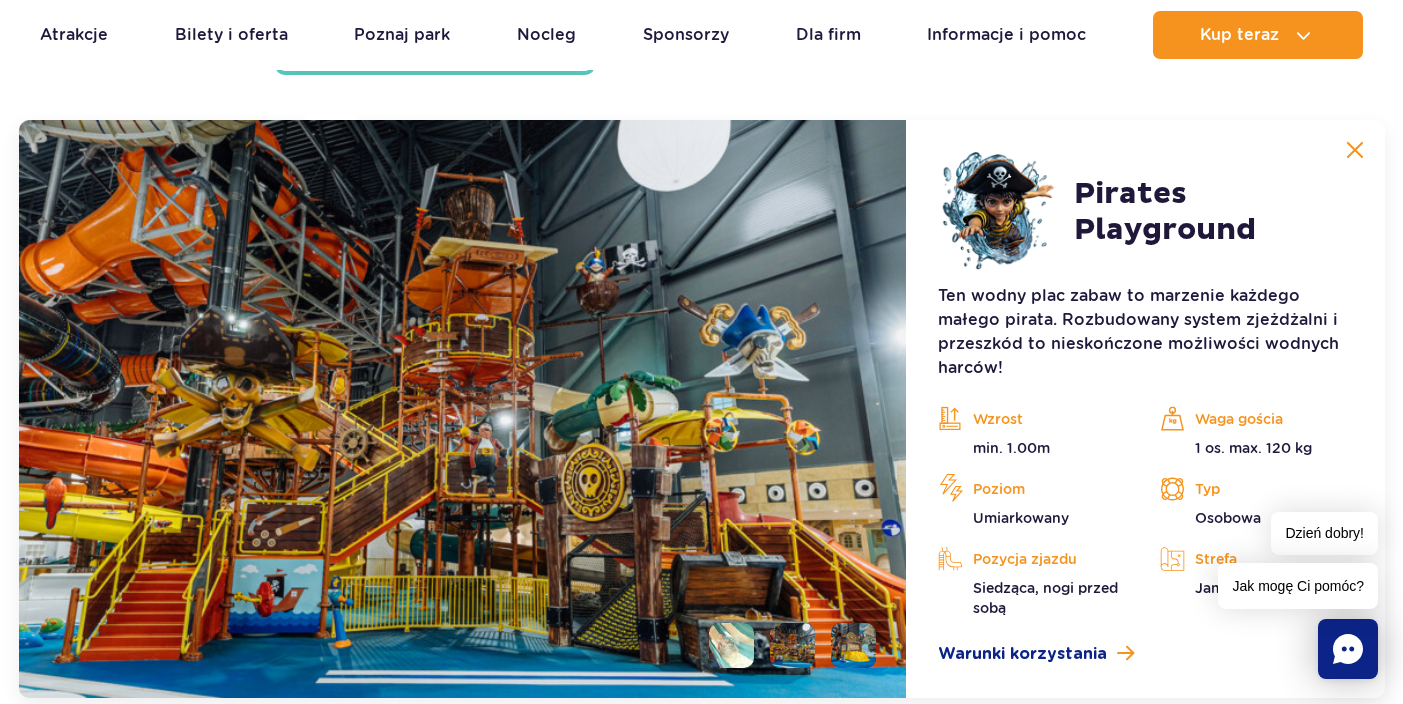 click at bounding box center (853, 645) 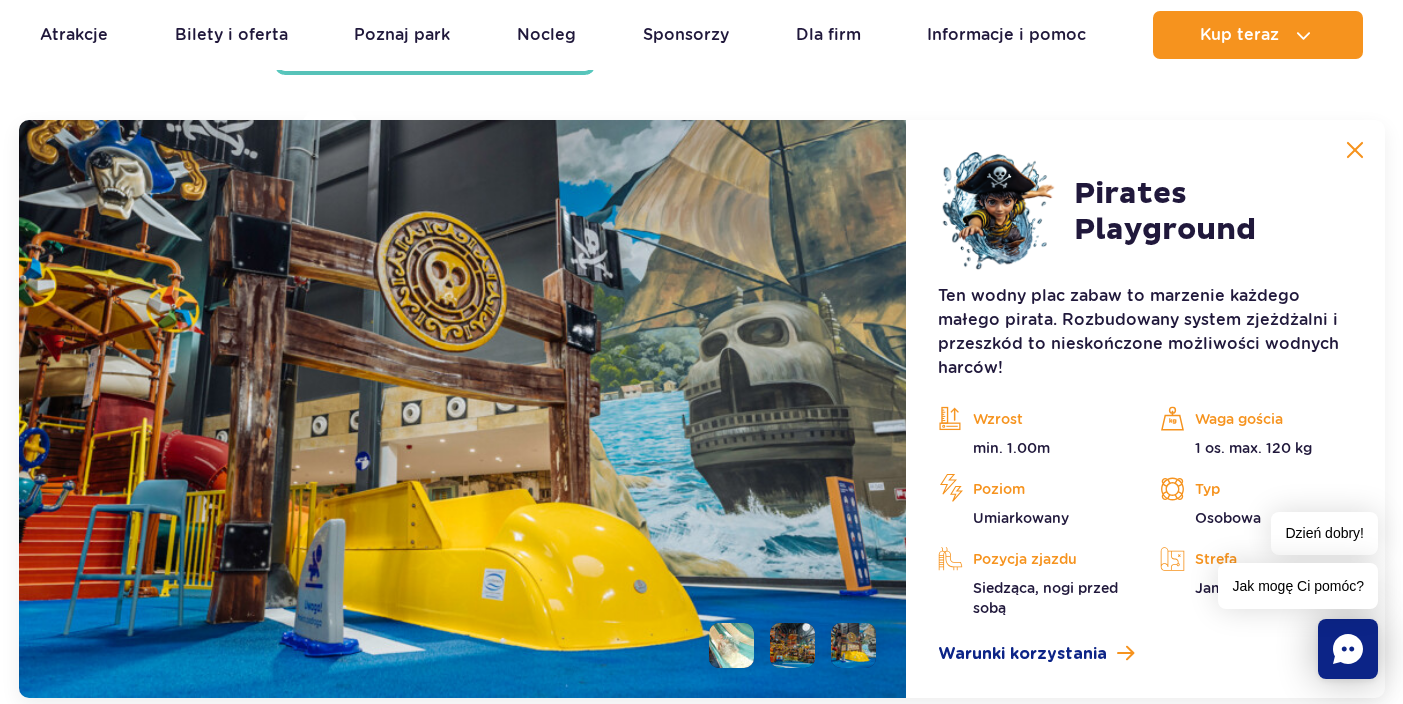 click at bounding box center [792, 645] 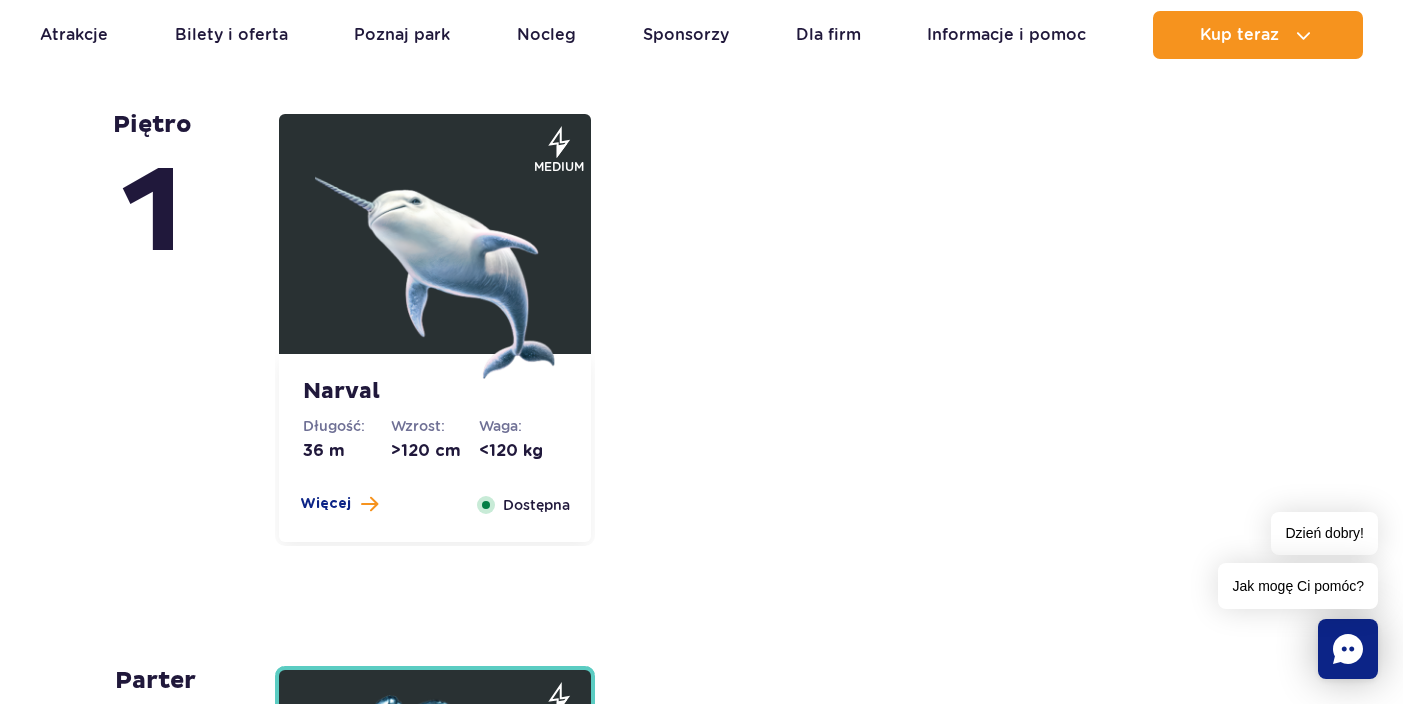 scroll, scrollTop: 4380, scrollLeft: 0, axis: vertical 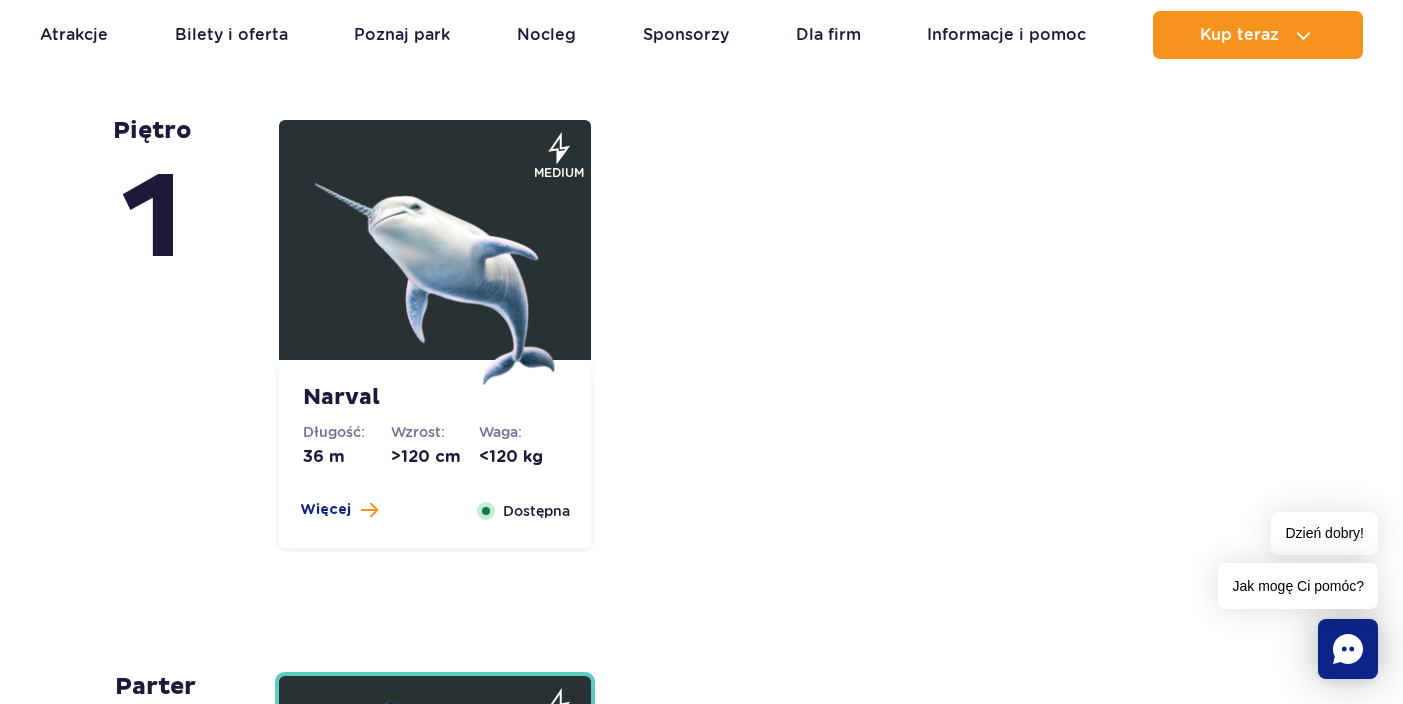 click at bounding box center (435, 265) 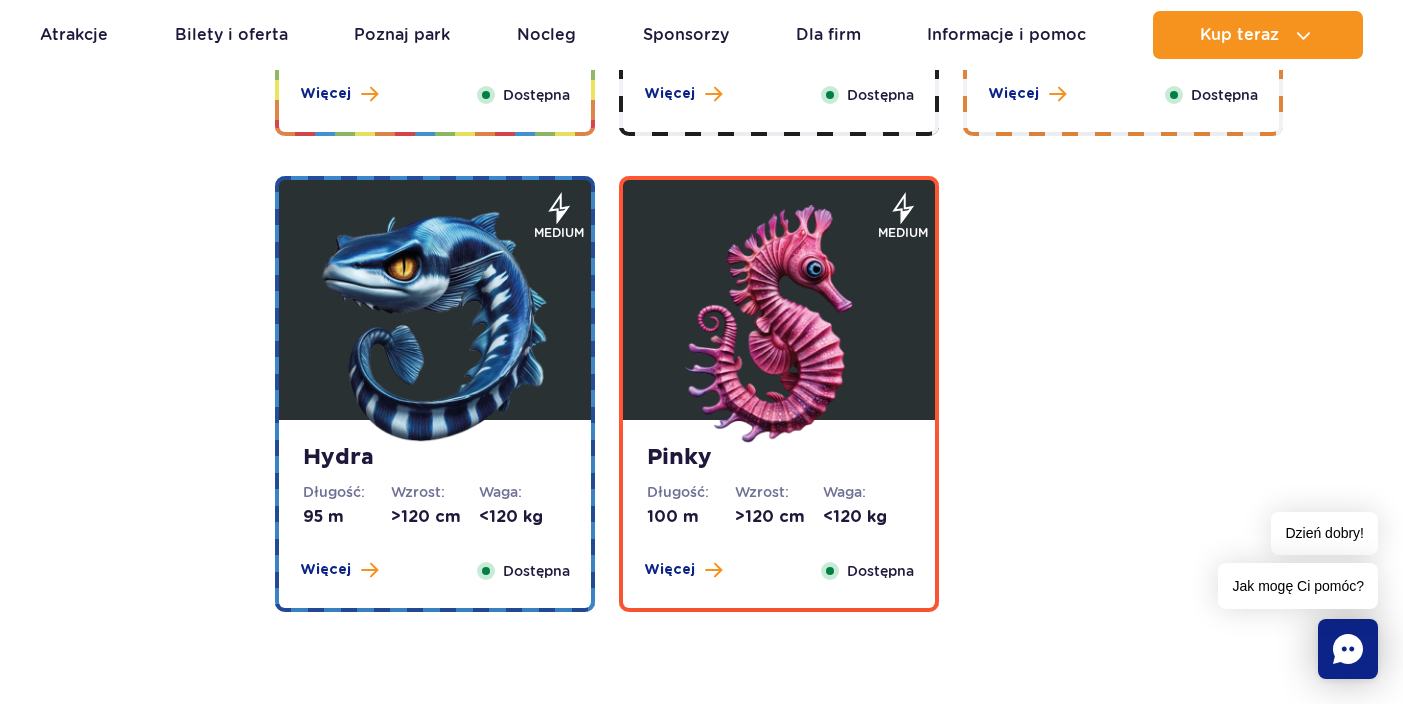scroll, scrollTop: 3750, scrollLeft: 0, axis: vertical 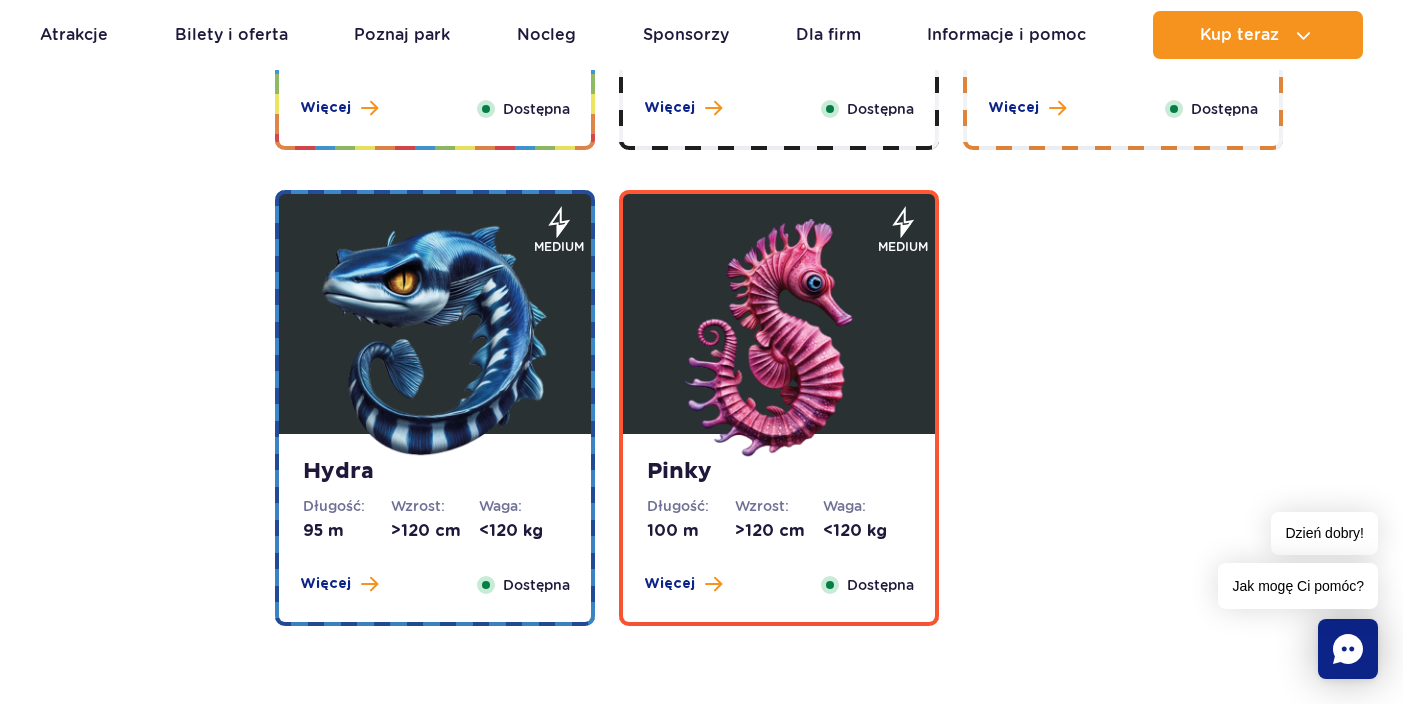click at bounding box center (435, 339) 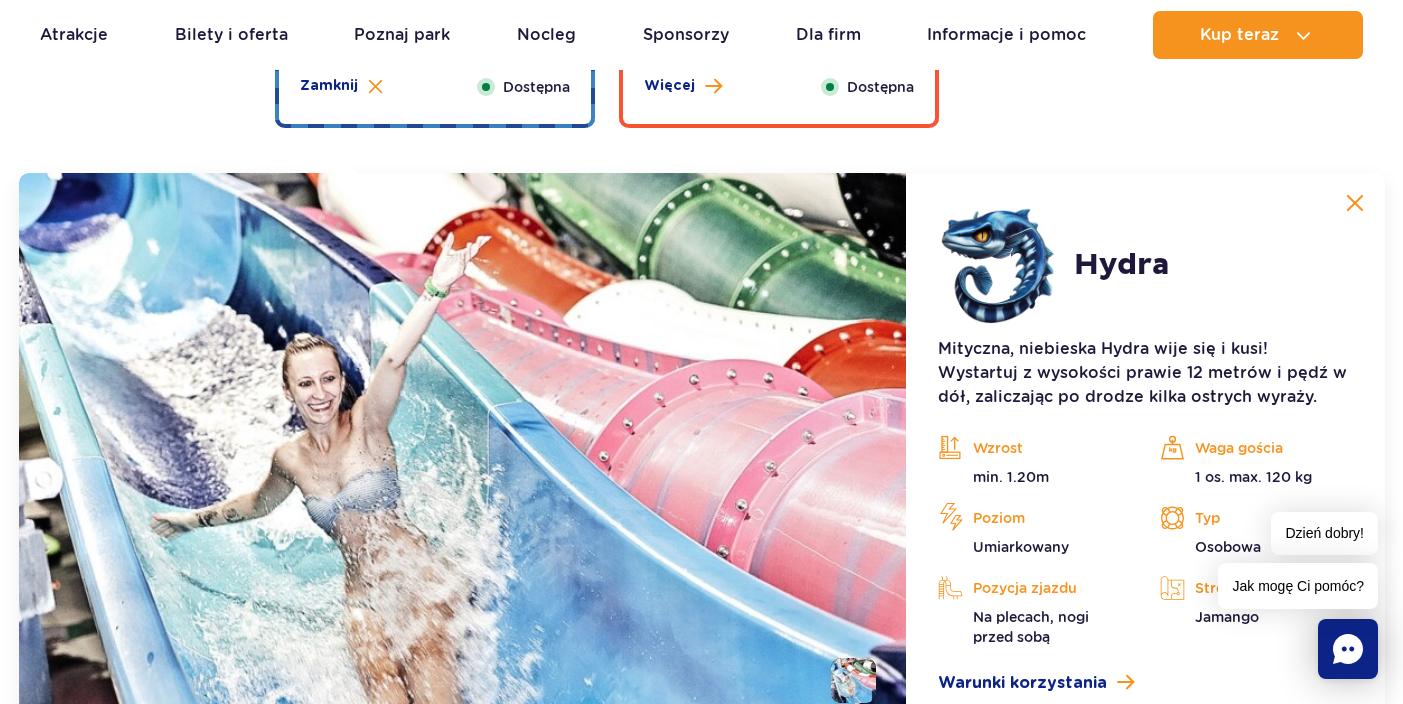 scroll, scrollTop: 4301, scrollLeft: 0, axis: vertical 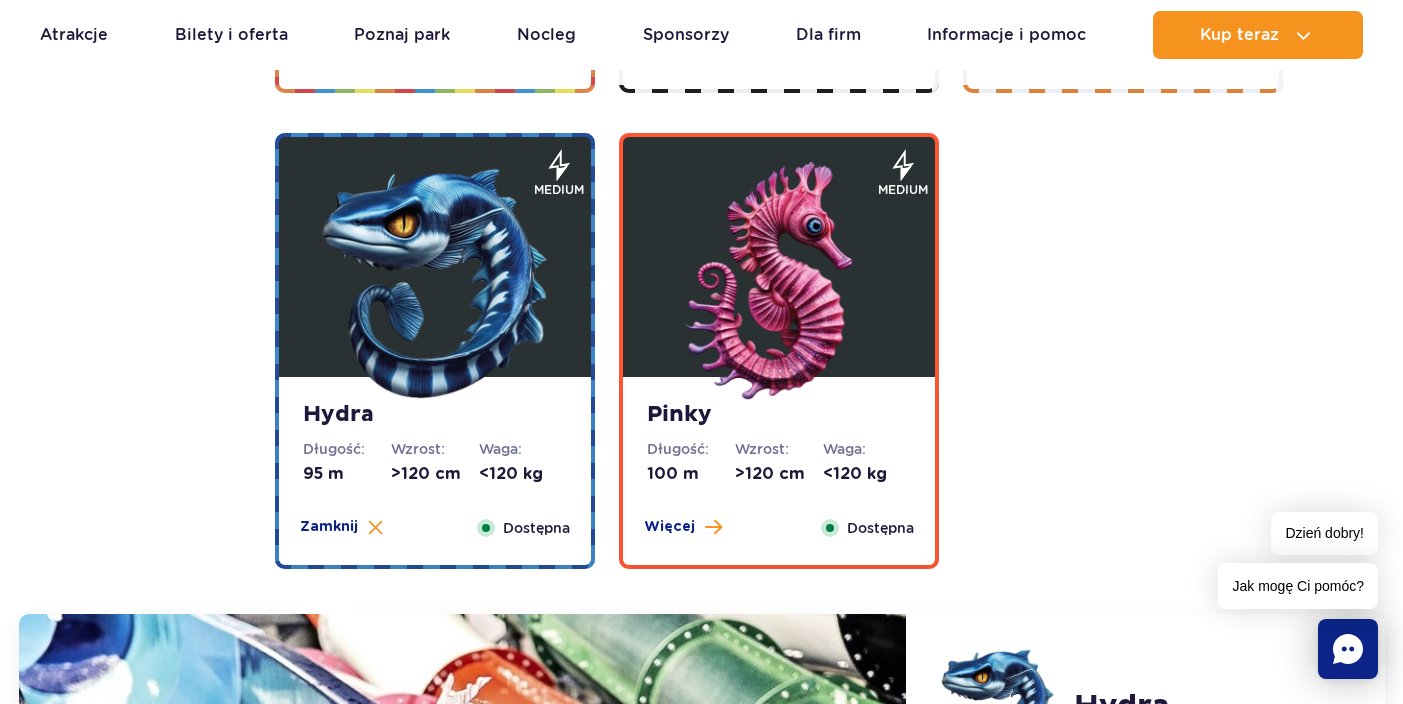 click at bounding box center [779, 282] 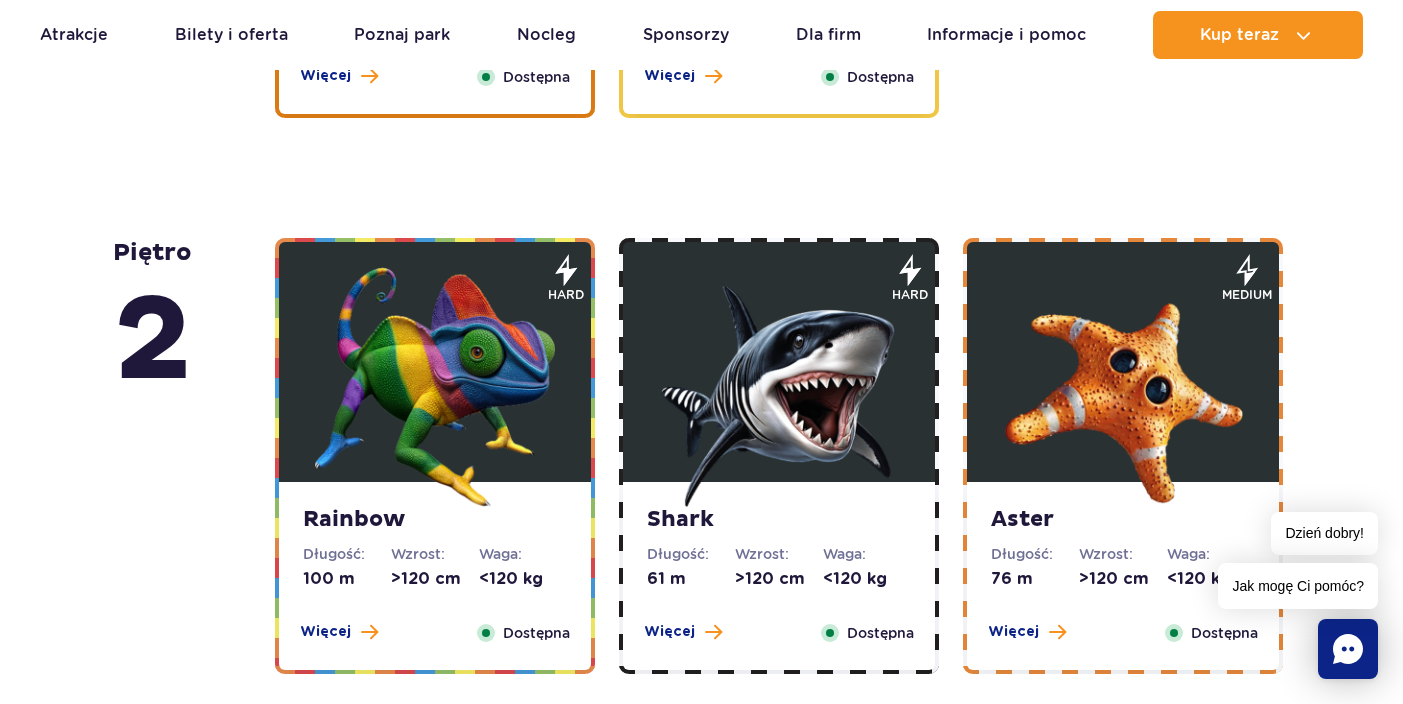 scroll, scrollTop: 3225, scrollLeft: 0, axis: vertical 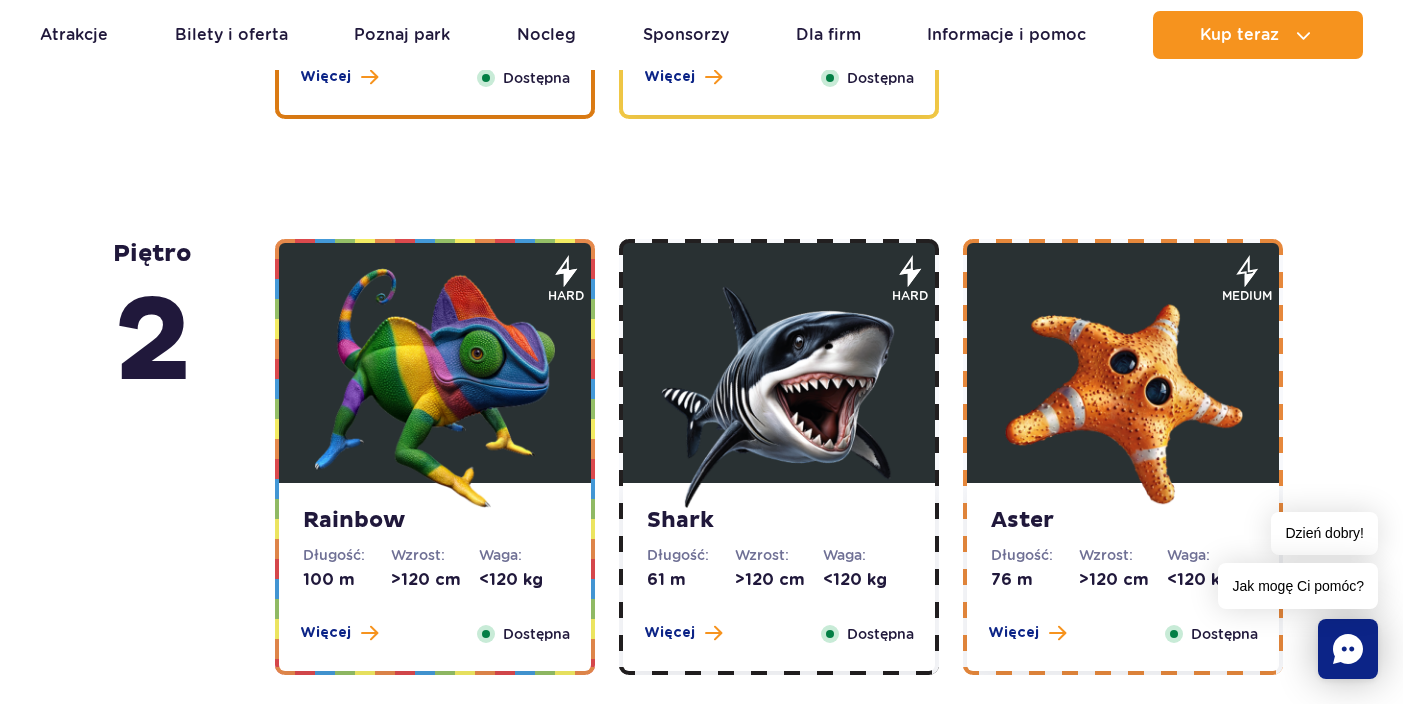 click at bounding box center [1123, 388] 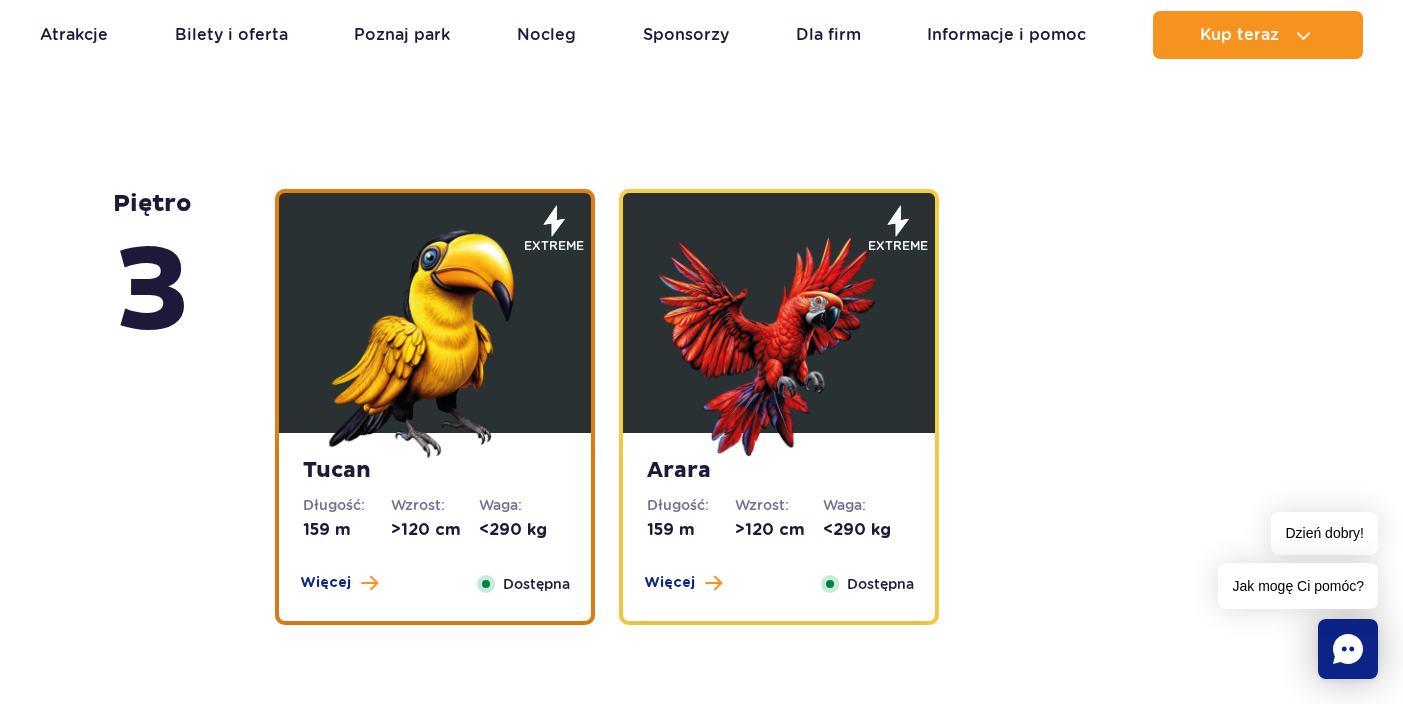 scroll, scrollTop: 2518, scrollLeft: 0, axis: vertical 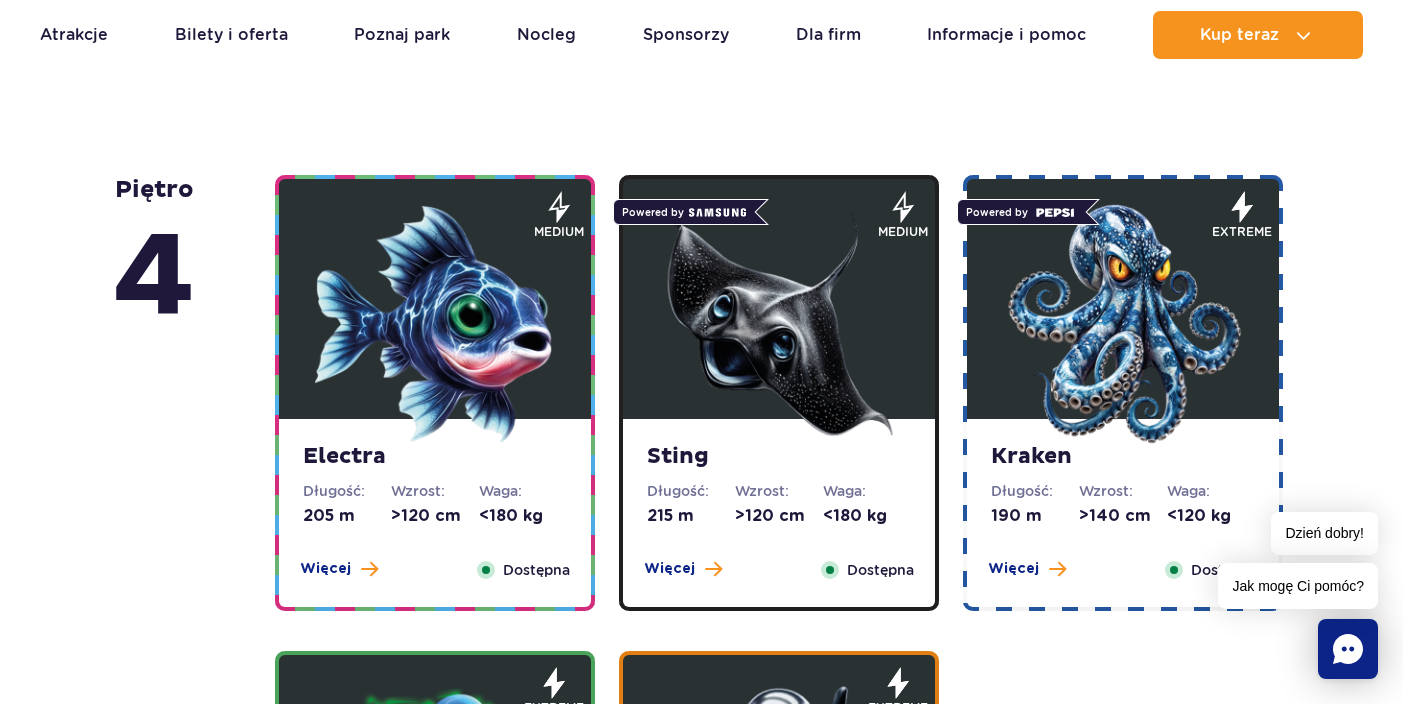 click at bounding box center (435, 324) 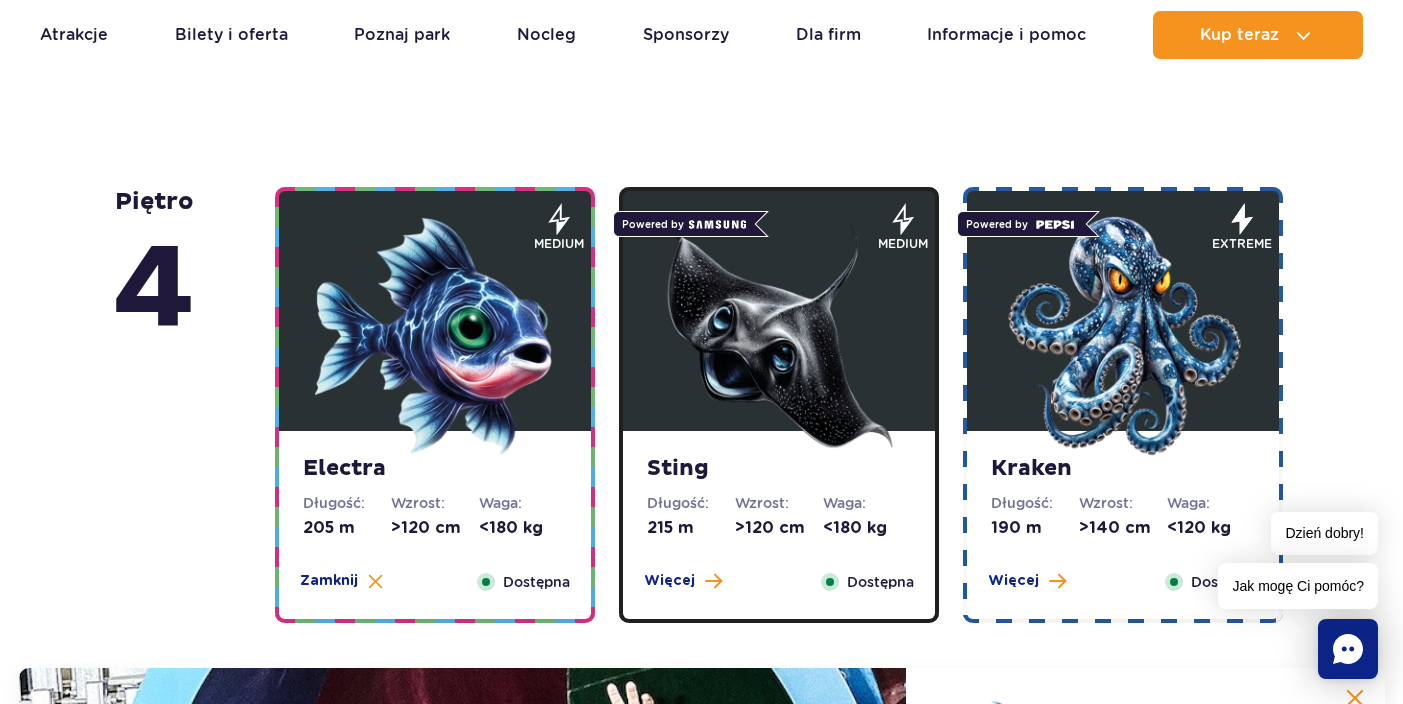 scroll, scrollTop: 1636, scrollLeft: 0, axis: vertical 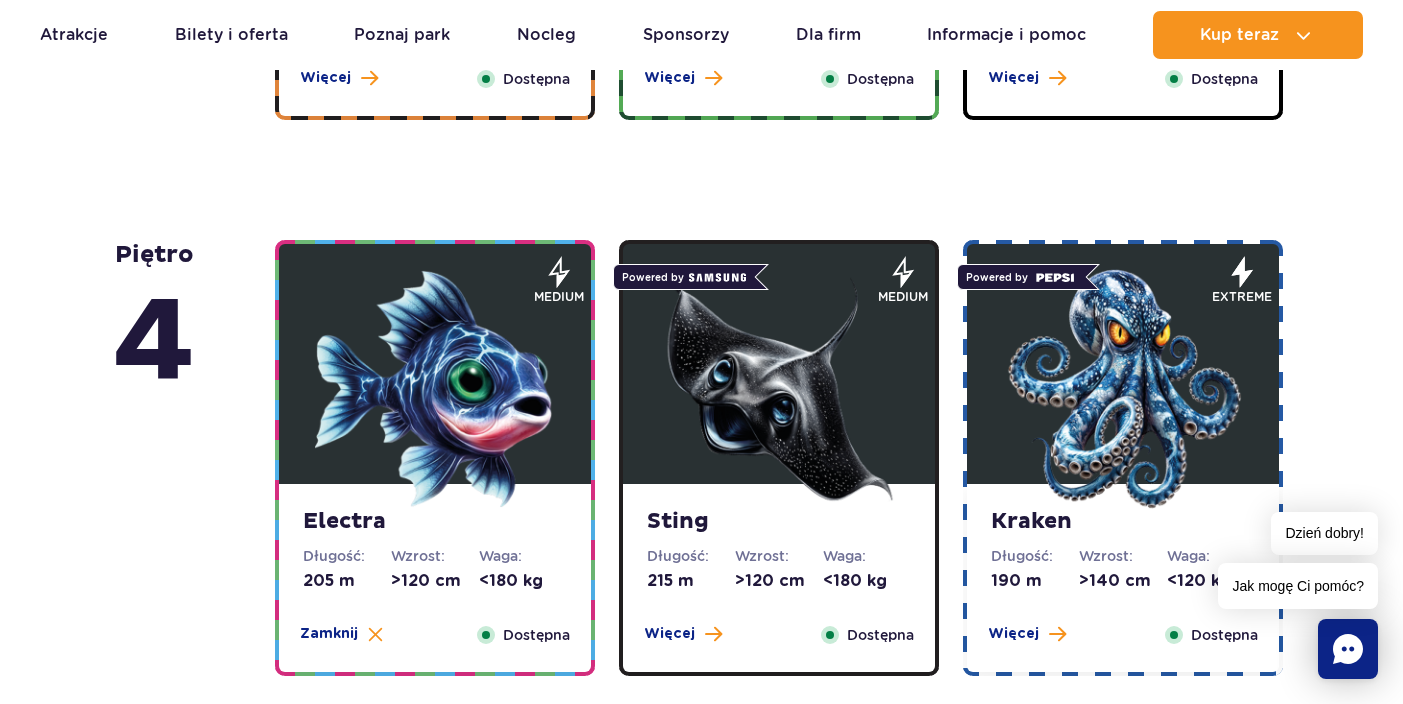 click at bounding box center (779, 389) 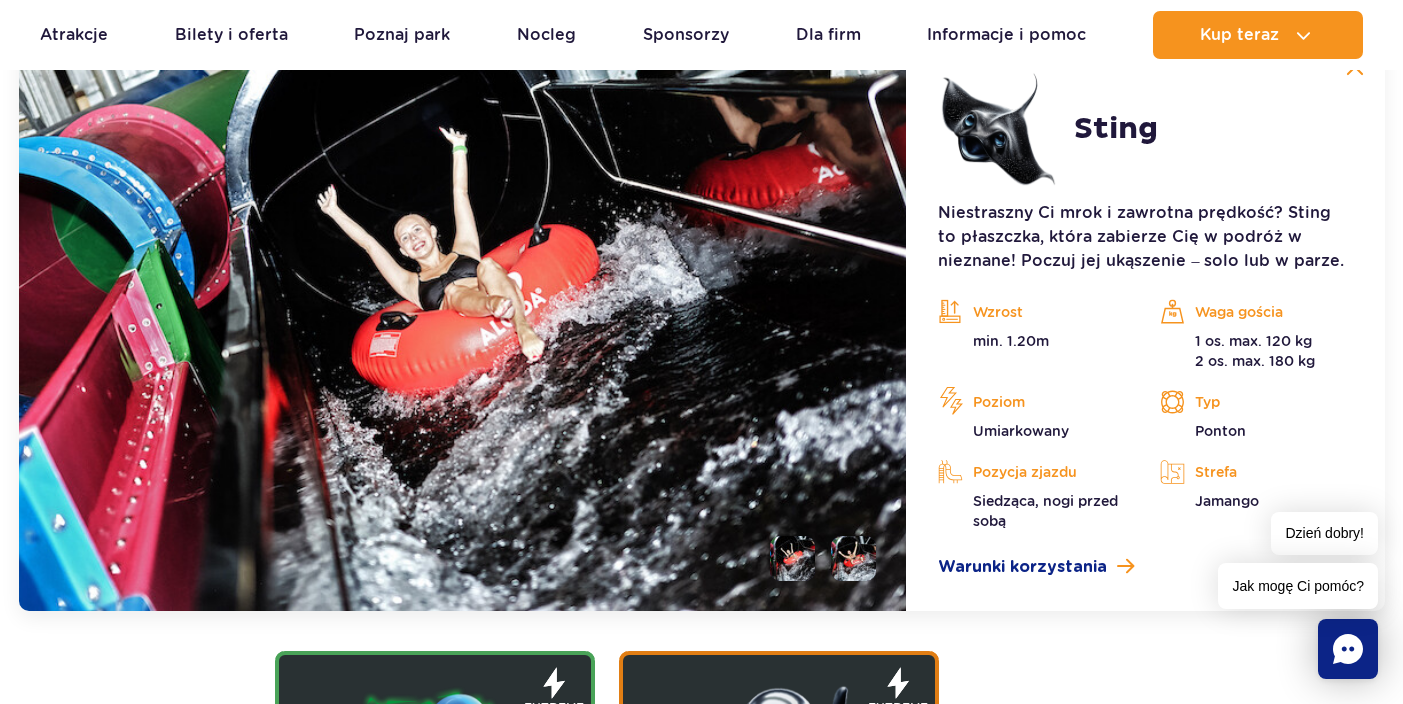 scroll, scrollTop: 2316, scrollLeft: 0, axis: vertical 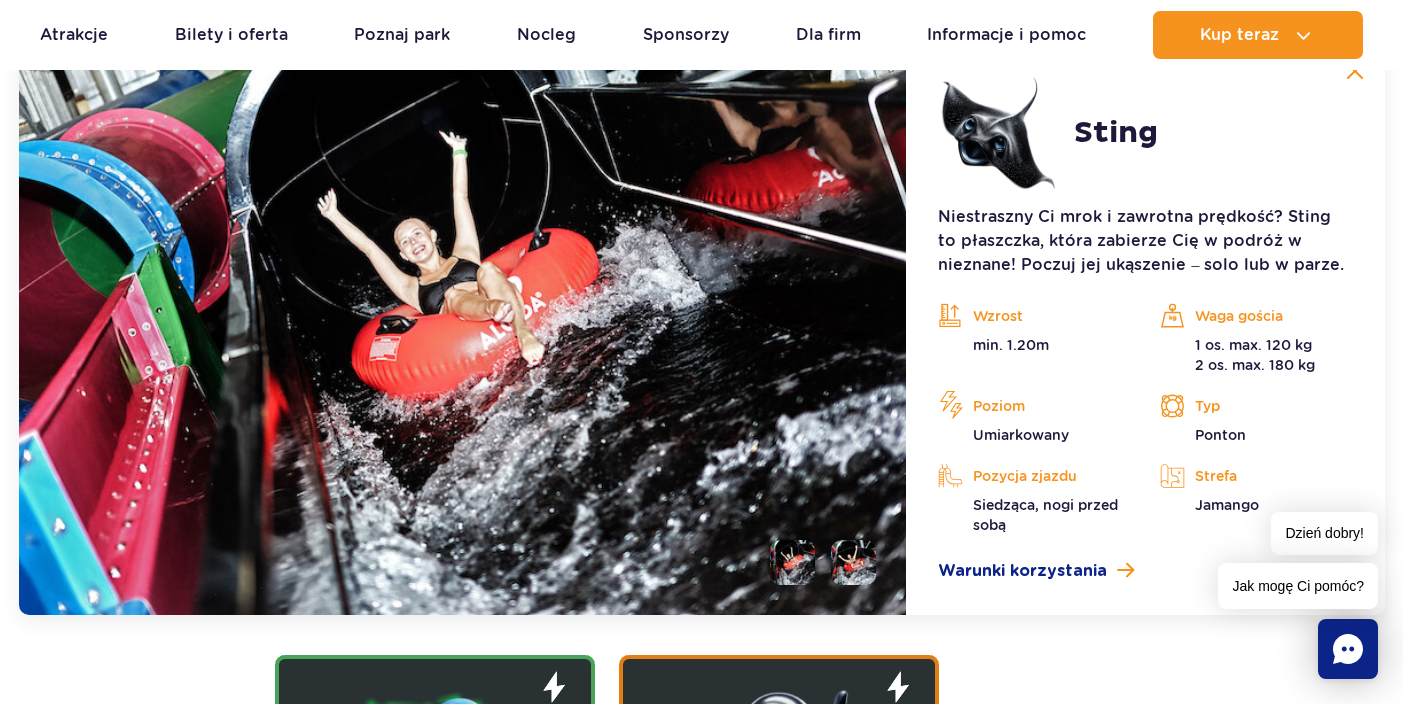 click at bounding box center [853, 562] 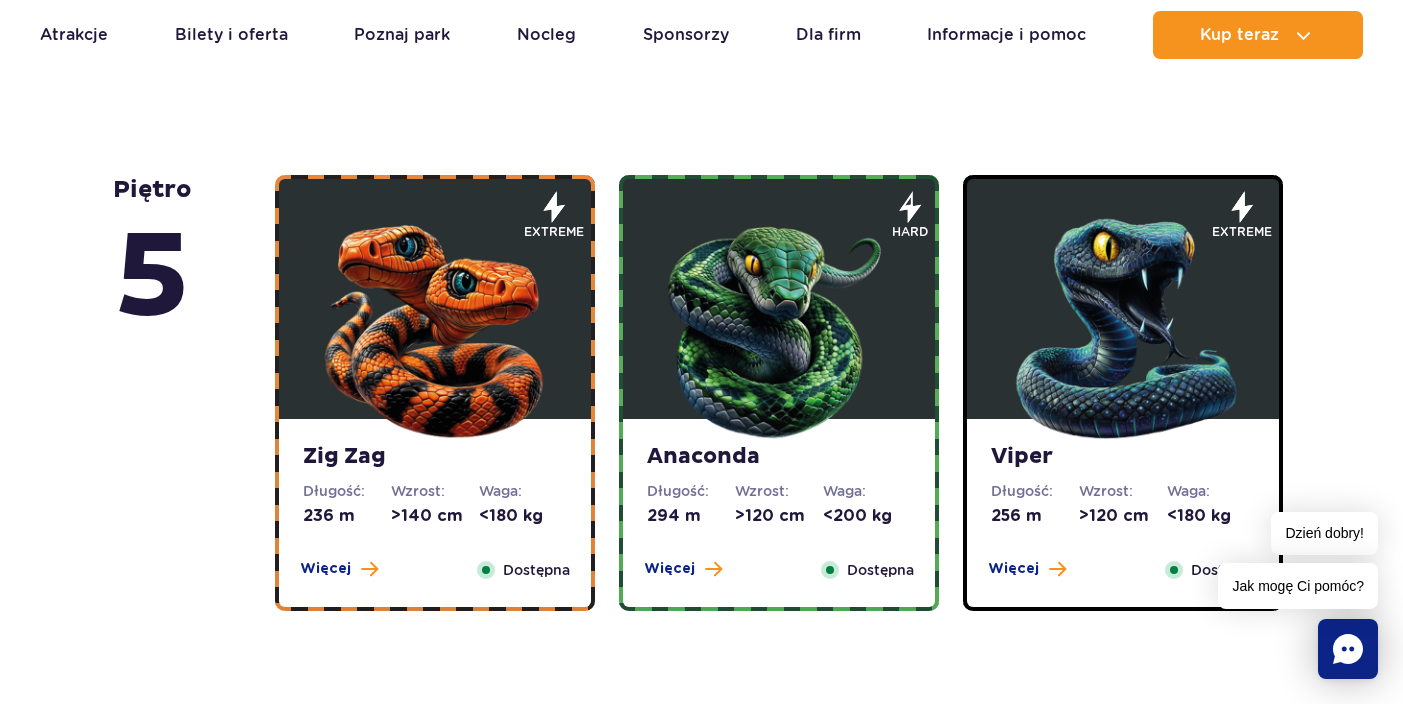 click at bounding box center [779, 324] 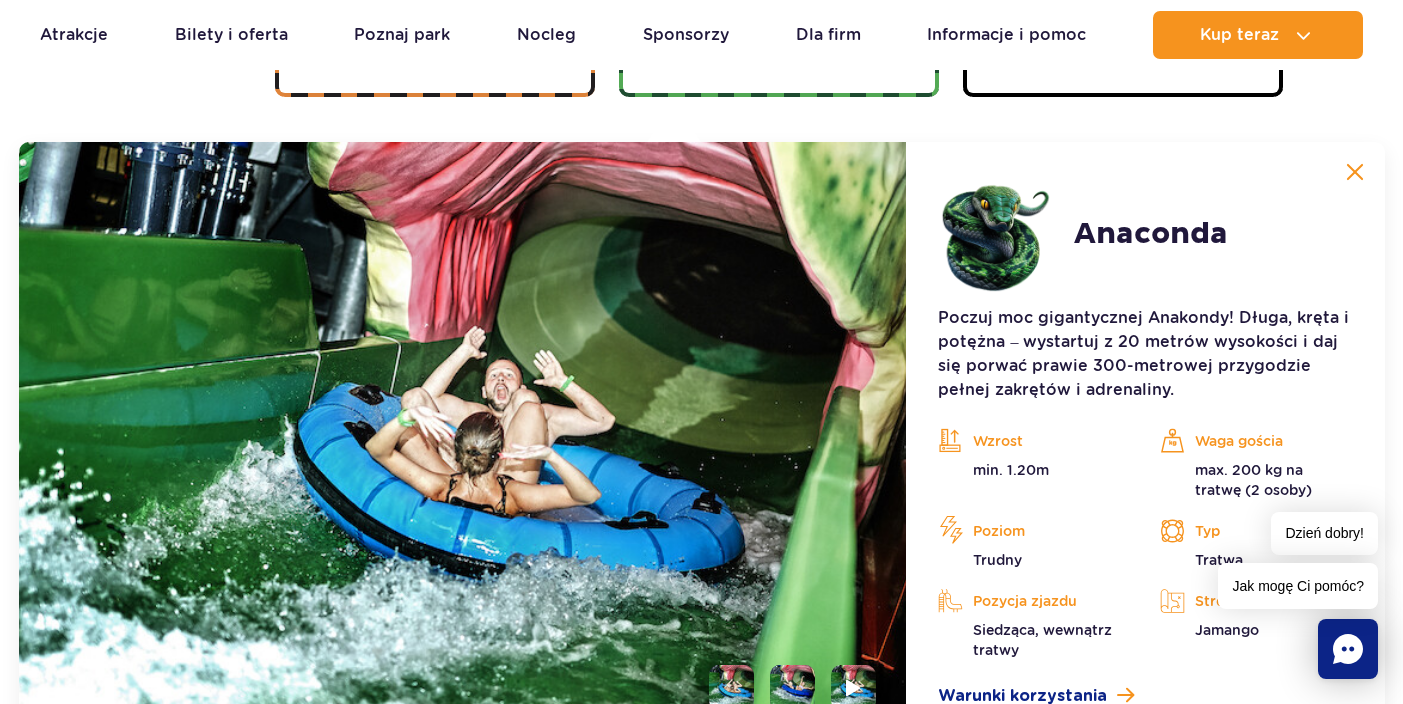 scroll, scrollTop: 1681, scrollLeft: 0, axis: vertical 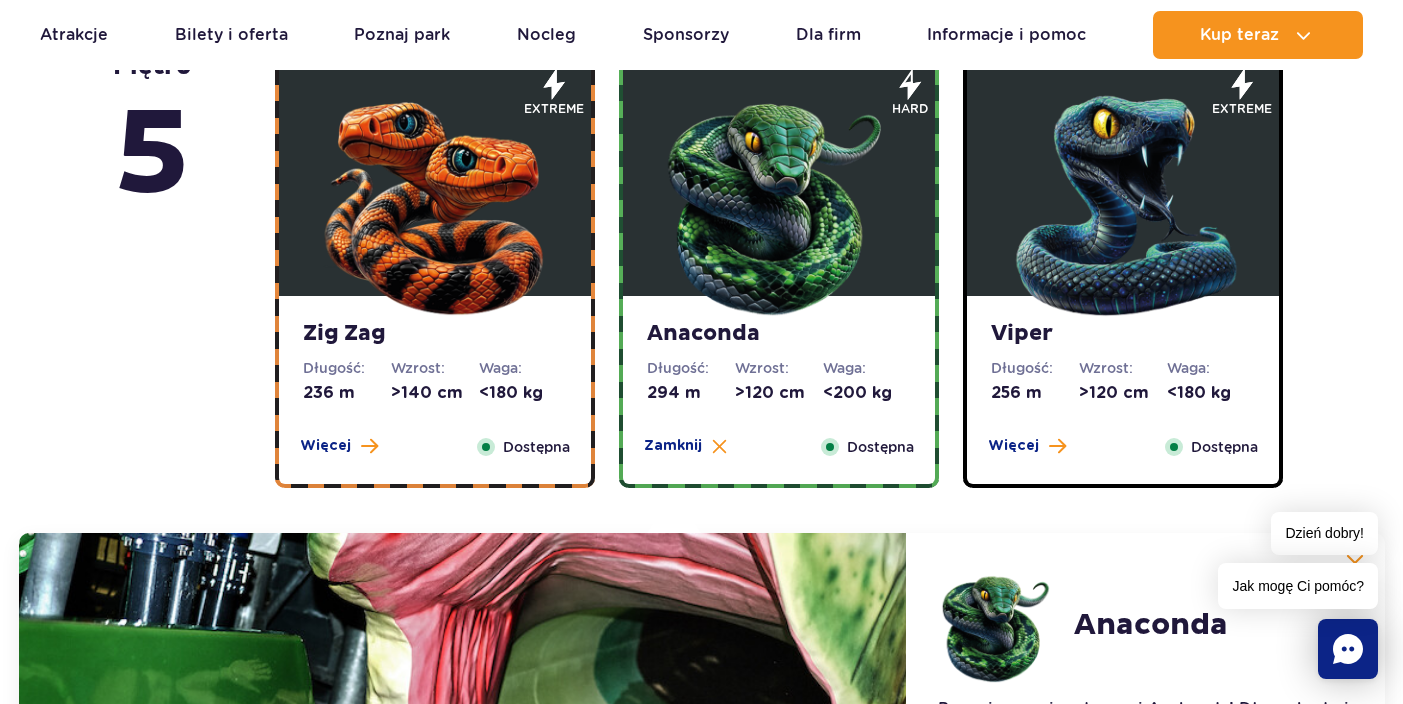 click at bounding box center [435, 201] 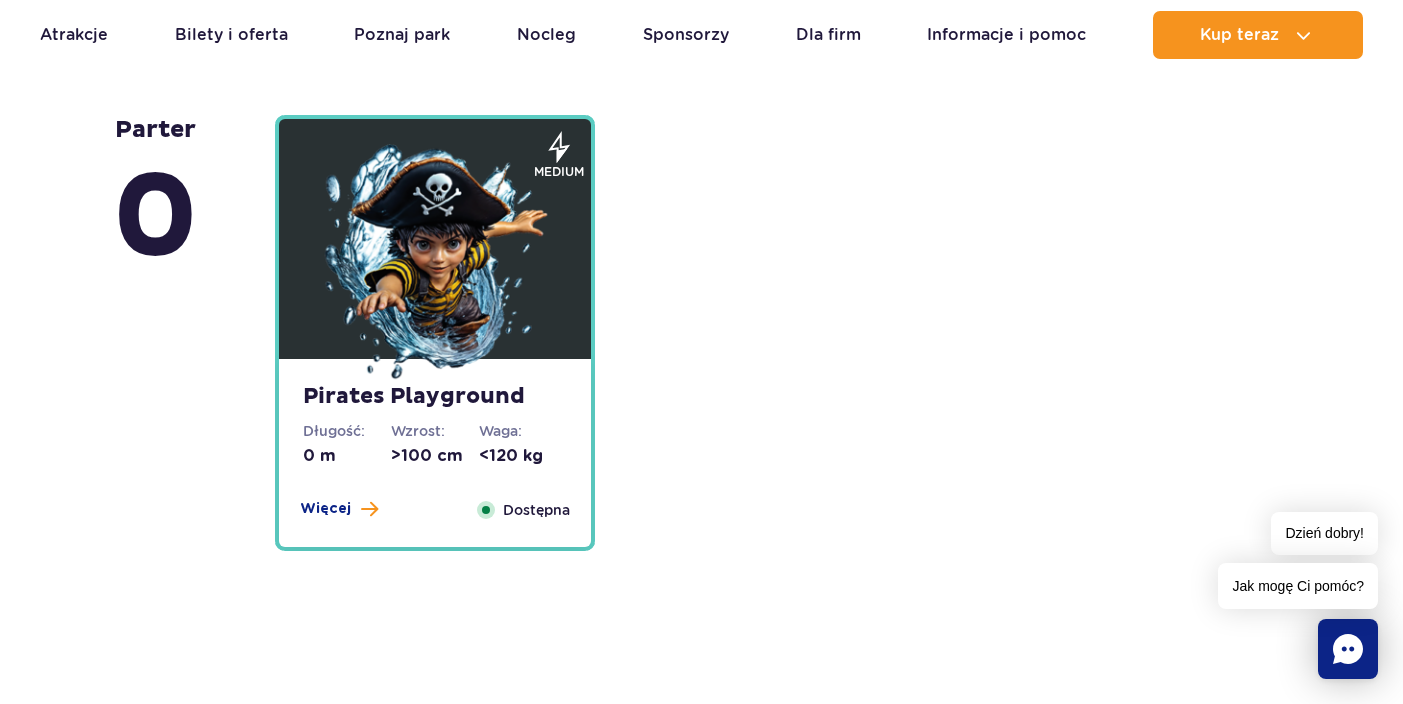scroll, scrollTop: 5563, scrollLeft: 0, axis: vertical 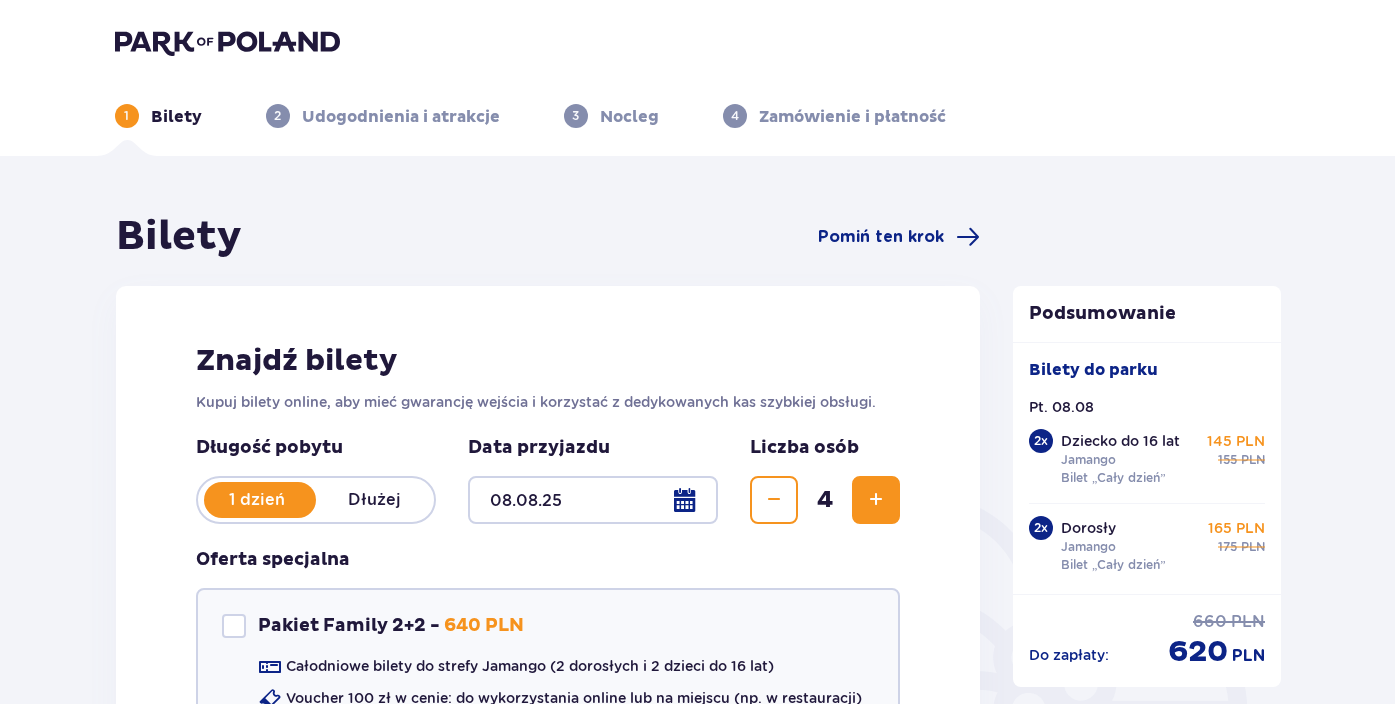 click at bounding box center [227, 42] 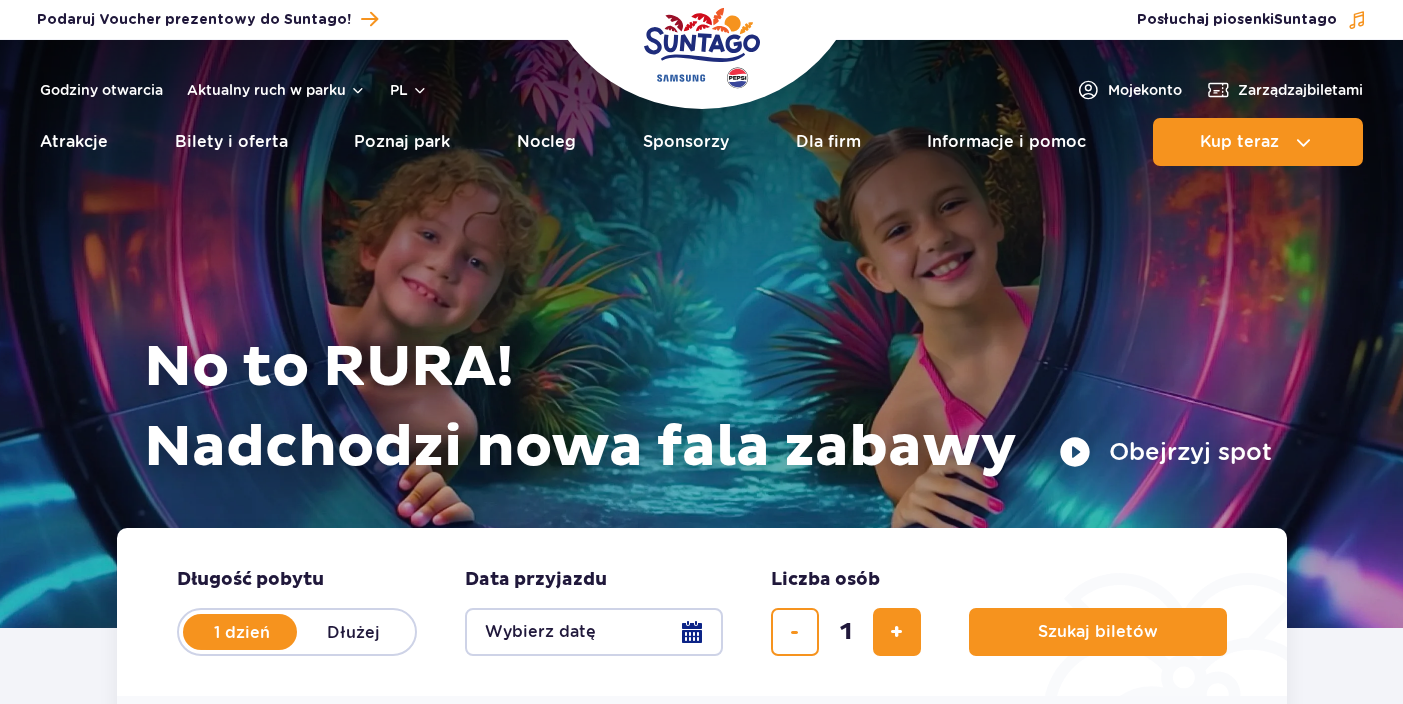 scroll, scrollTop: 0, scrollLeft: 0, axis: both 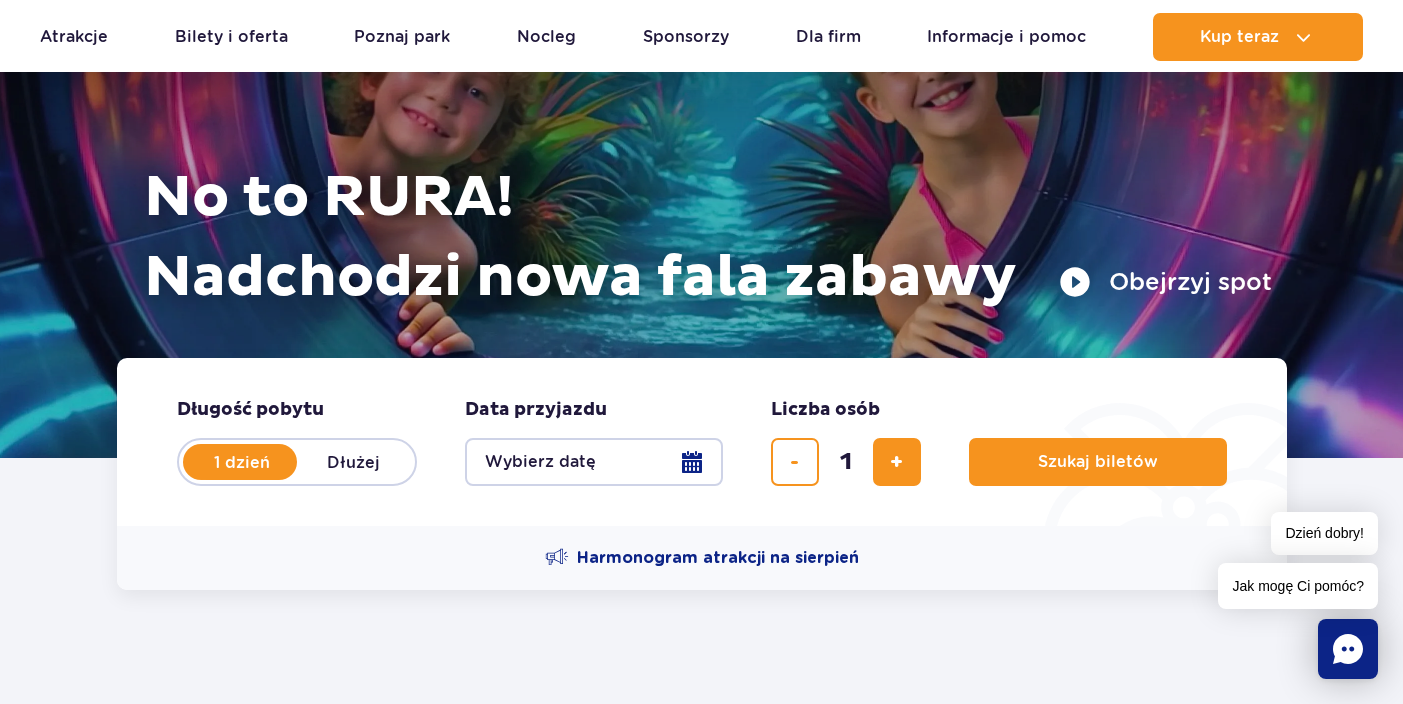 click on "Wybierz datę" at bounding box center (594, 462) 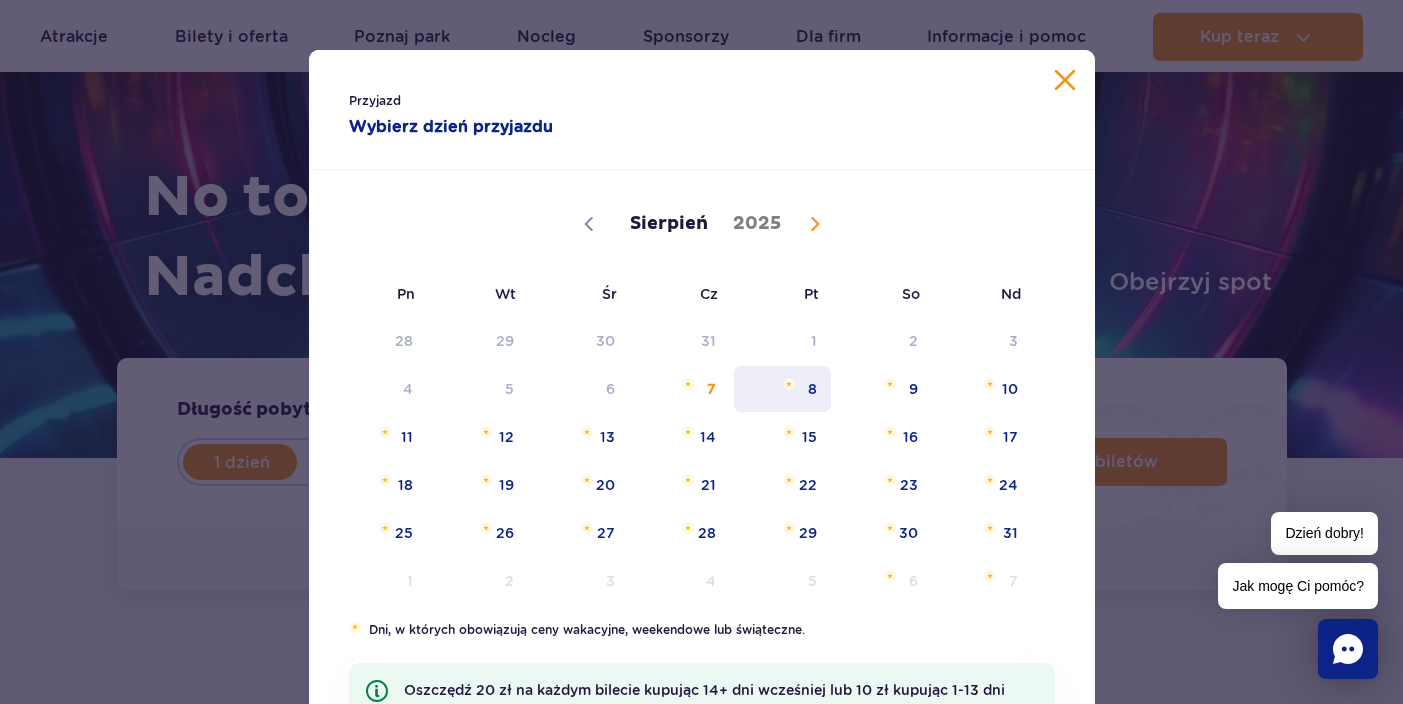 click on "8" at bounding box center (782, 389) 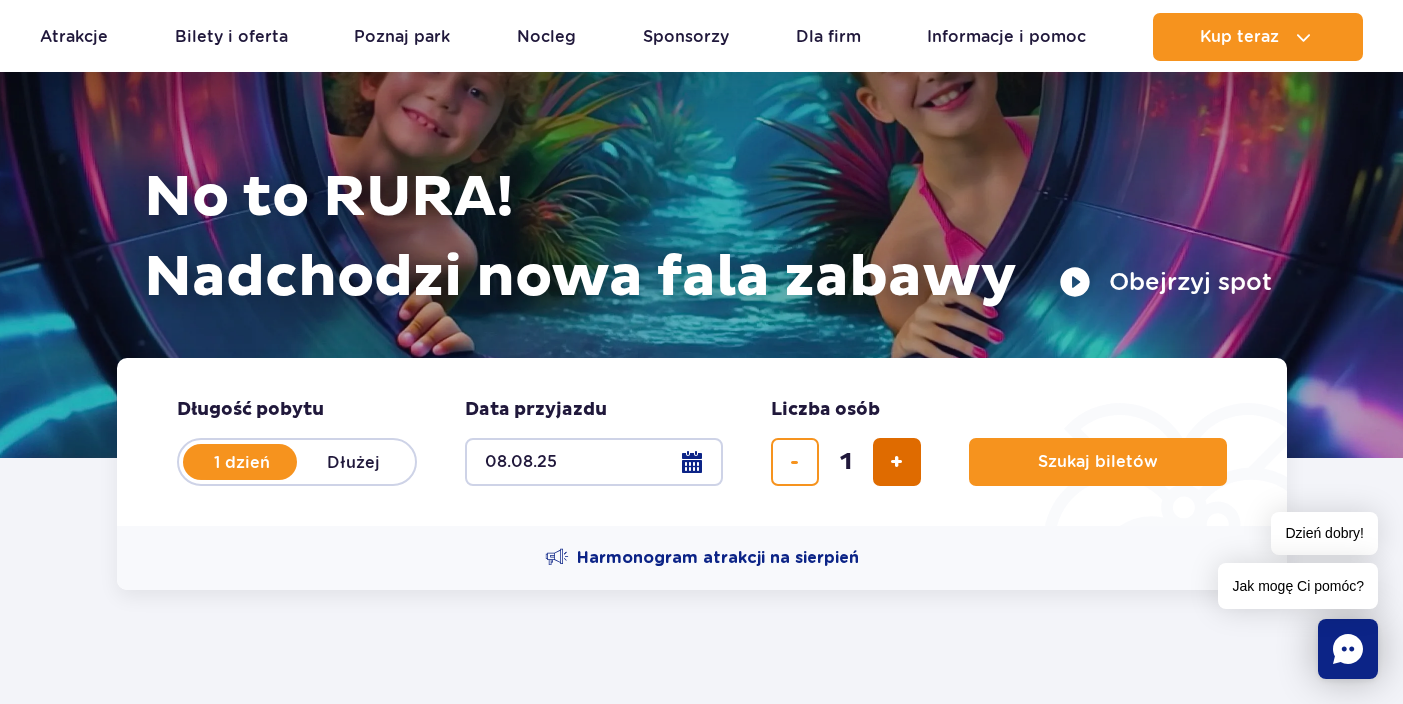 click at bounding box center [897, 462] 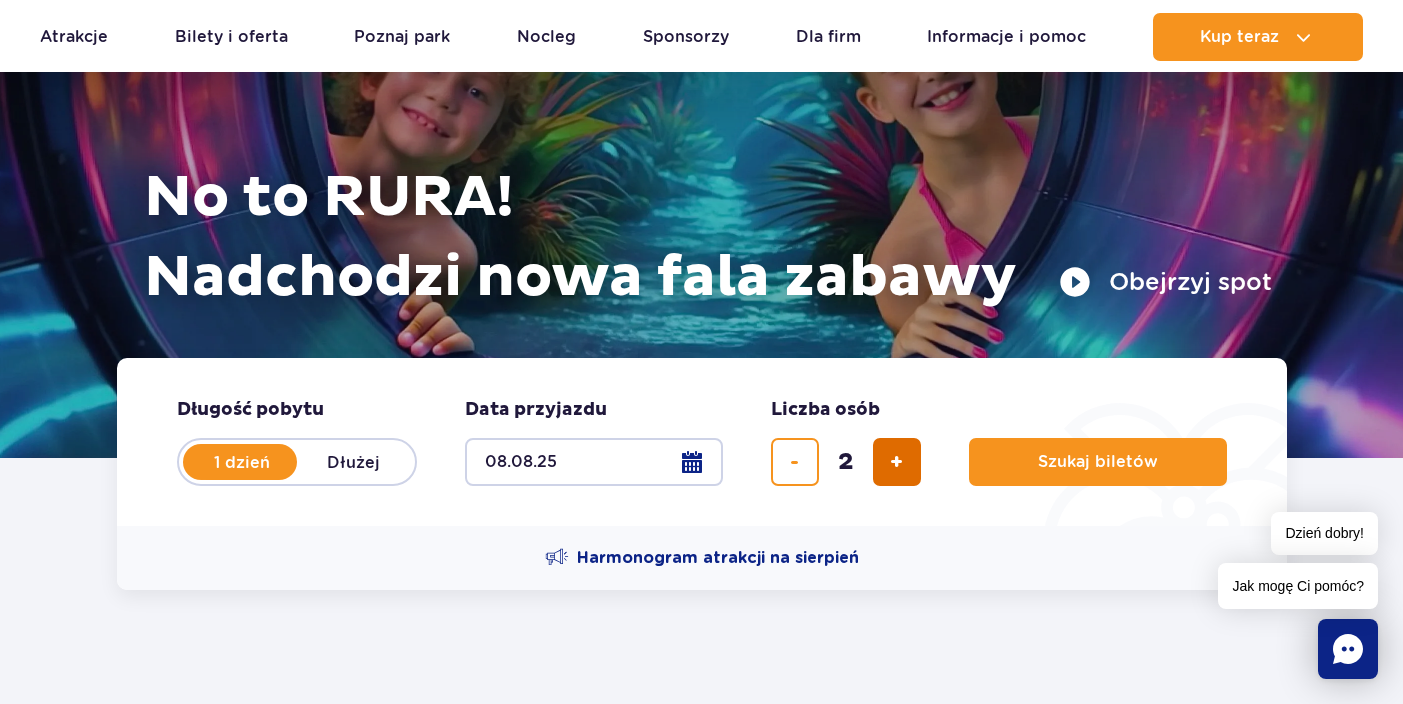 click at bounding box center (897, 462) 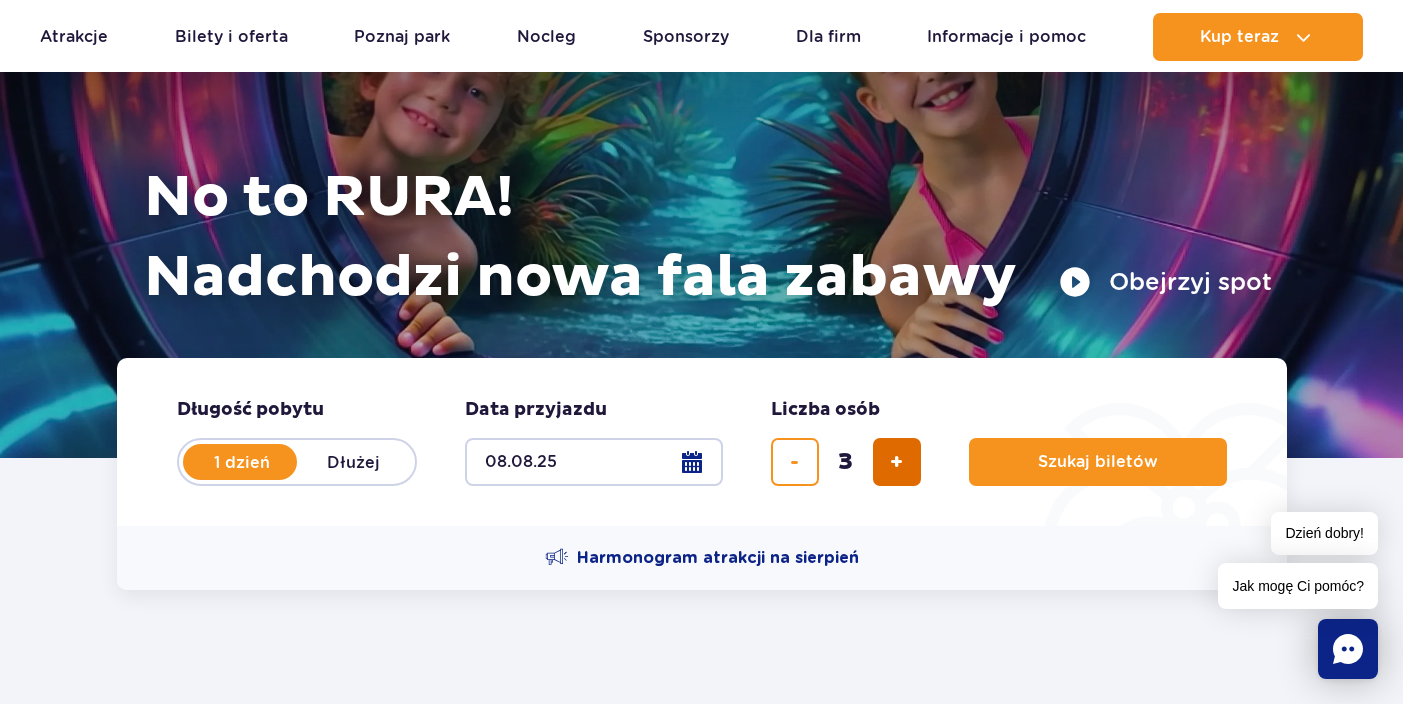 click at bounding box center (897, 462) 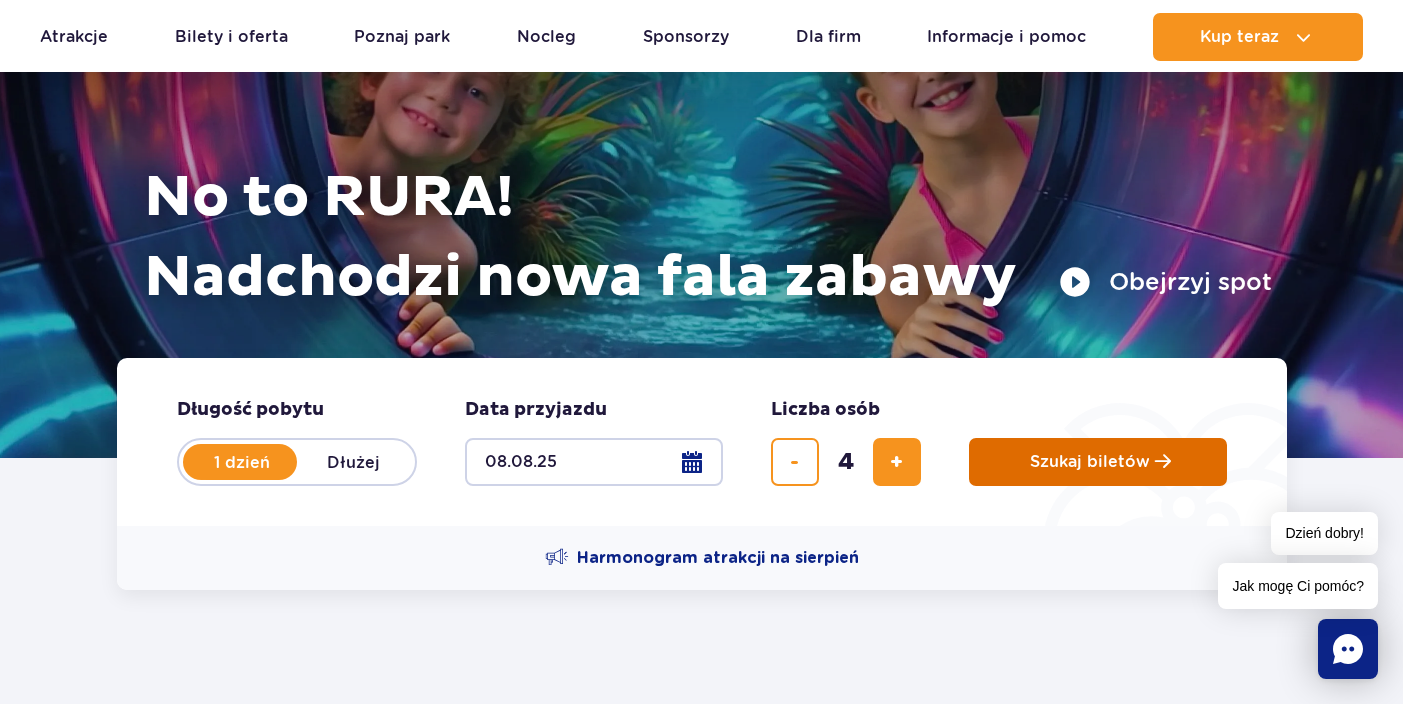 click on "Szukaj biletów" at bounding box center (1090, 462) 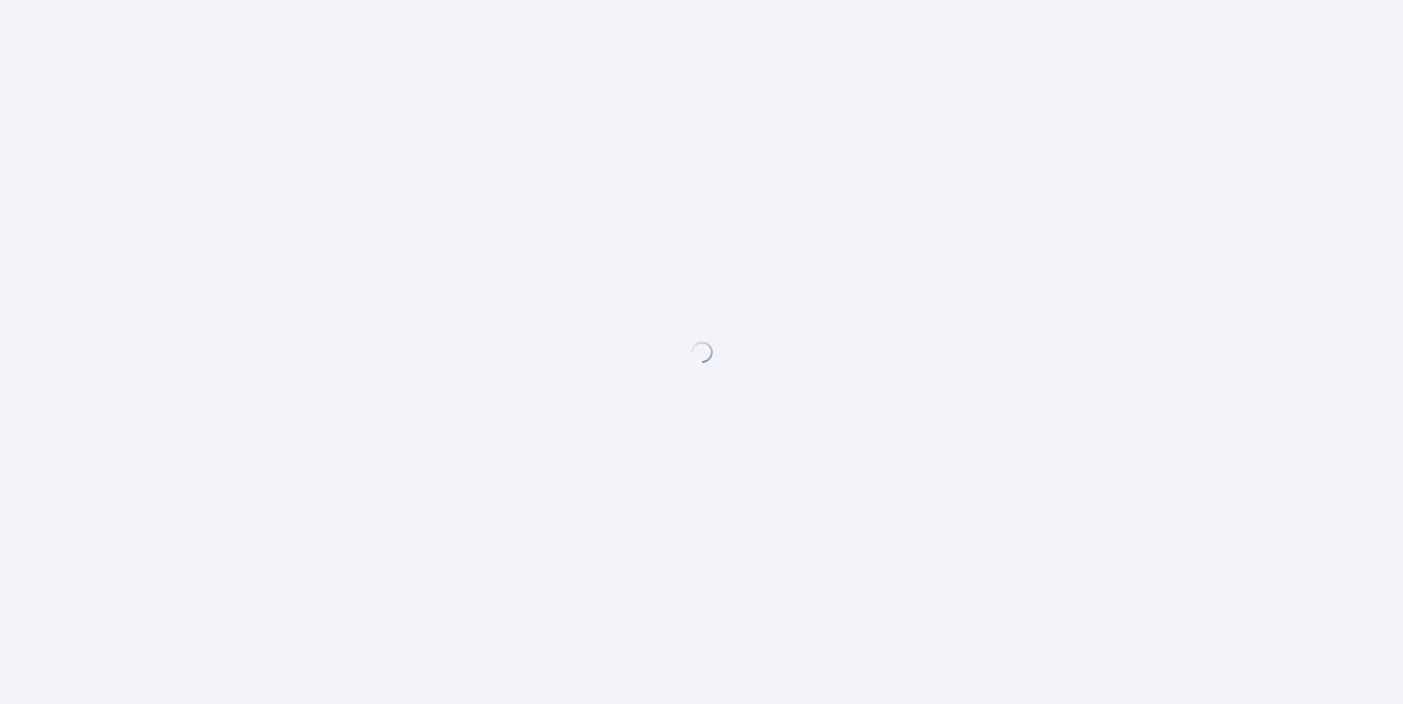 scroll, scrollTop: 0, scrollLeft: 0, axis: both 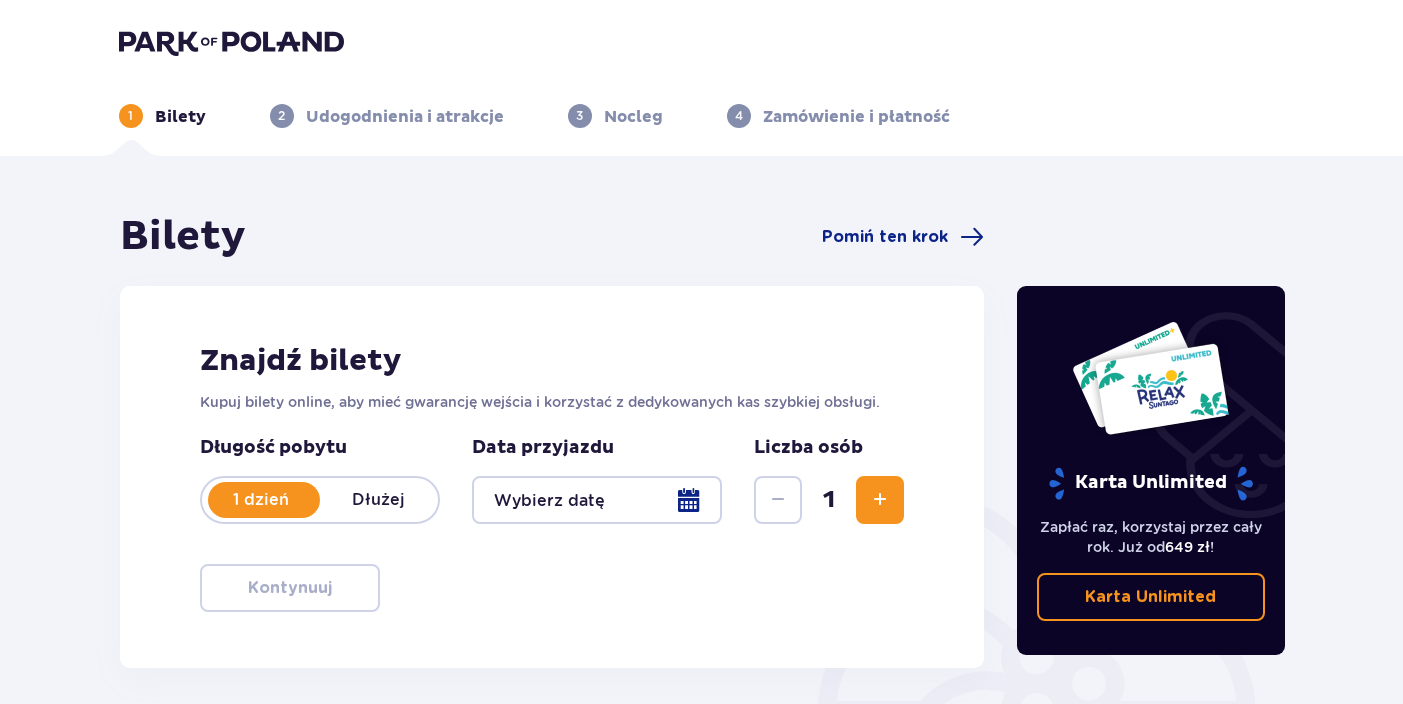type on "08.08.25" 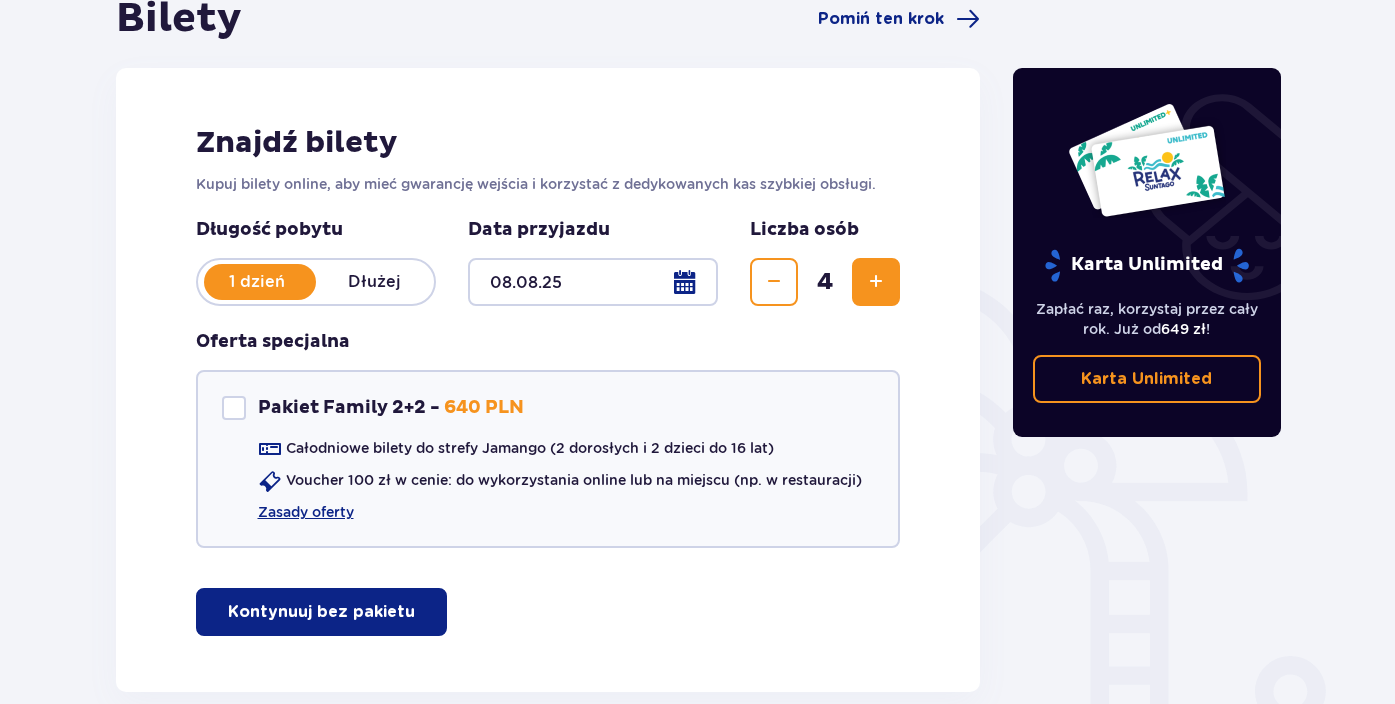 scroll, scrollTop: 226, scrollLeft: 0, axis: vertical 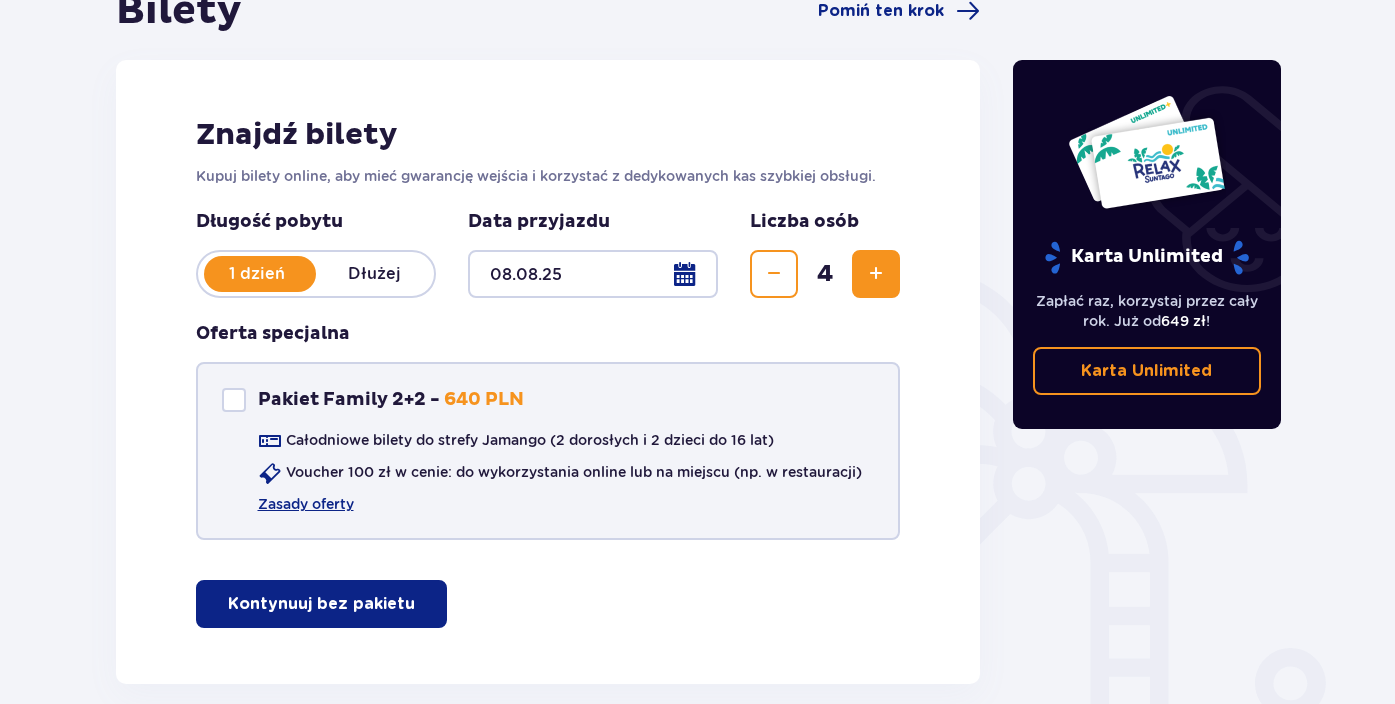click at bounding box center (234, 400) 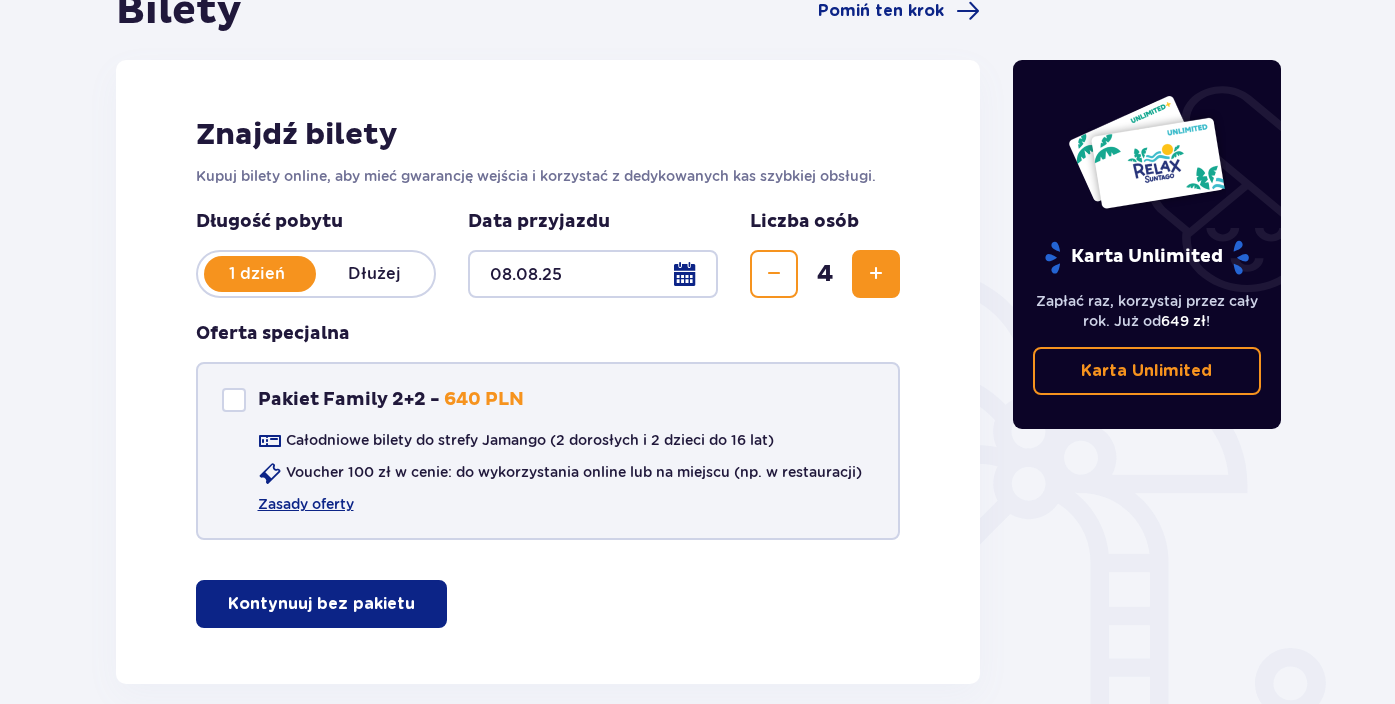 checkbox on "true" 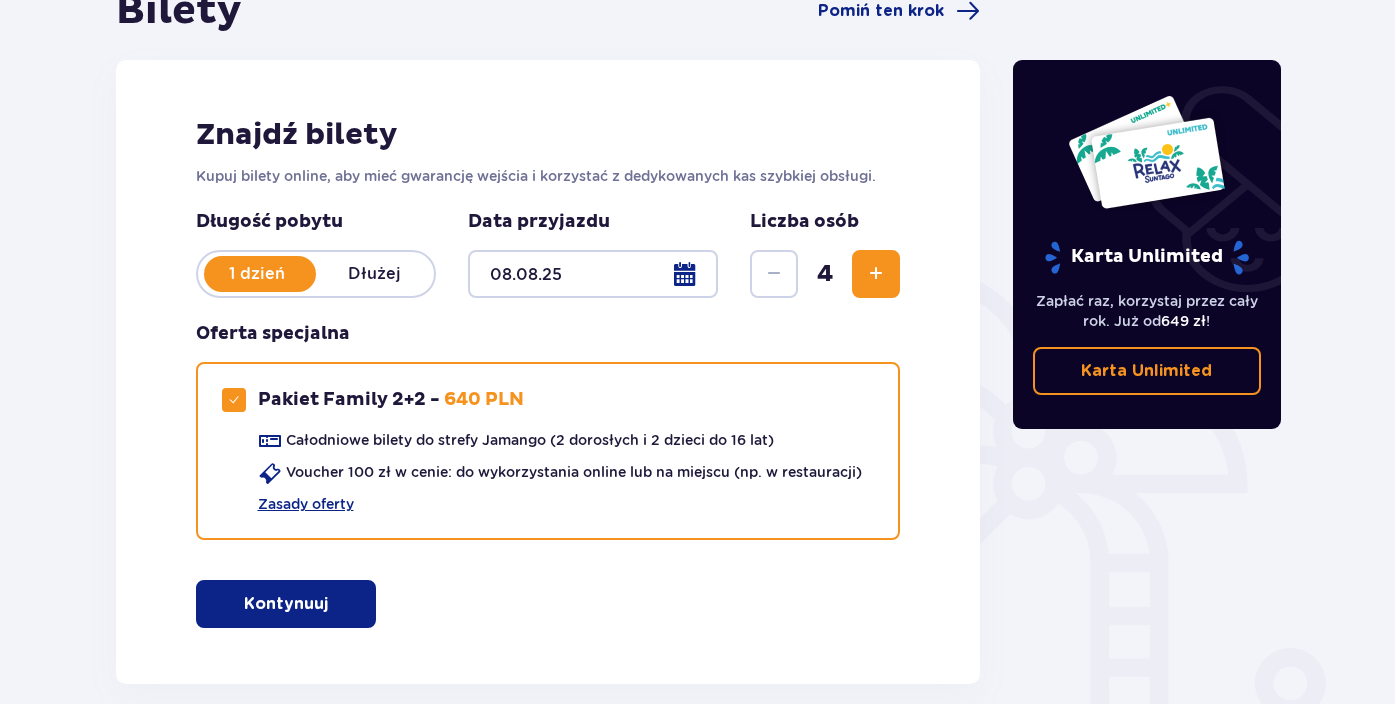 click on "Kontynuuj" at bounding box center (286, 604) 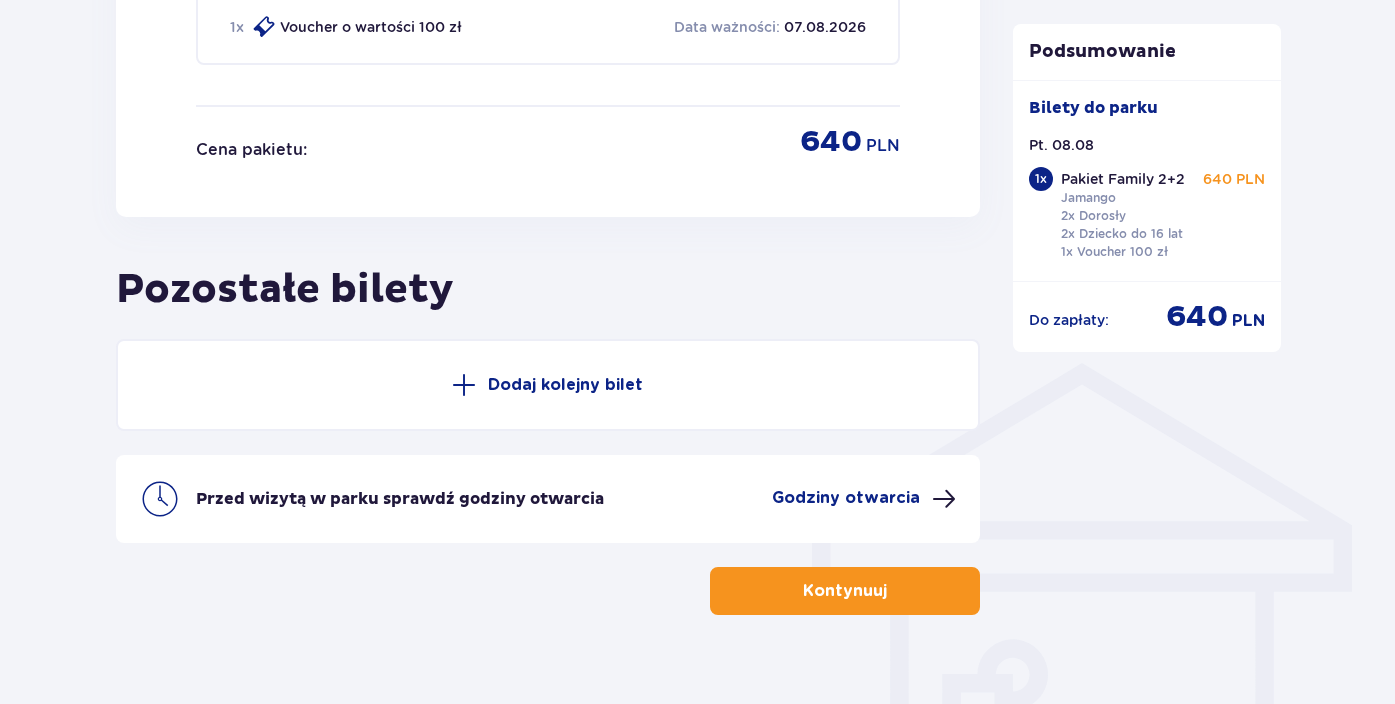 scroll, scrollTop: 1292, scrollLeft: 0, axis: vertical 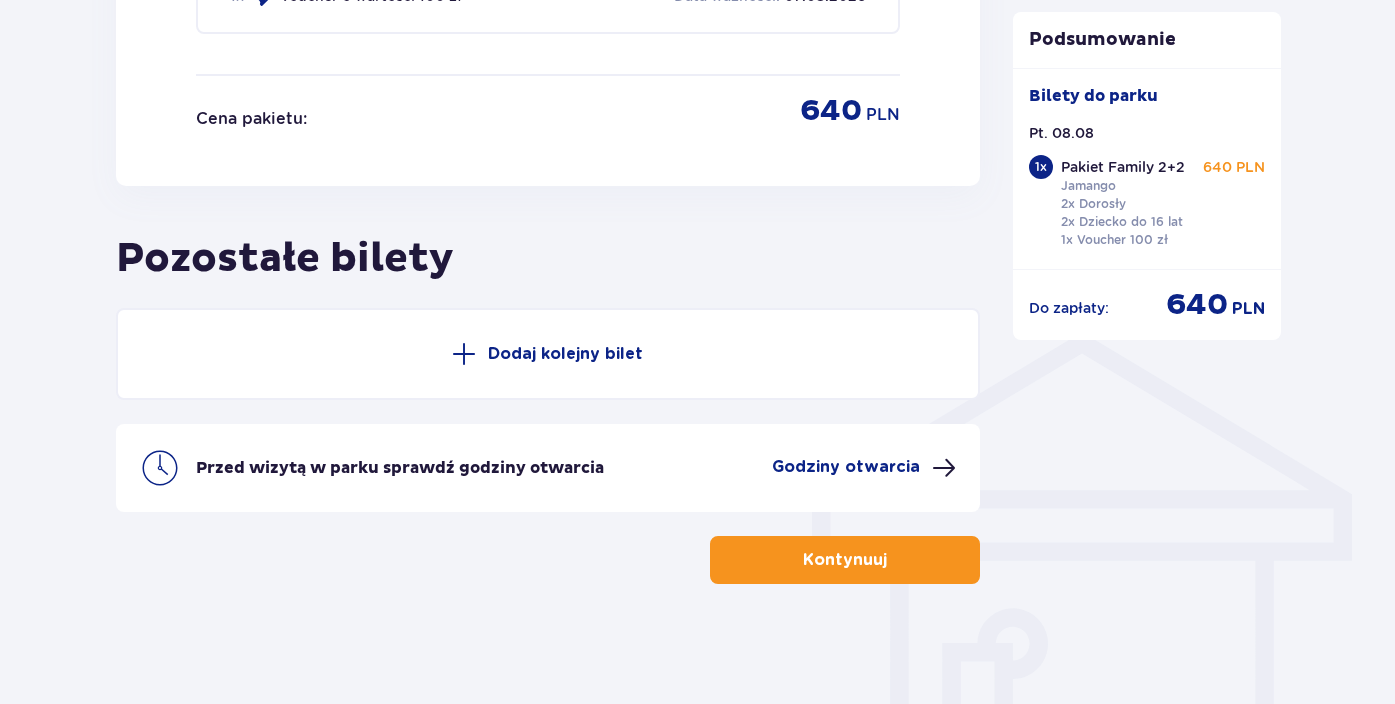 click on "Kontynuuj" at bounding box center (845, 560) 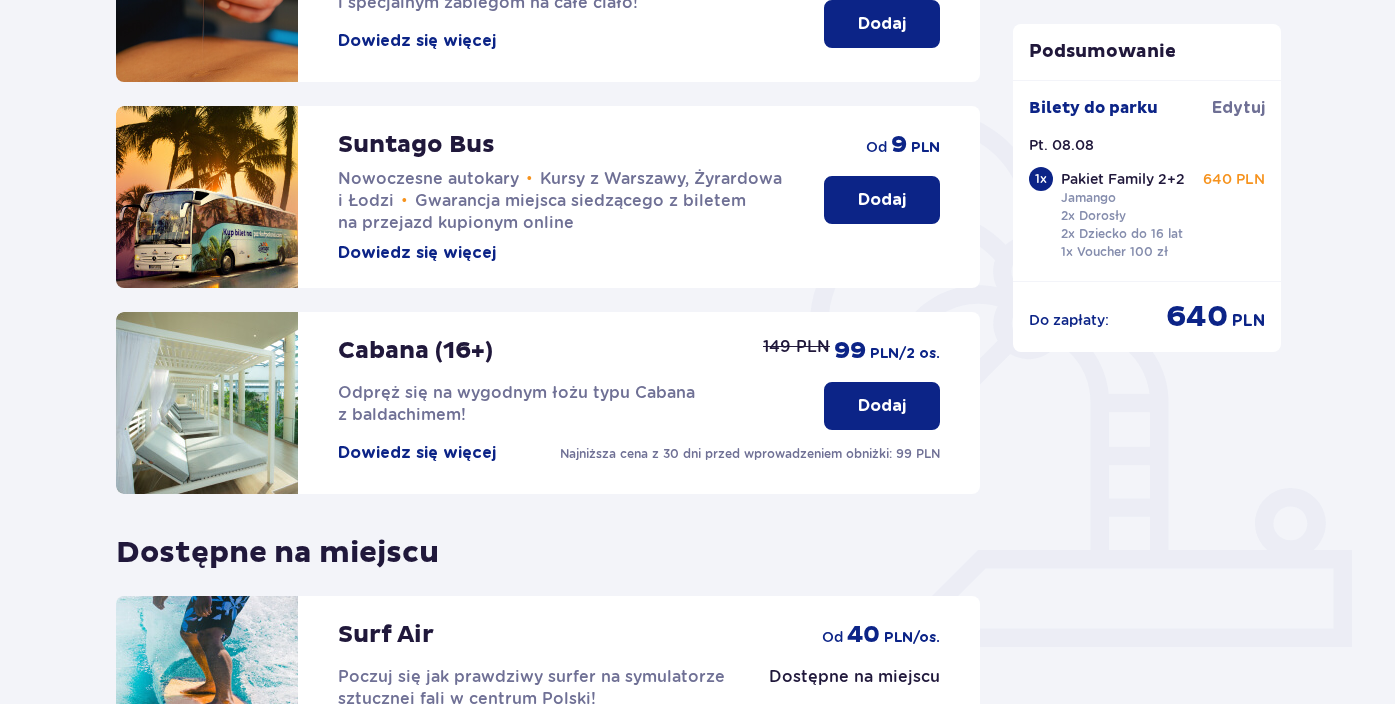 scroll, scrollTop: 0, scrollLeft: 0, axis: both 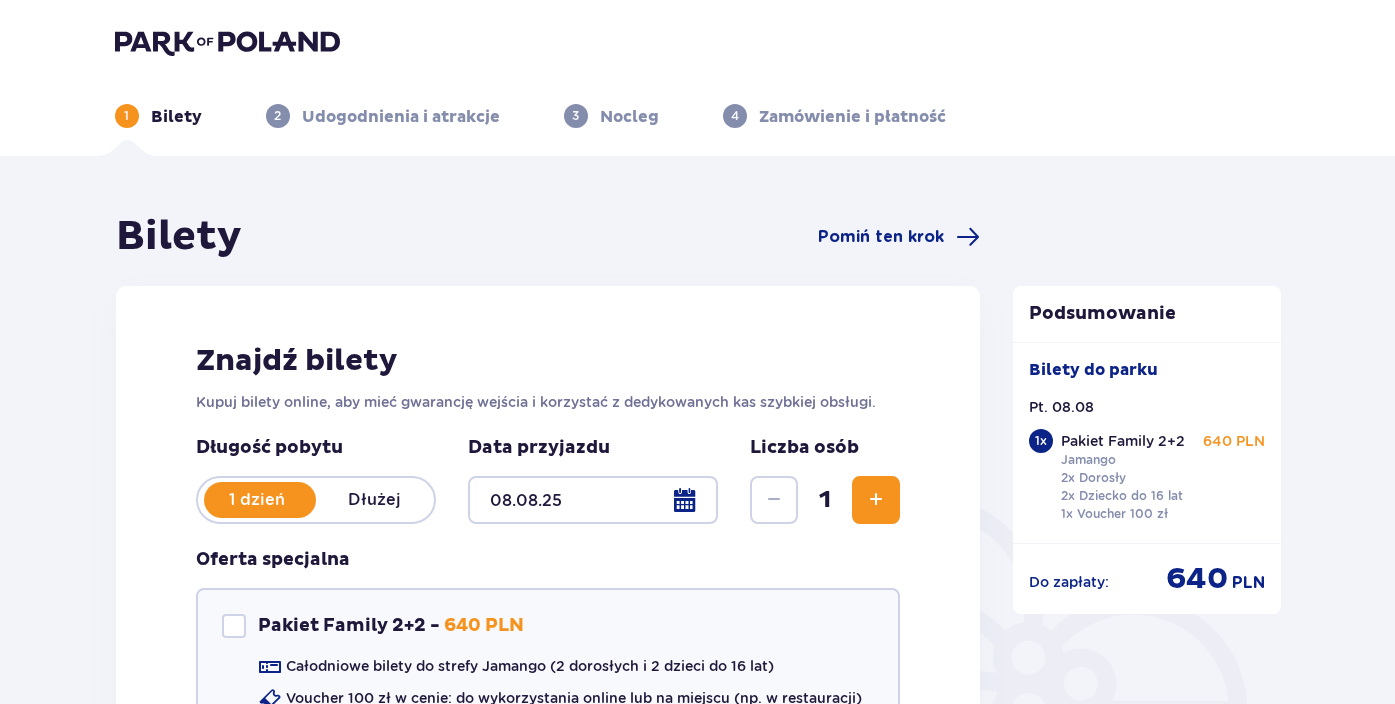 checkbox on "true" 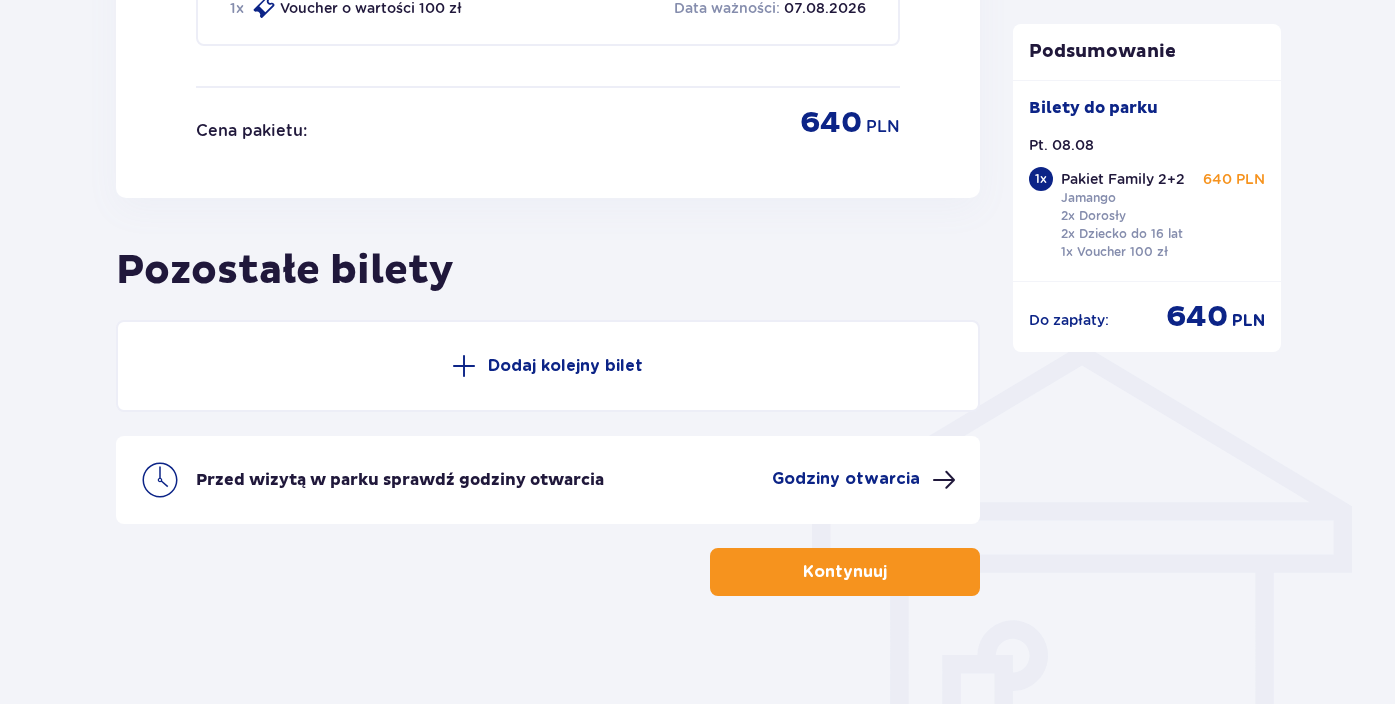 scroll, scrollTop: 1292, scrollLeft: 0, axis: vertical 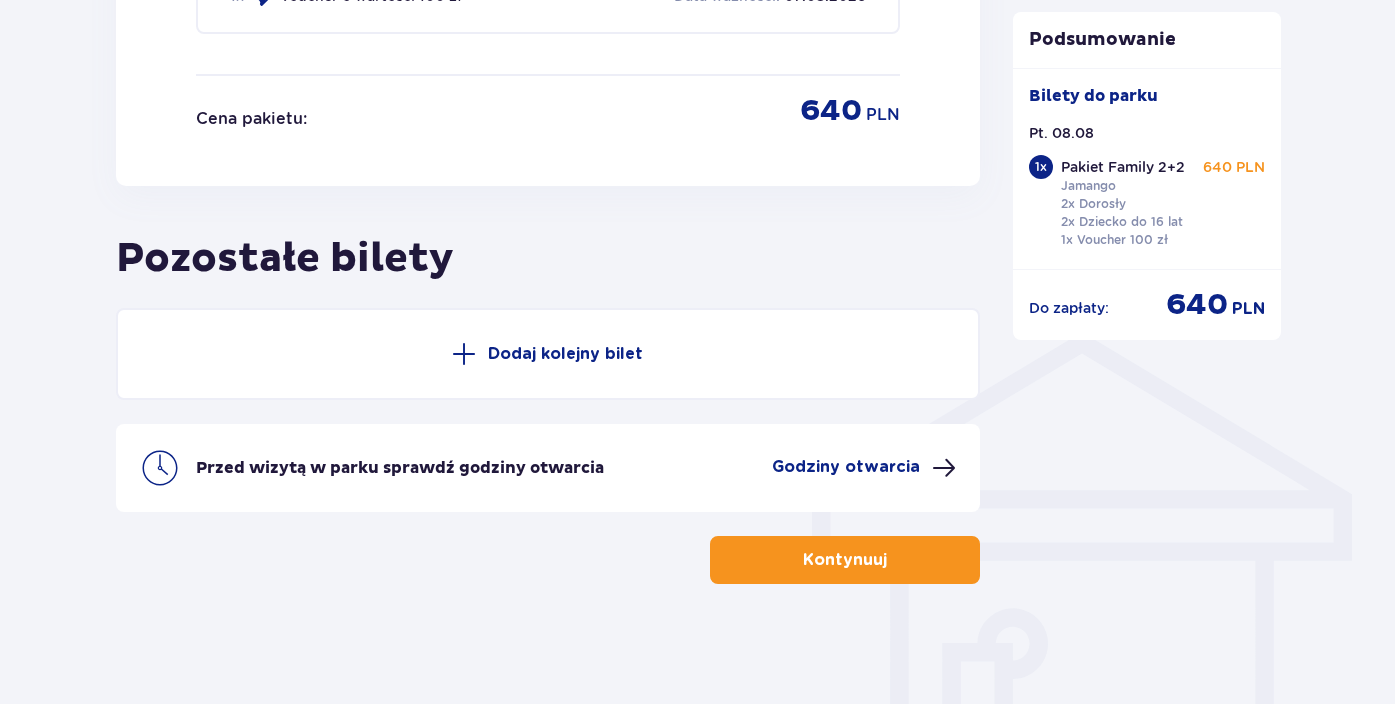 click on "Kontynuuj" at bounding box center (845, 560) 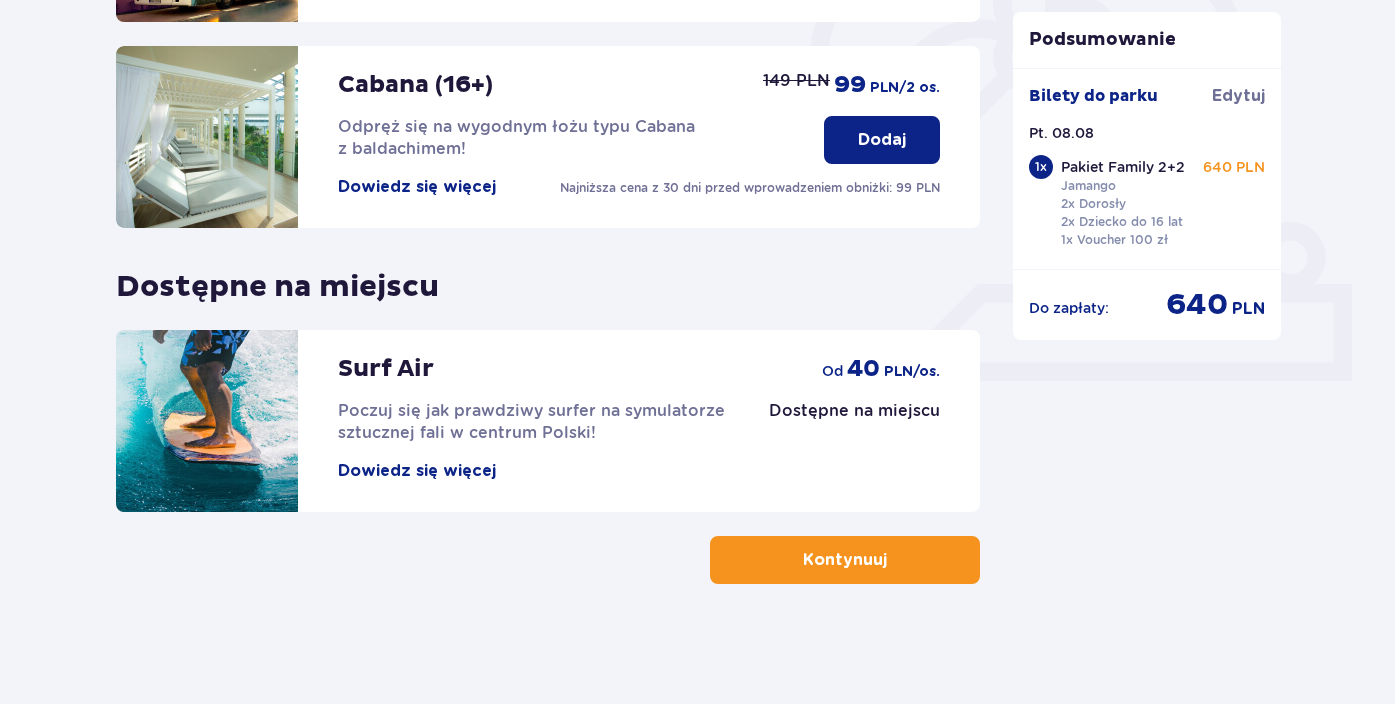 scroll, scrollTop: 0, scrollLeft: 0, axis: both 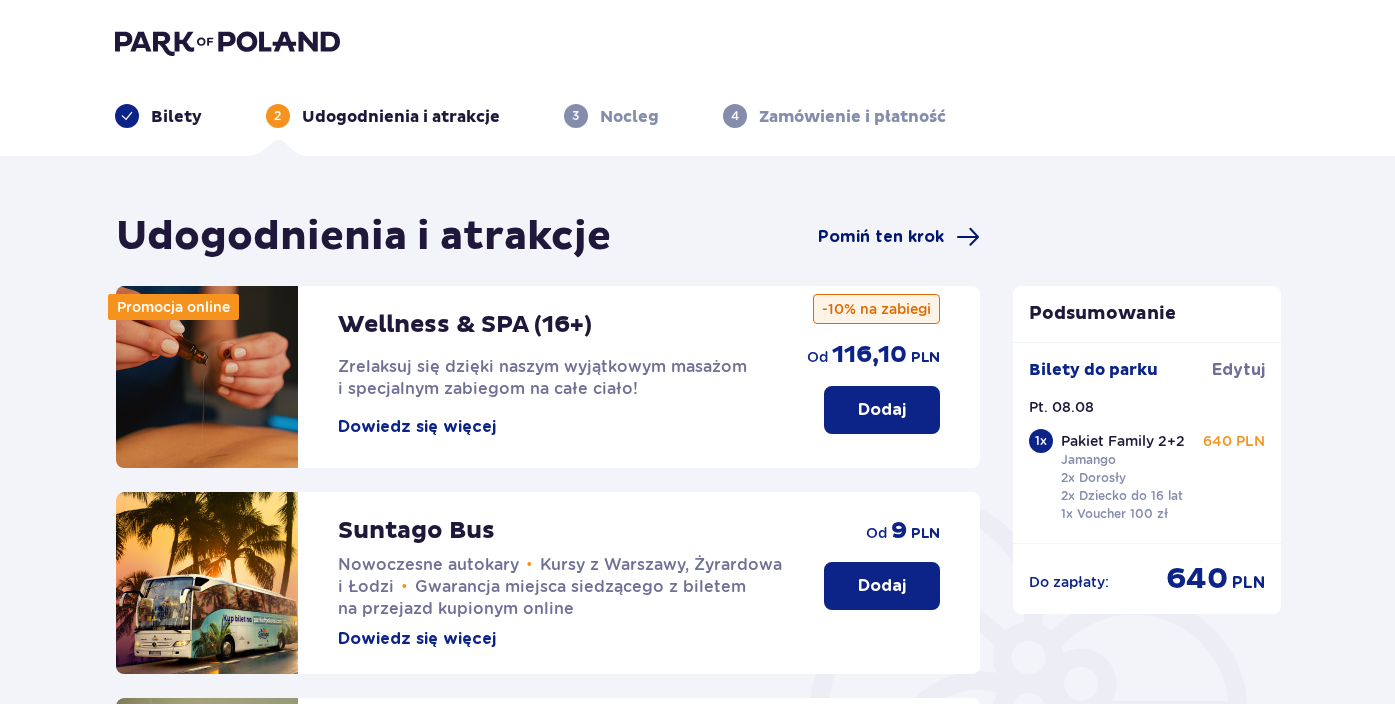 click on "Pomiń ten krok" at bounding box center (881, 237) 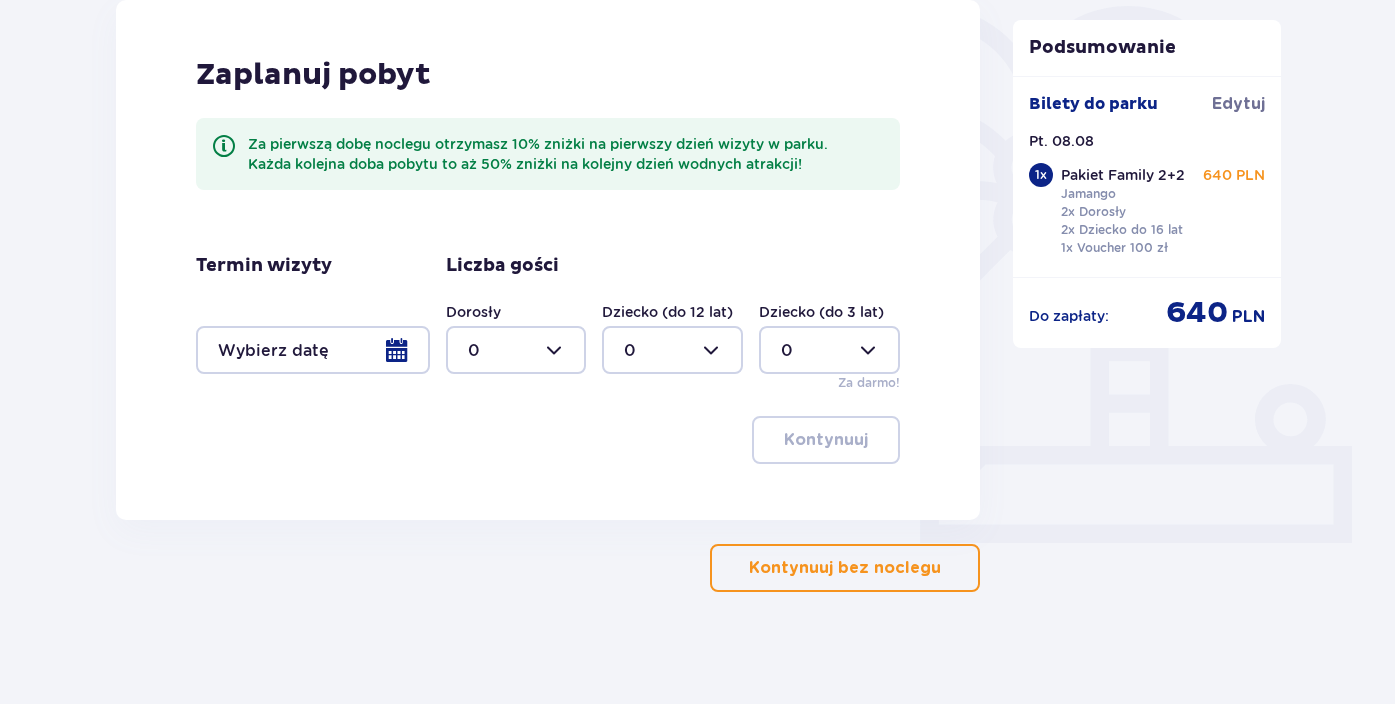 scroll, scrollTop: 498, scrollLeft: 0, axis: vertical 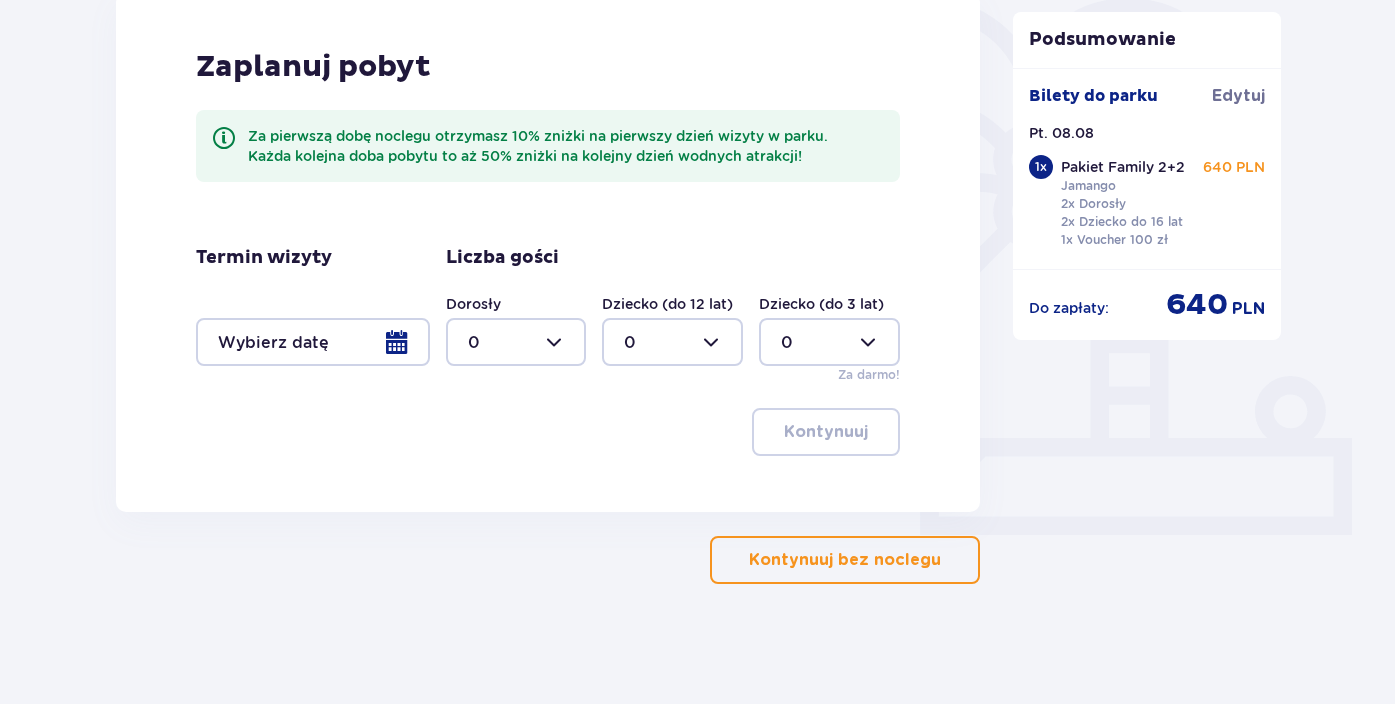 click on "Kontynuuj bez noclegu" at bounding box center (845, 560) 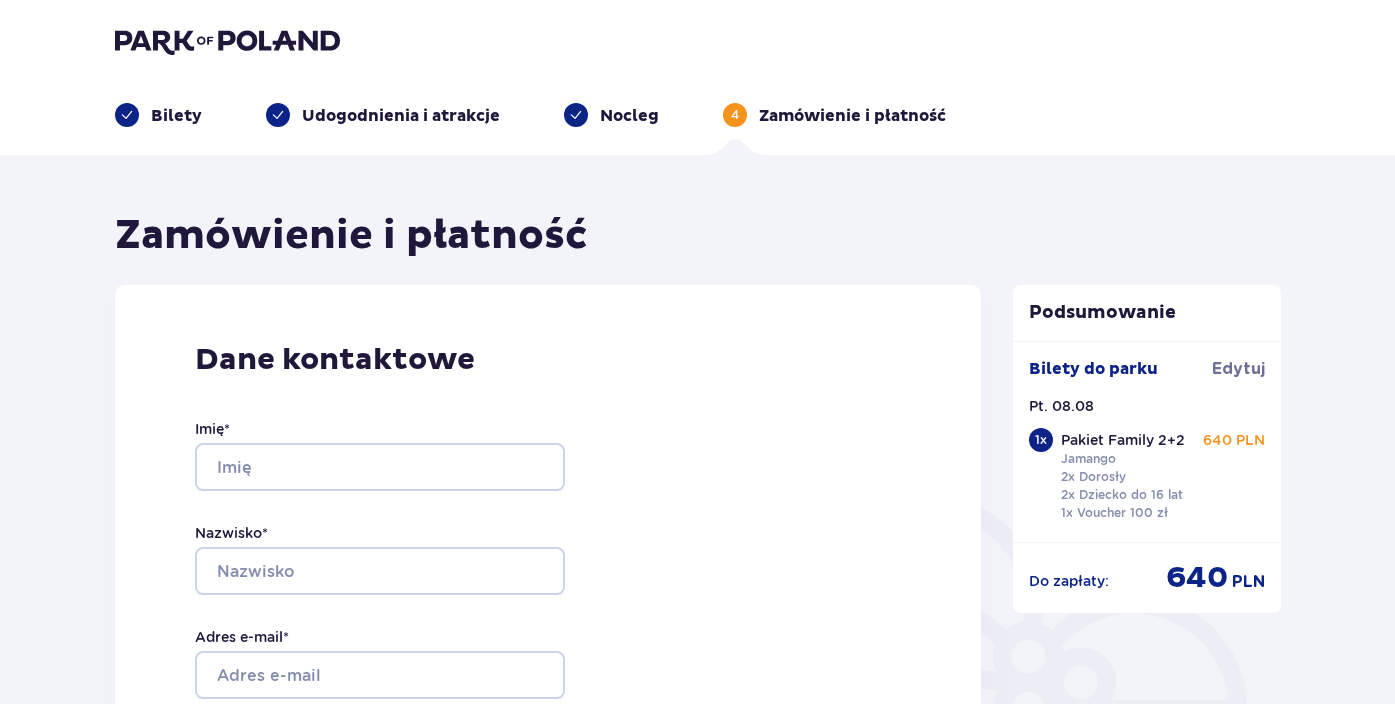 scroll, scrollTop: 0, scrollLeft: 0, axis: both 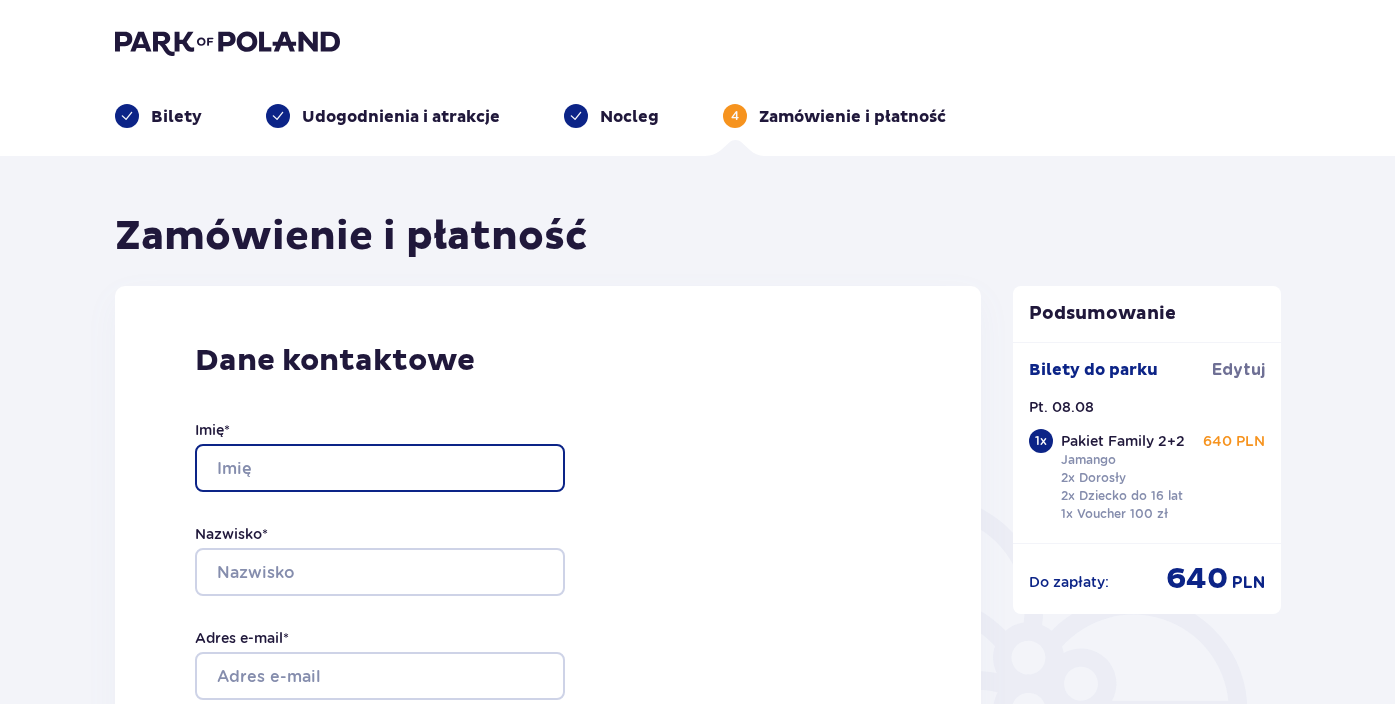 click on "Imię *" at bounding box center [380, 468] 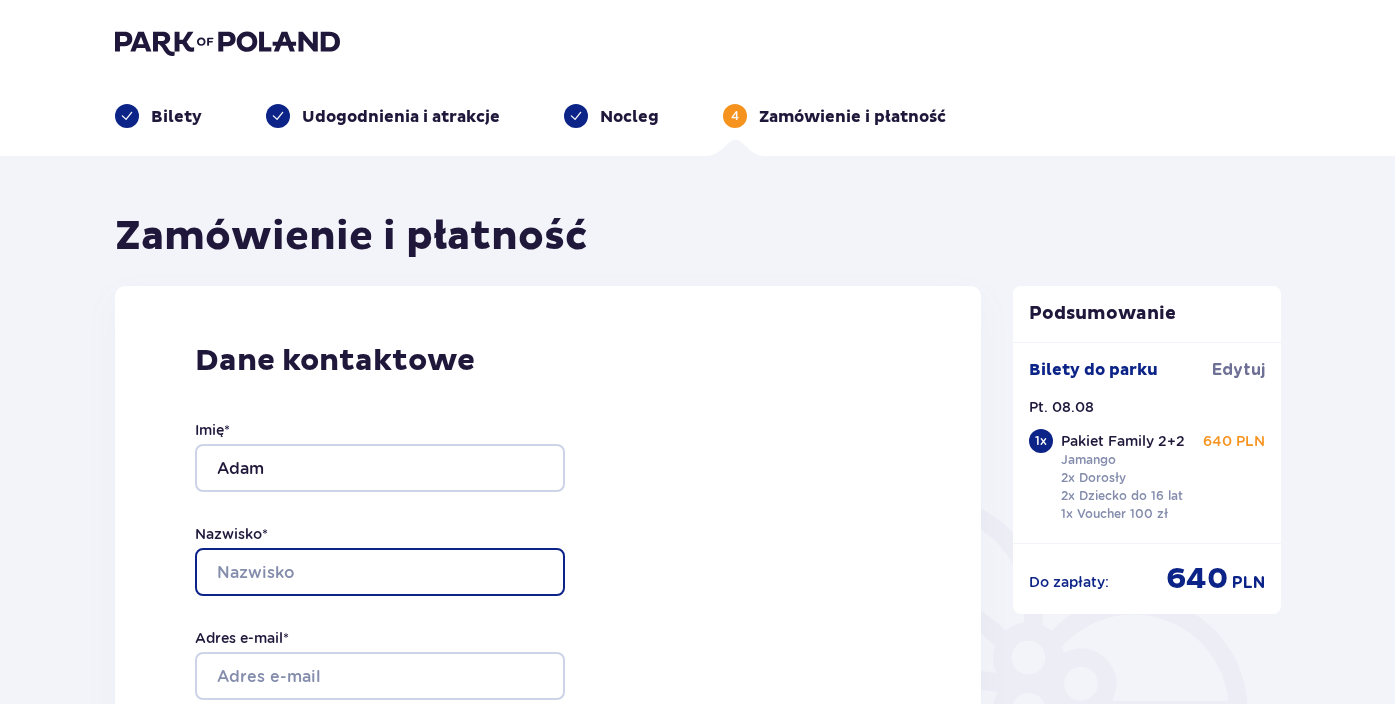 type on "Kalinowski" 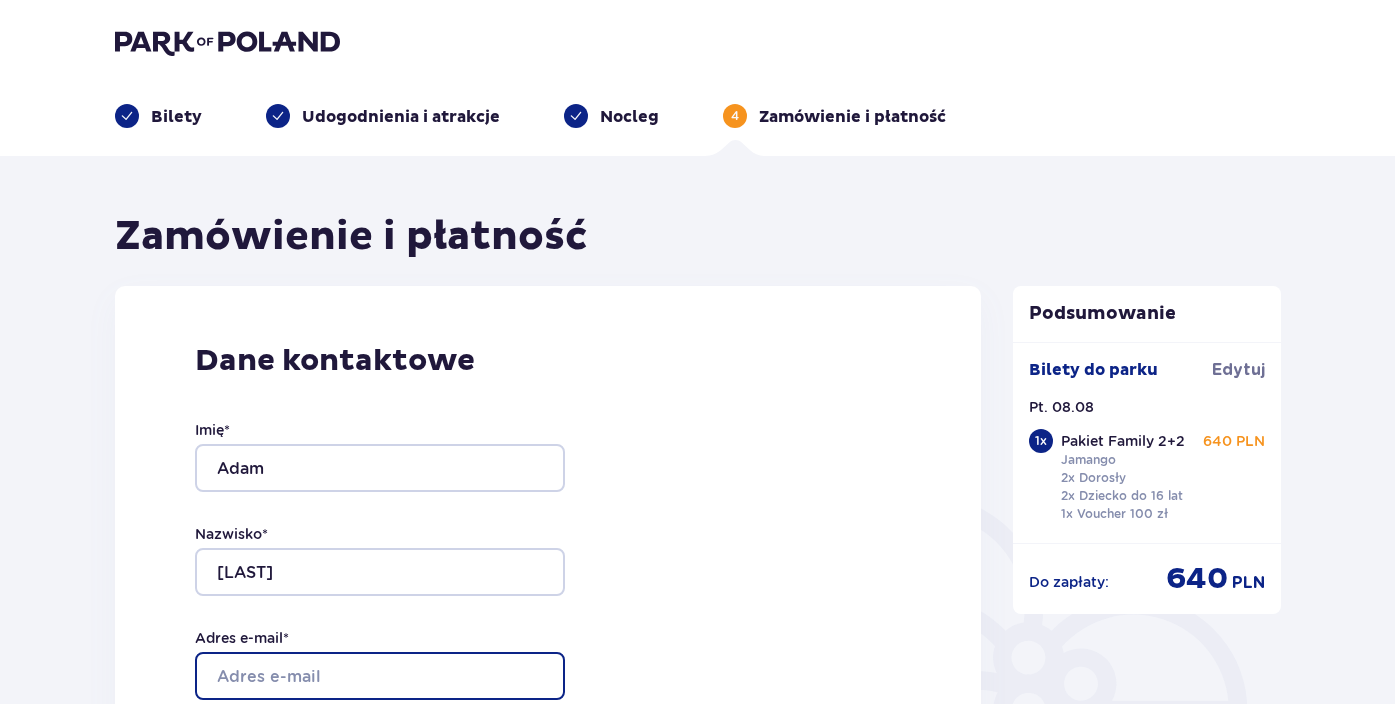 type on "biuro@k-ant.pl" 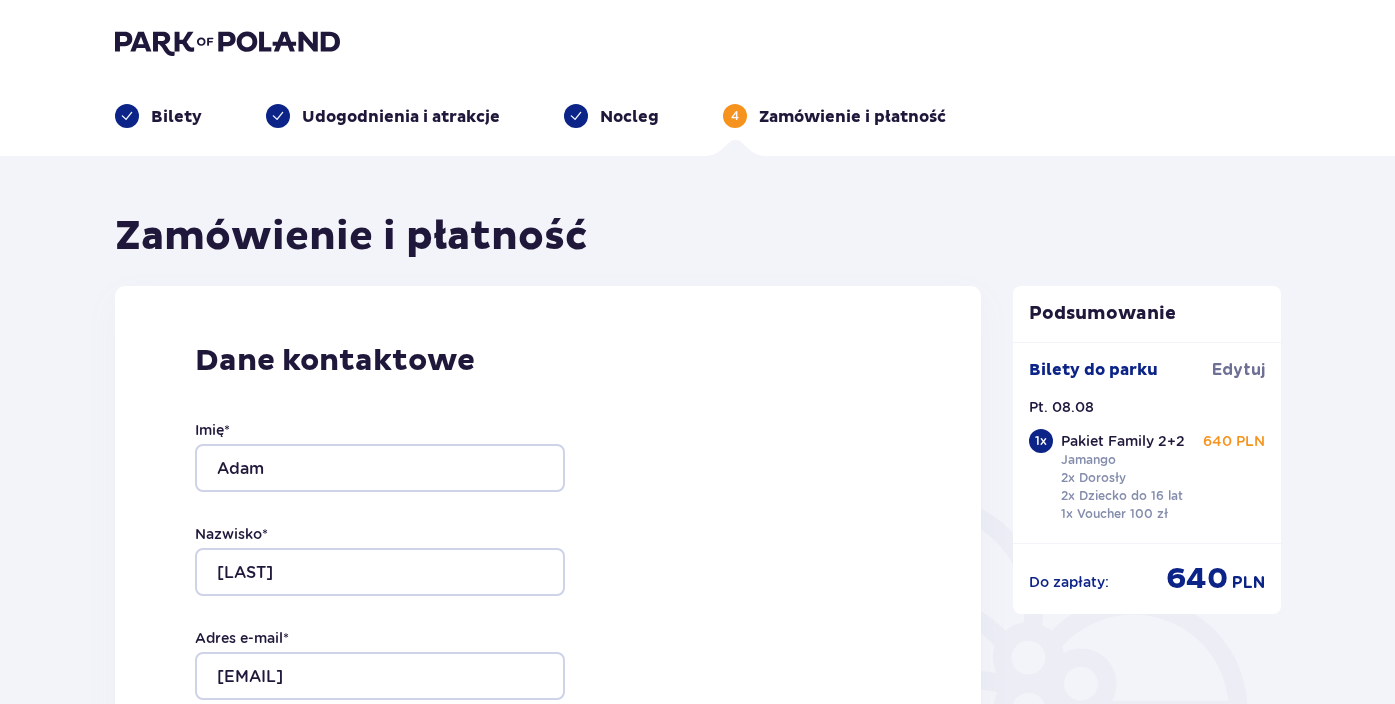type on "biuro@k-ant.pl" 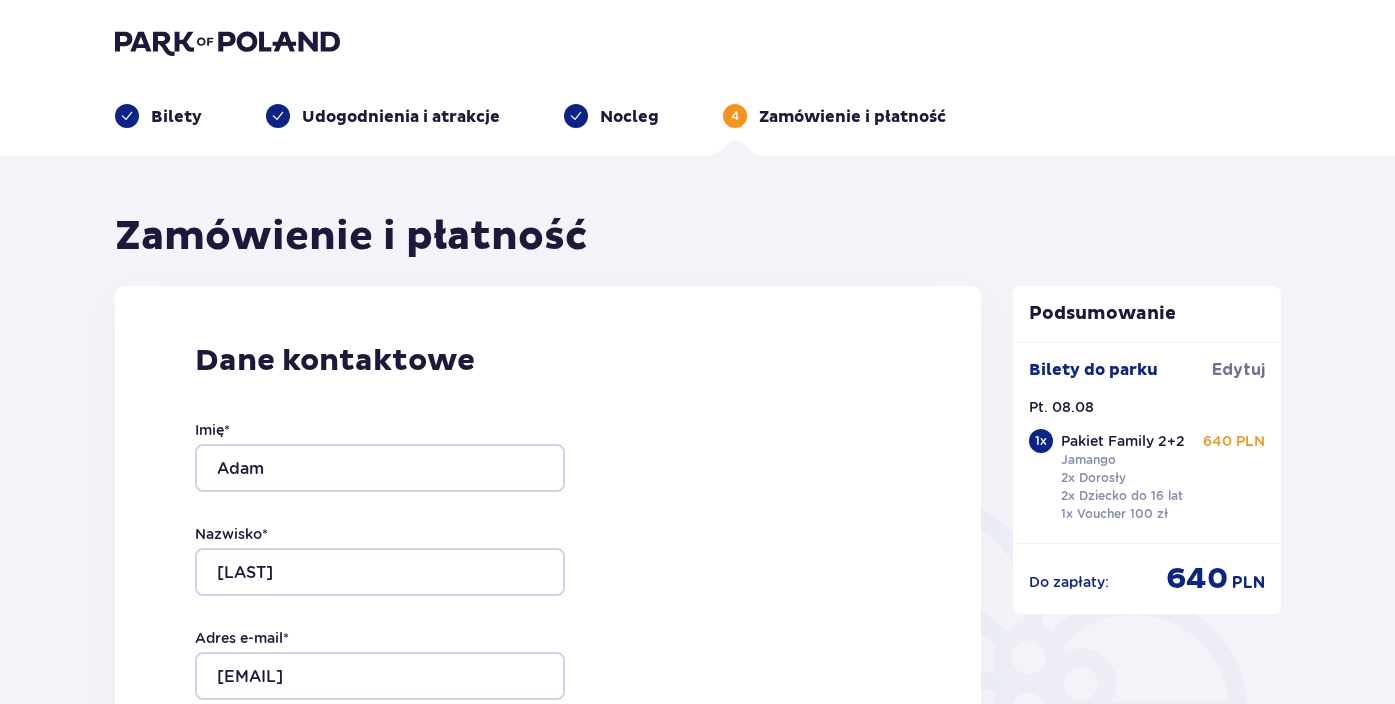 type on "534888556" 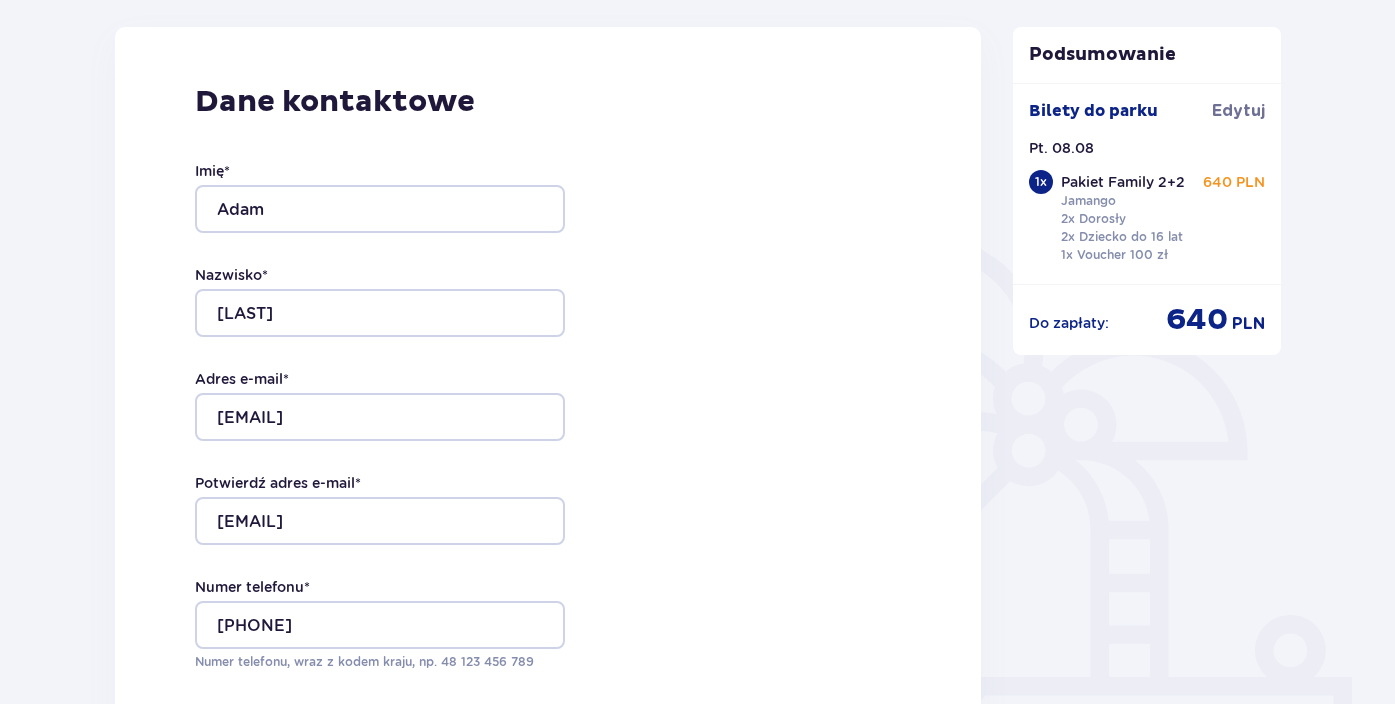 scroll, scrollTop: 270, scrollLeft: 0, axis: vertical 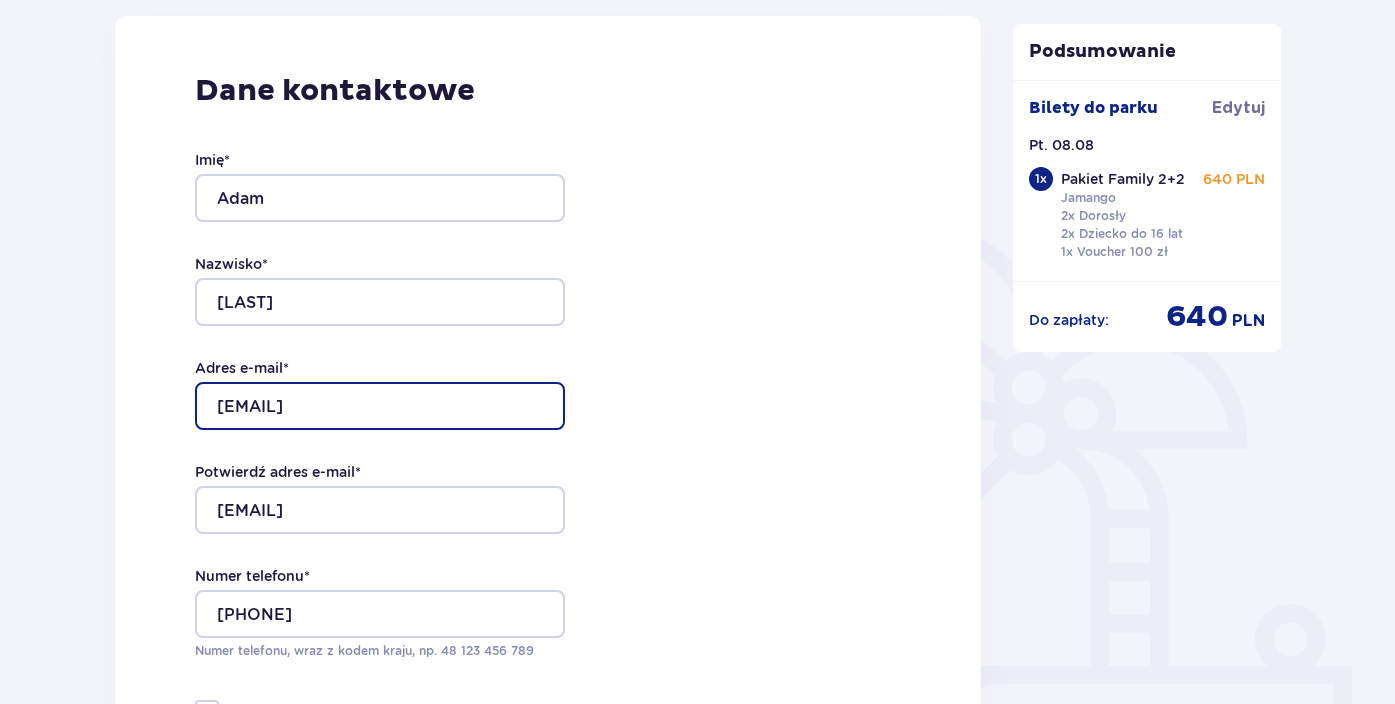 click on "biuro@k-ant.pl" at bounding box center (380, 406) 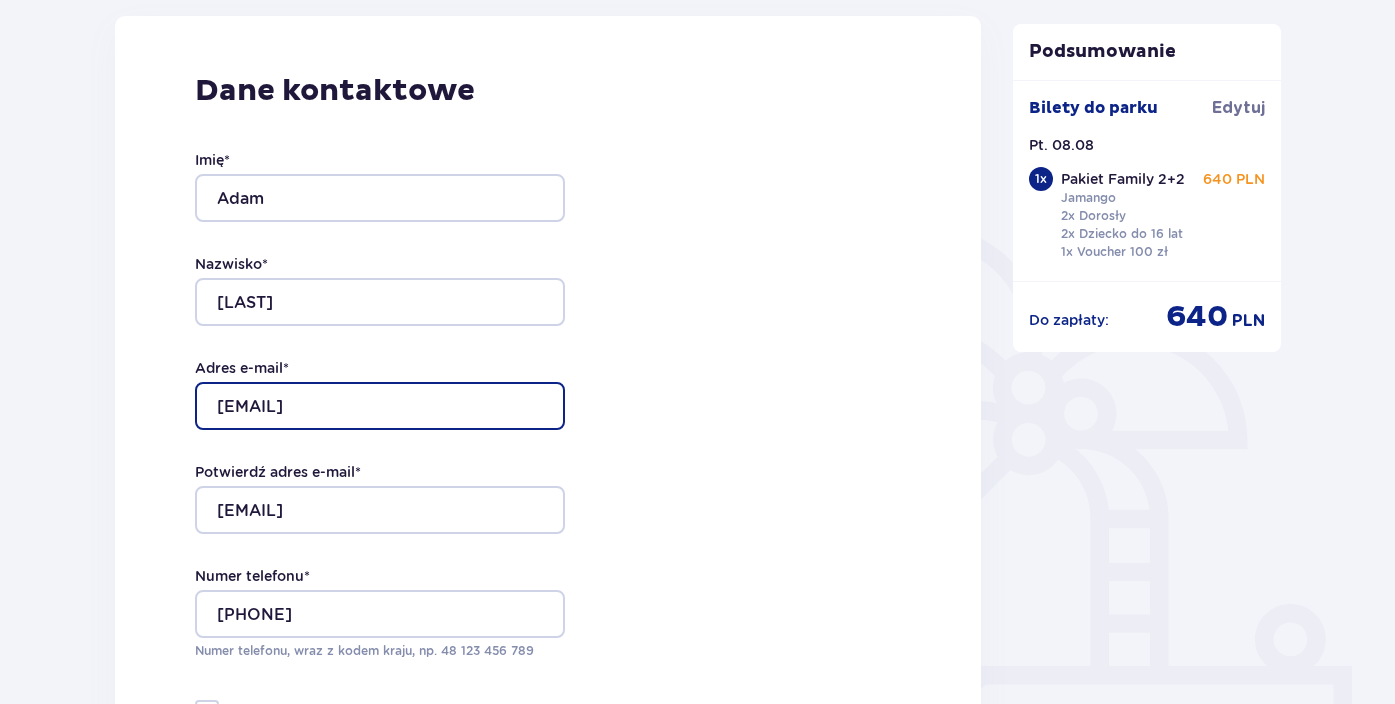 type on "info@k-ant.pl" 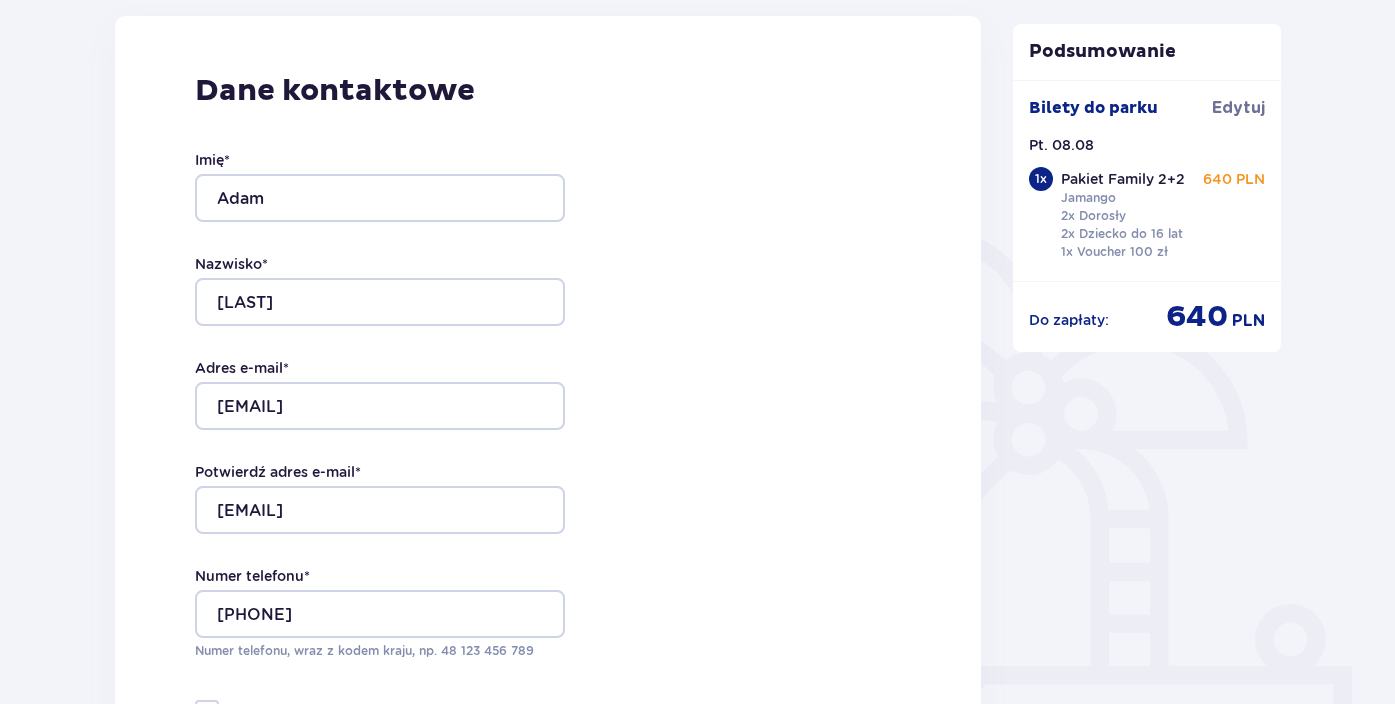 click on "Dane kontaktowe Imię * Adam Nazwisko * Kalinowski Adres e-mail * info@k-ant.pl Potwierdź adres e-mail * biuro@k-ant.pl Numer telefonu * 534888556 Numer telefonu, wraz z kodem kraju, np. 48 ​123 ​456 ​789 Chcę fakturę na firmę Jeśli nie prowadzisz działalności gospodarczej lub innej spółki, automatycznie wystawimy Ci fakturę imienną. Dodaj adres do faktury imiennej" at bounding box center [548, 436] 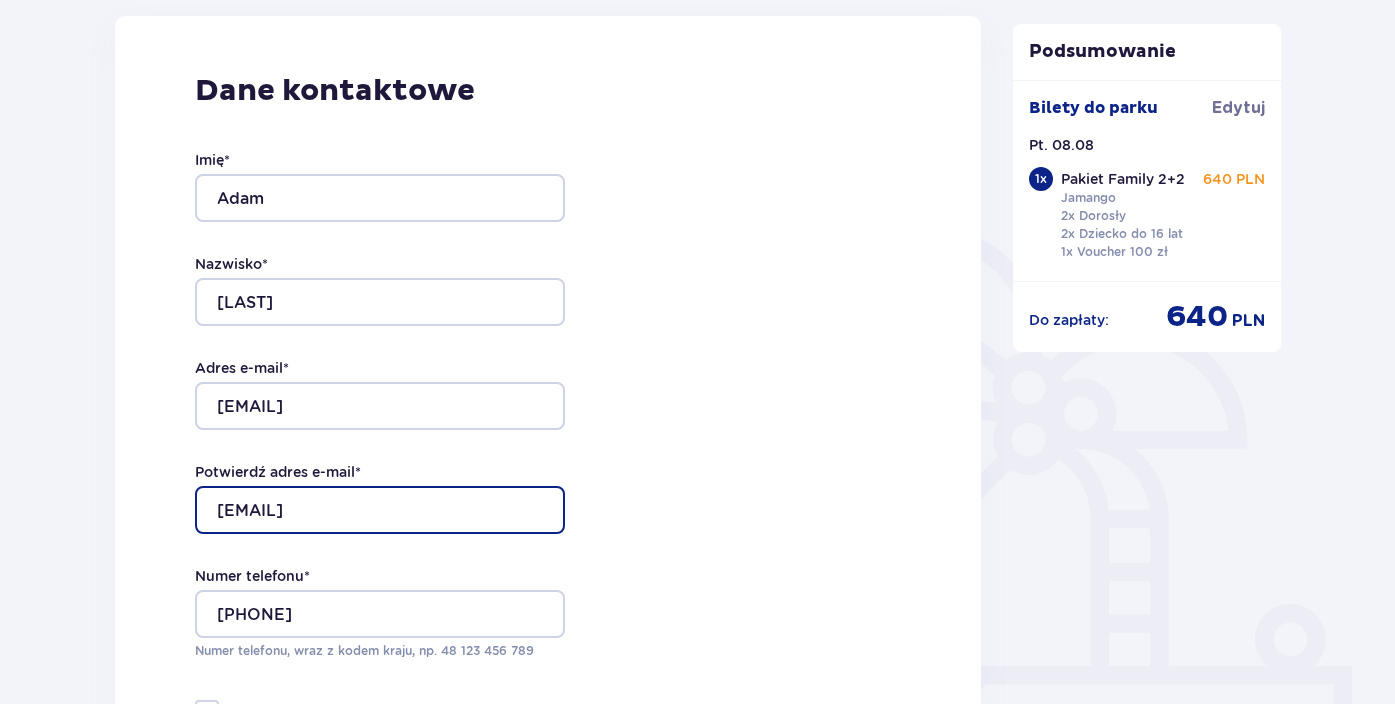 click on "biuro@k-ant.pl" at bounding box center (380, 510) 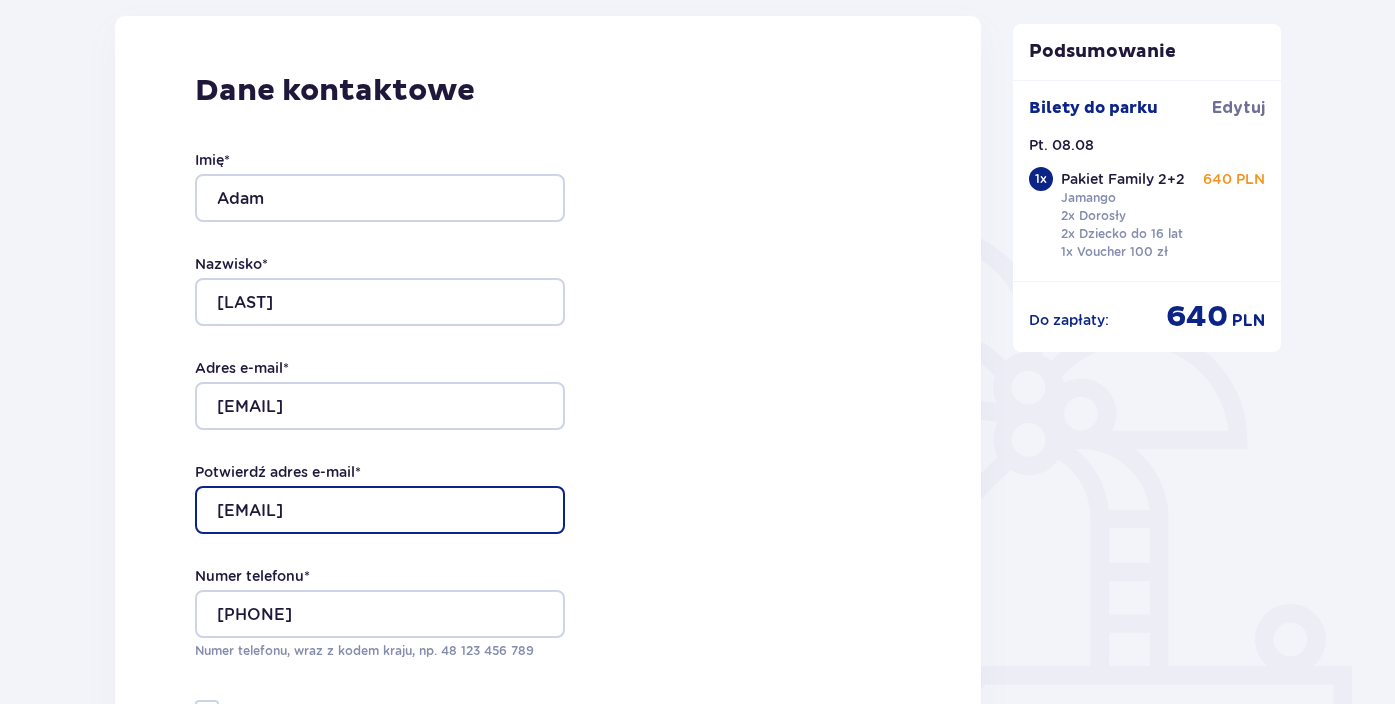 type on "info@k-ant.pl" 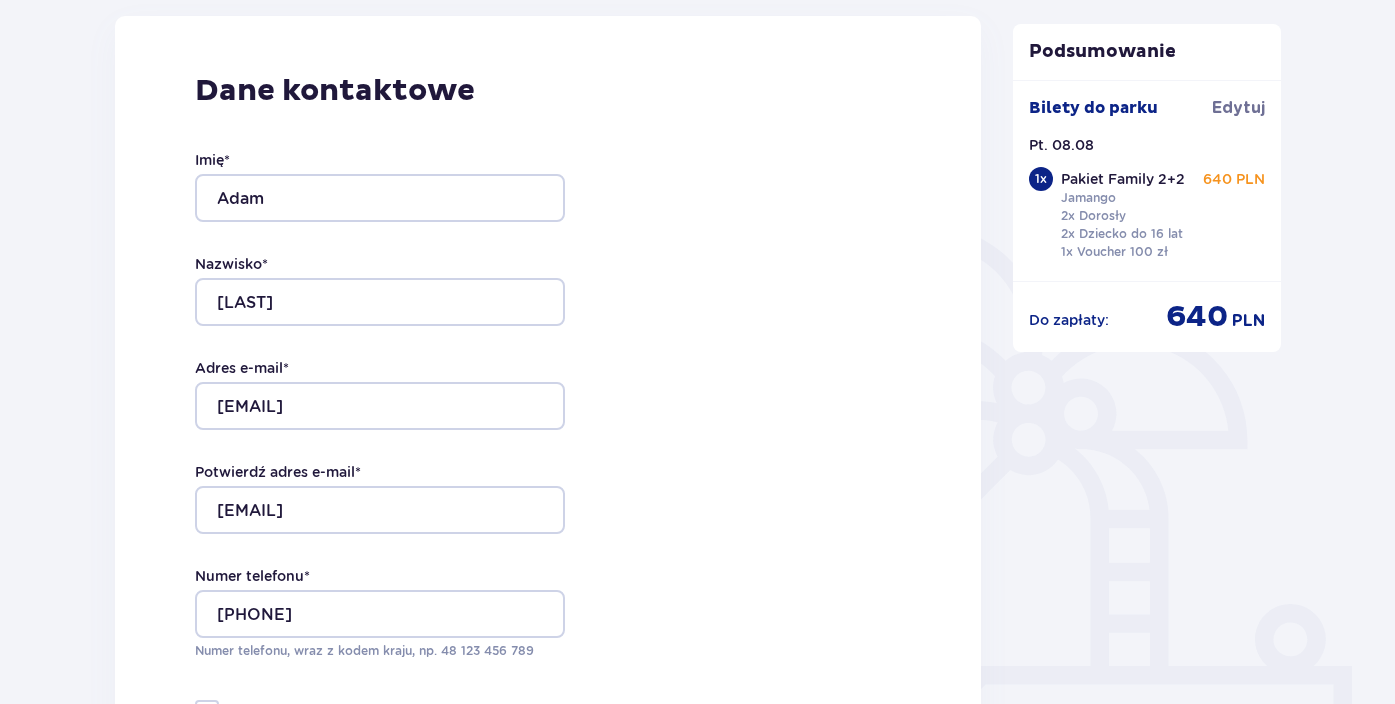 click on "Dane kontaktowe Imię * Adam Nazwisko * Kalinowski Adres e-mail * info@k-ant.pl Potwierdź adres e-mail * info@k-ant.pl Numer telefonu * 534888556 Numer telefonu, wraz z kodem kraju, np. 48 ​123 ​456 ​789 Chcę fakturę na firmę Jeśli nie prowadzisz działalności gospodarczej lub innej spółki, automatycznie wystawimy Ci fakturę imienną. Dodaj adres do faktury imiennej" at bounding box center [548, 436] 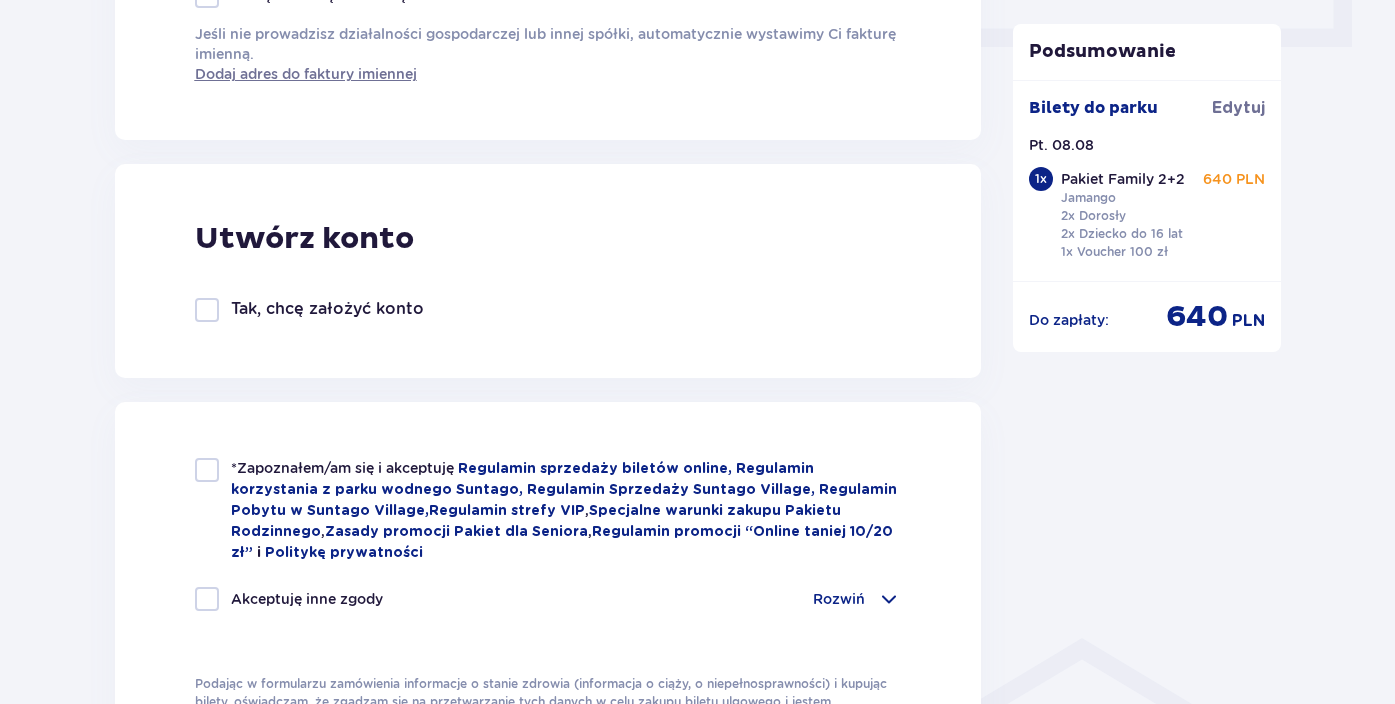 scroll, scrollTop: 988, scrollLeft: 0, axis: vertical 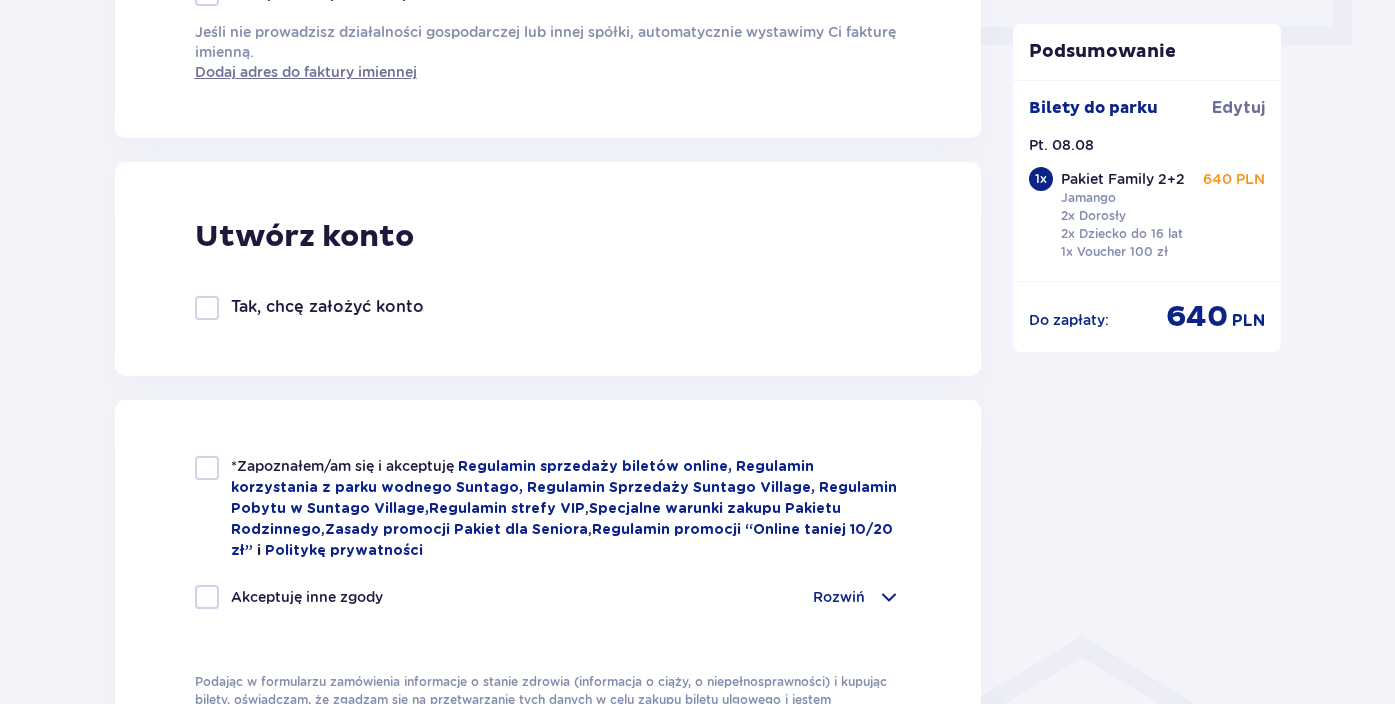 click at bounding box center [207, 468] 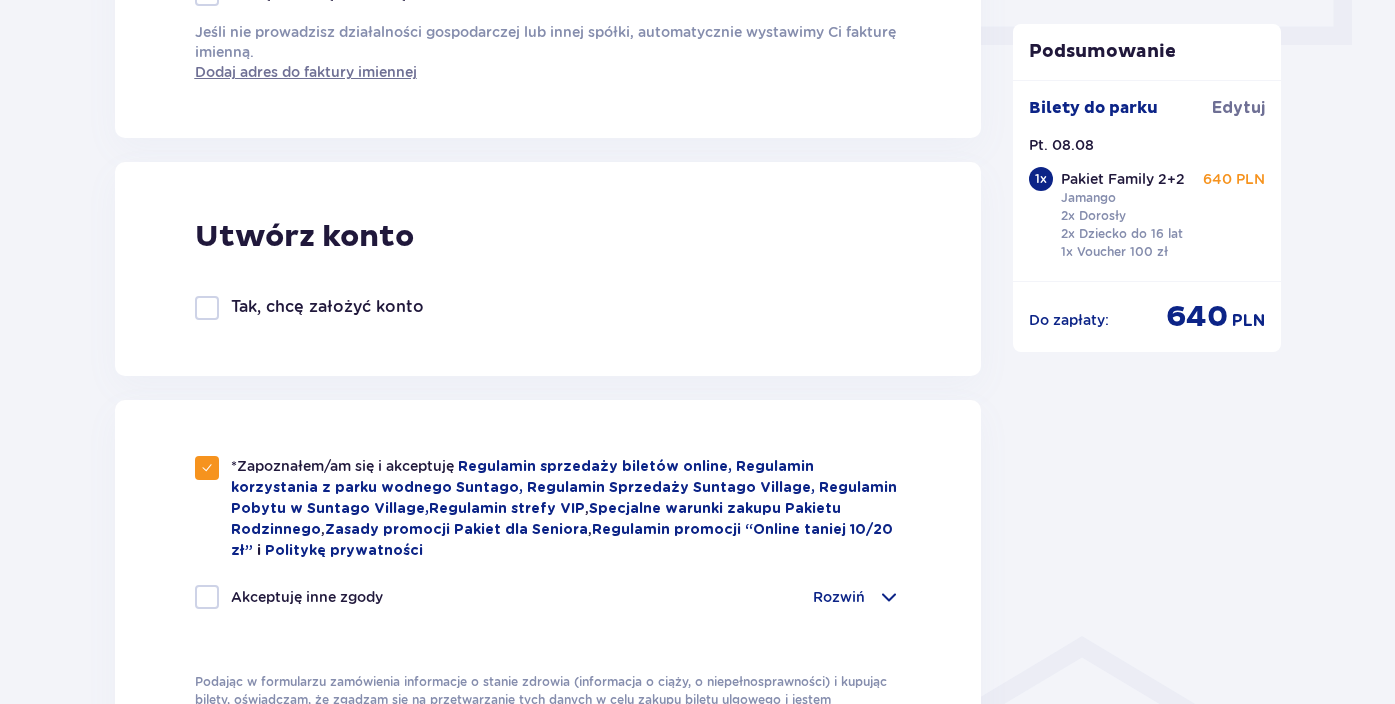 click at bounding box center (207, 597) 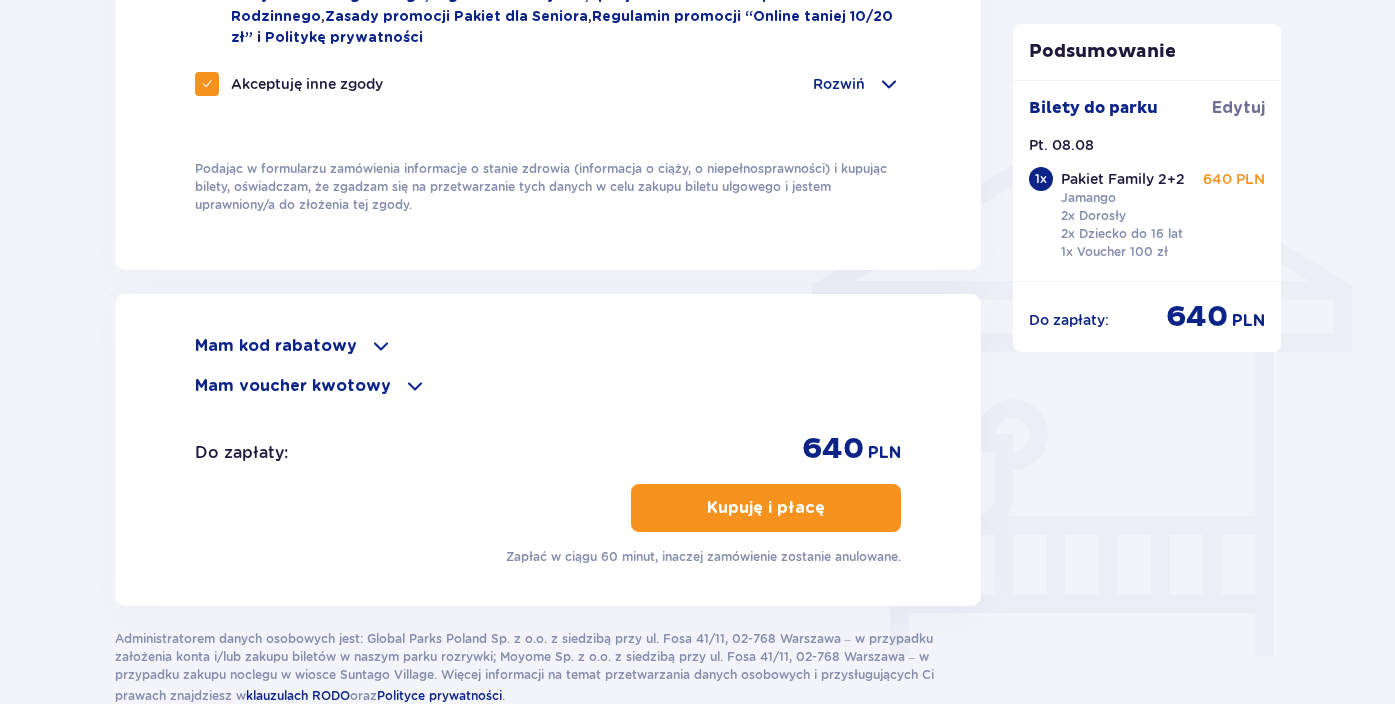 scroll, scrollTop: 1516, scrollLeft: 0, axis: vertical 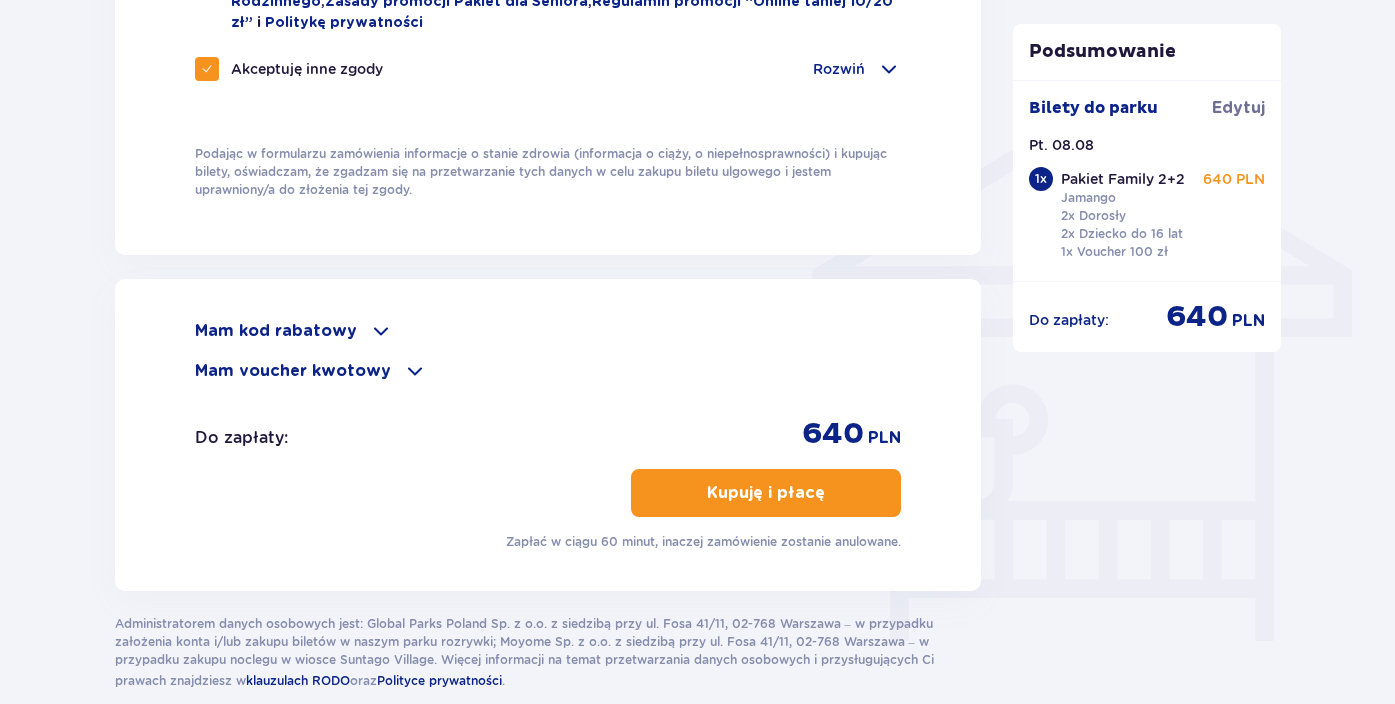 click at bounding box center (829, 493) 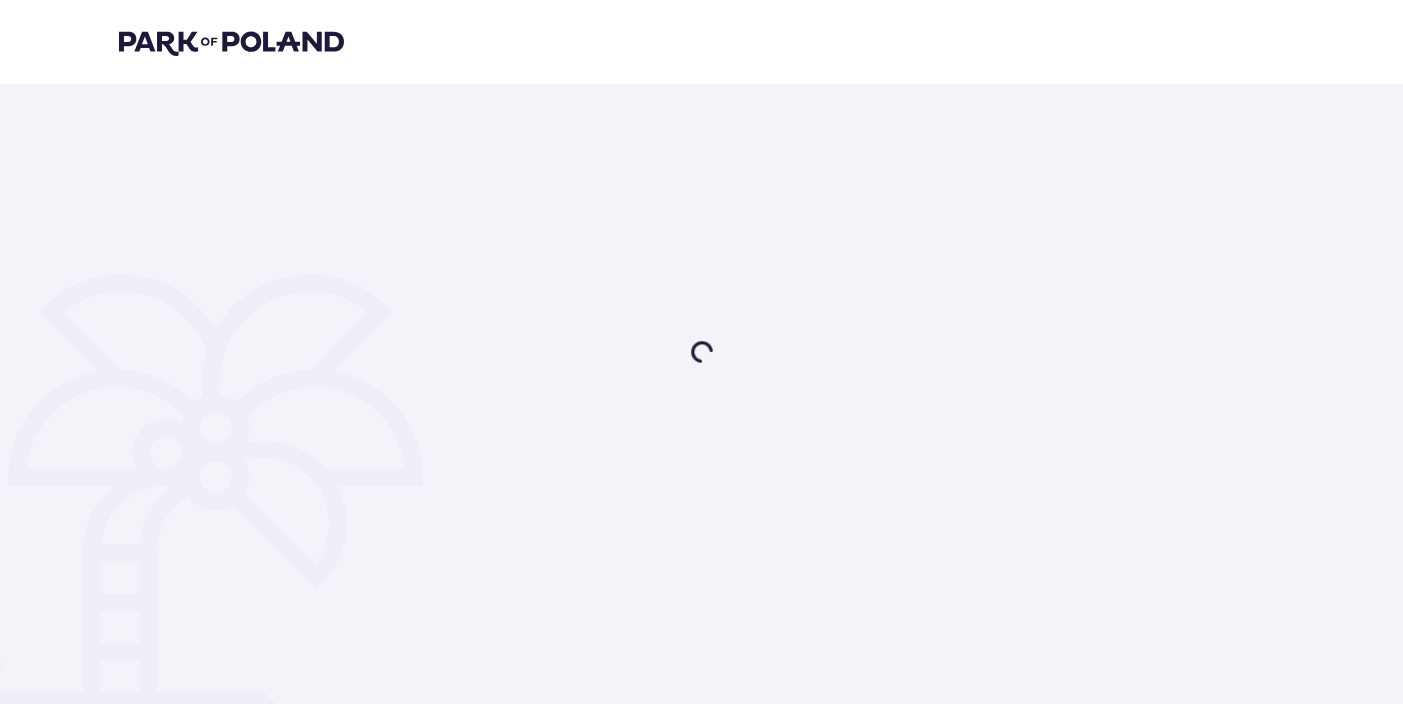scroll, scrollTop: 0, scrollLeft: 0, axis: both 